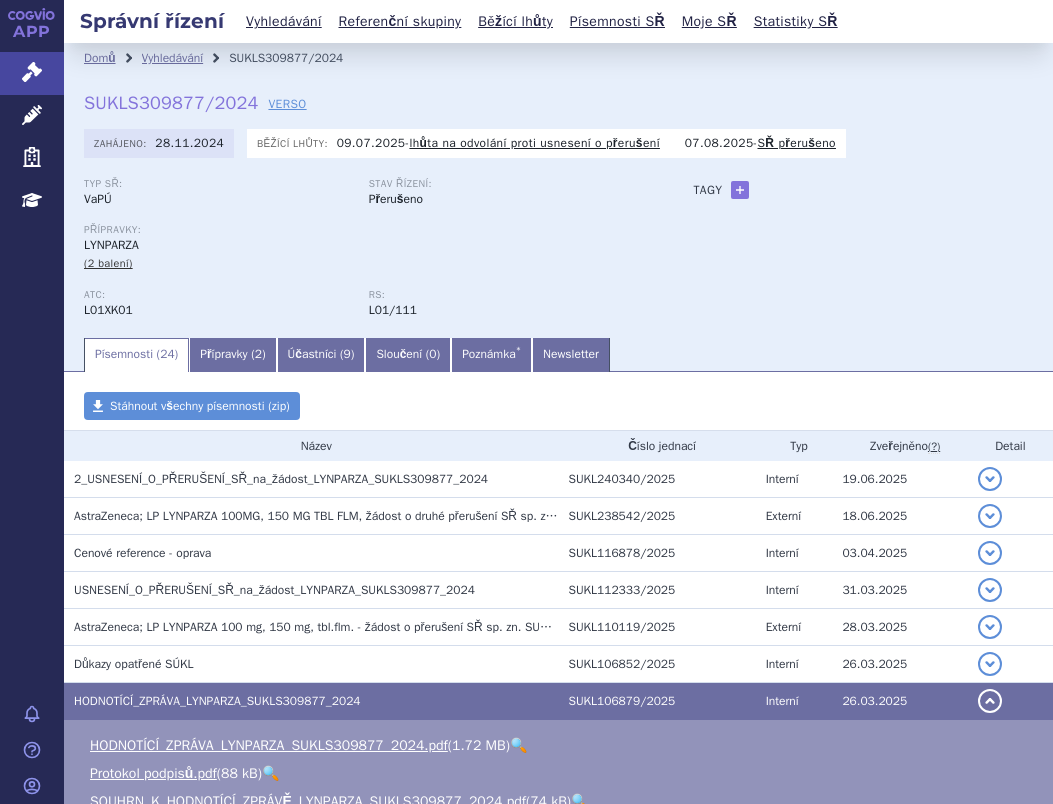 scroll, scrollTop: 0, scrollLeft: 0, axis: both 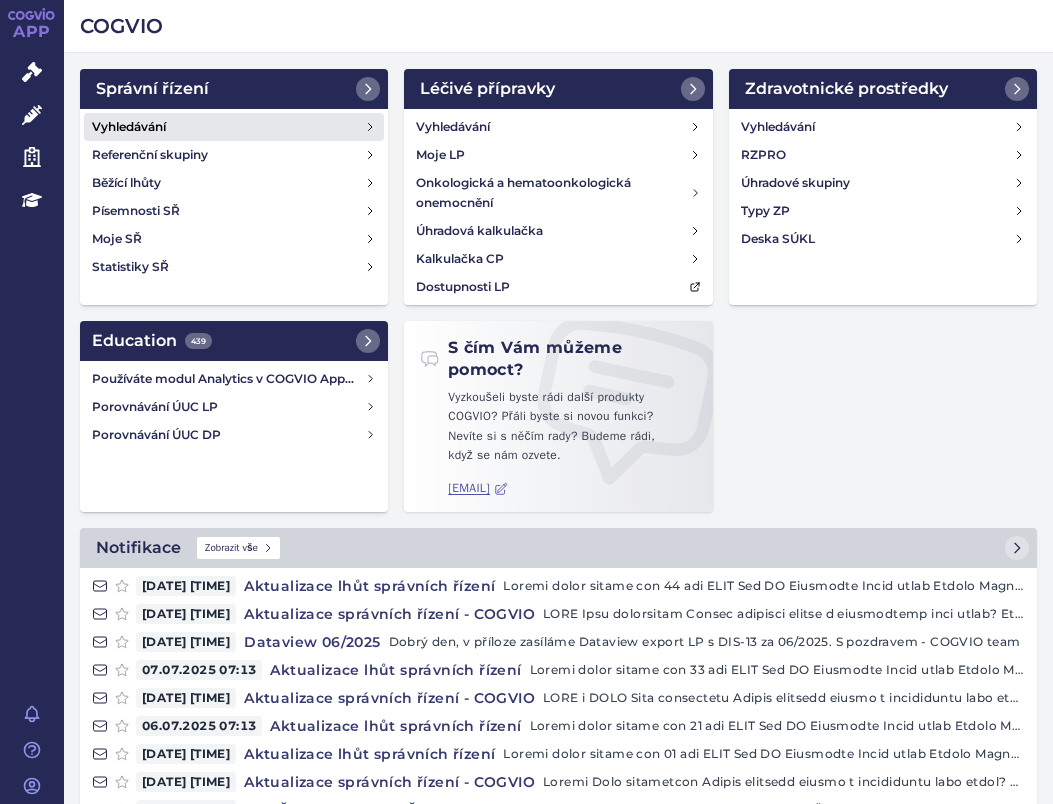 click on "Vyhledávání" at bounding box center [234, 127] 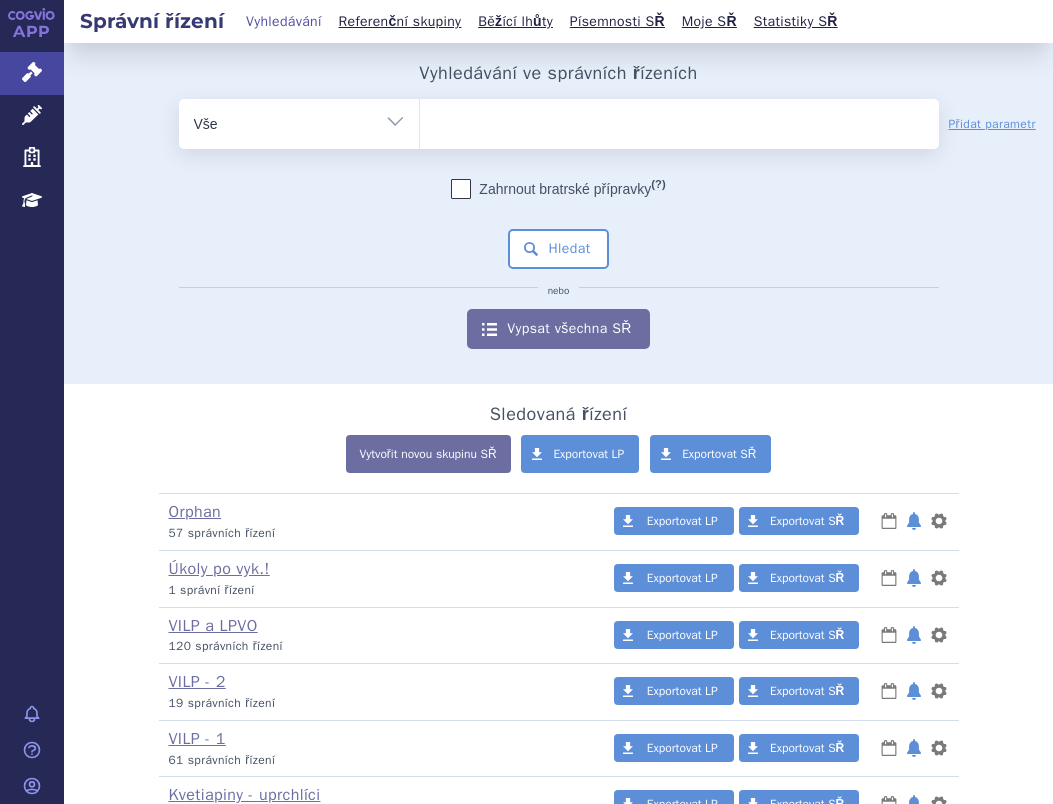 scroll, scrollTop: 0, scrollLeft: 0, axis: both 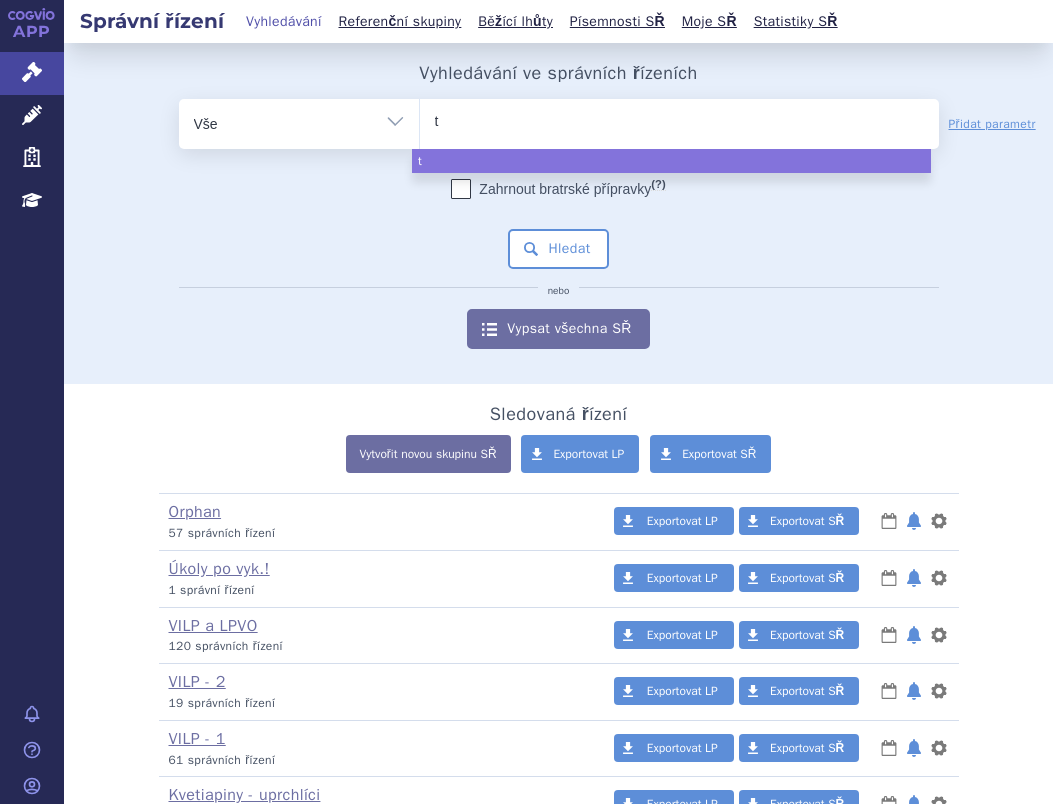 type on "ta" 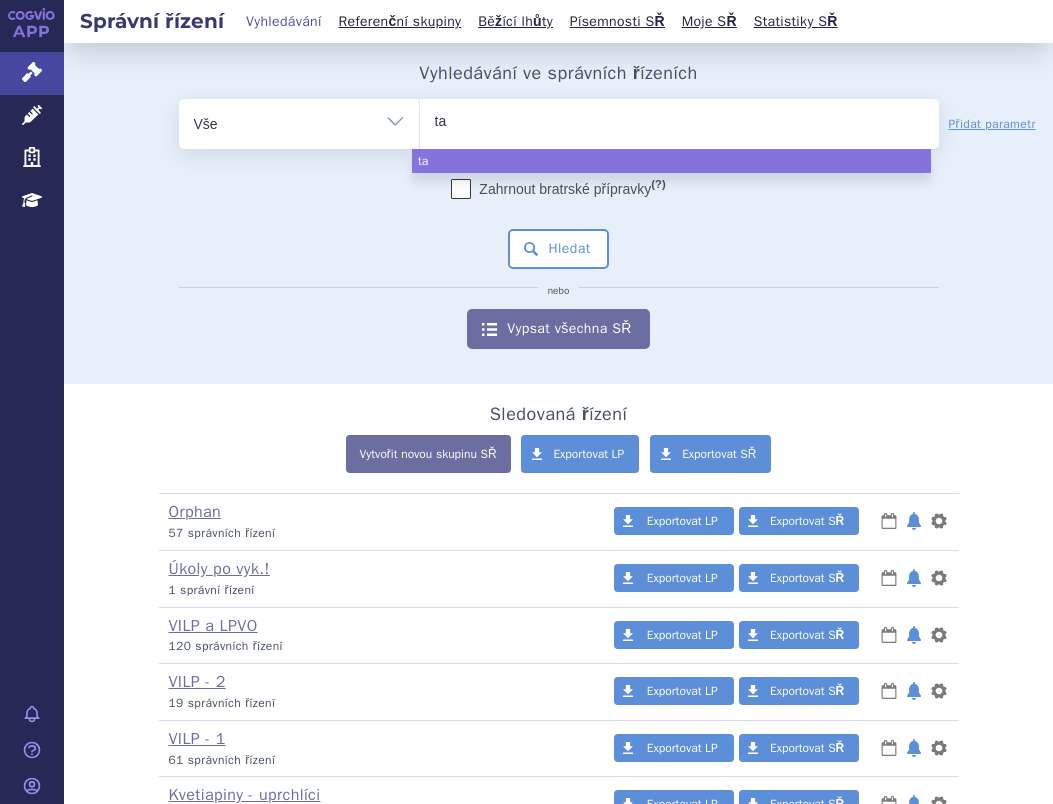 type on "tav" 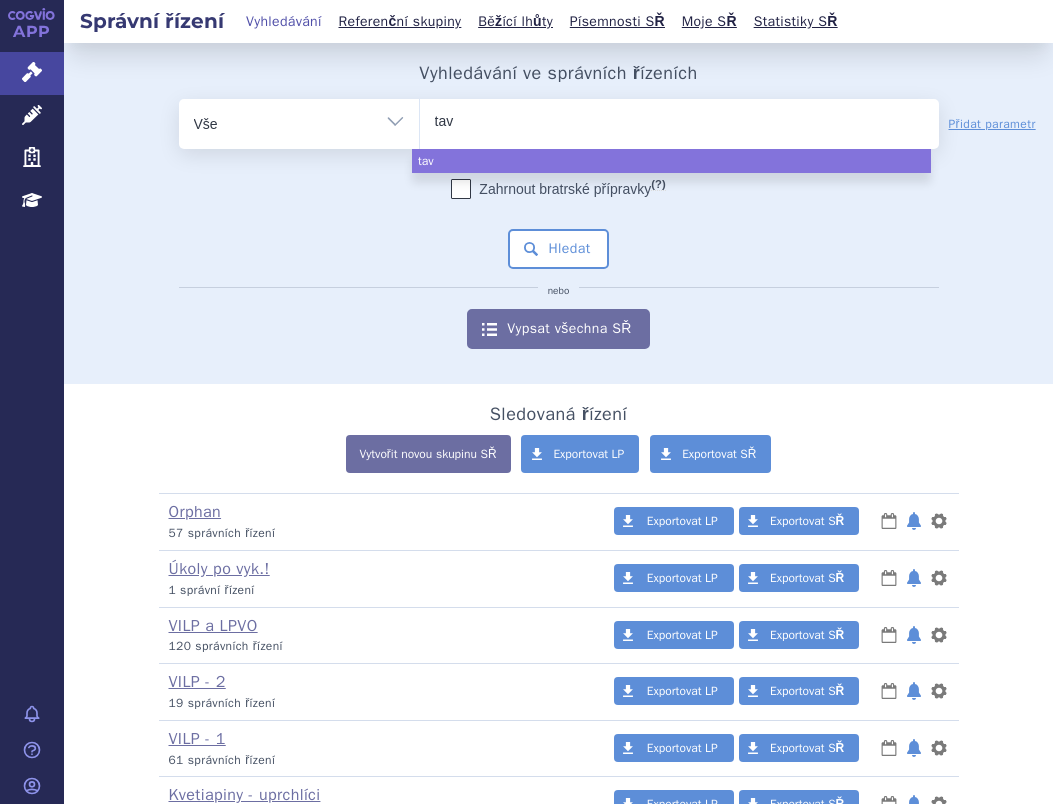 type on "tavn" 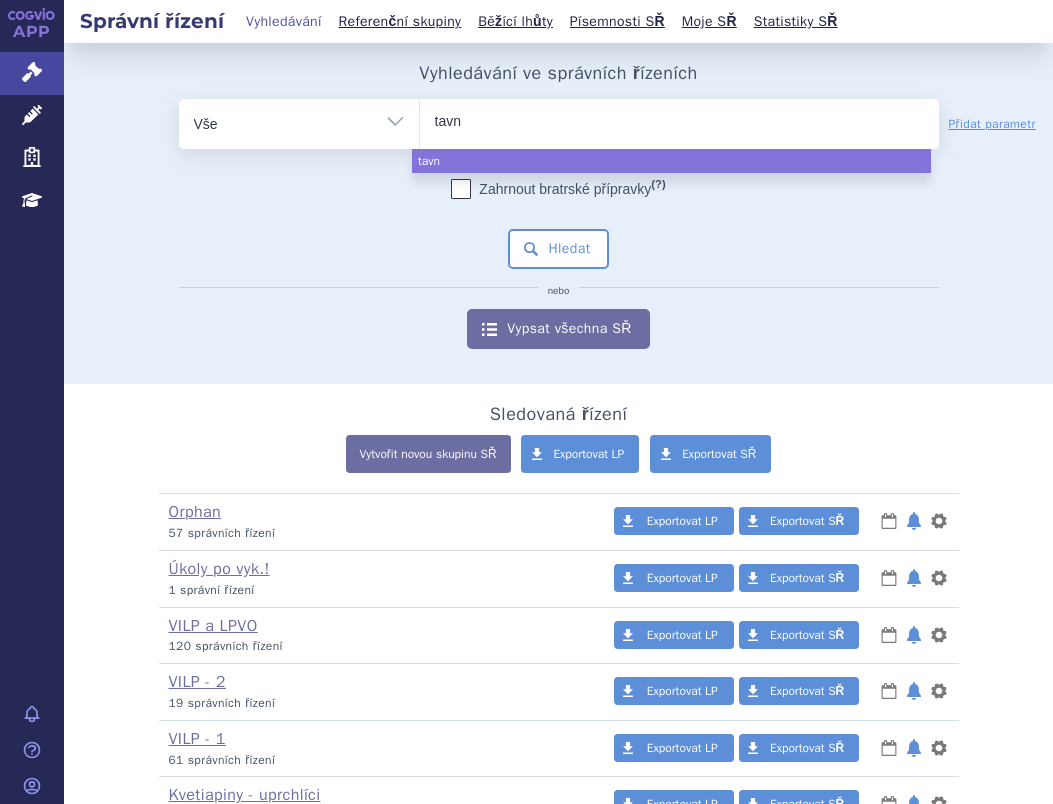 type on "tavne" 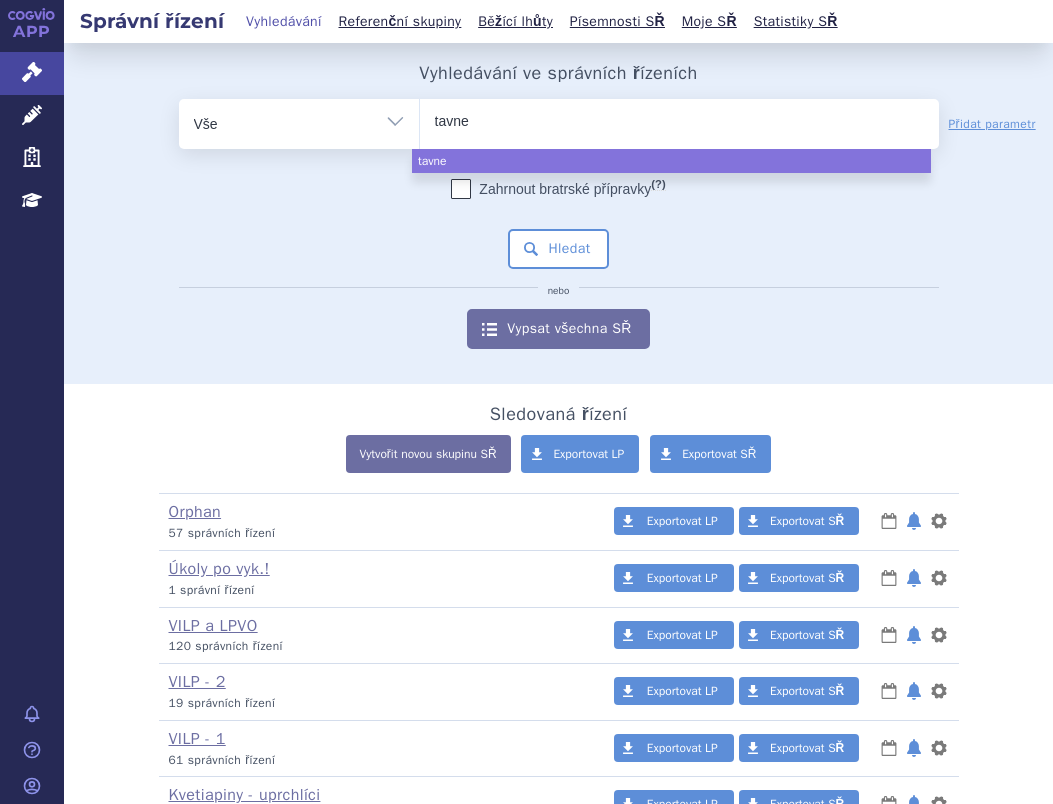 type on "tavneo" 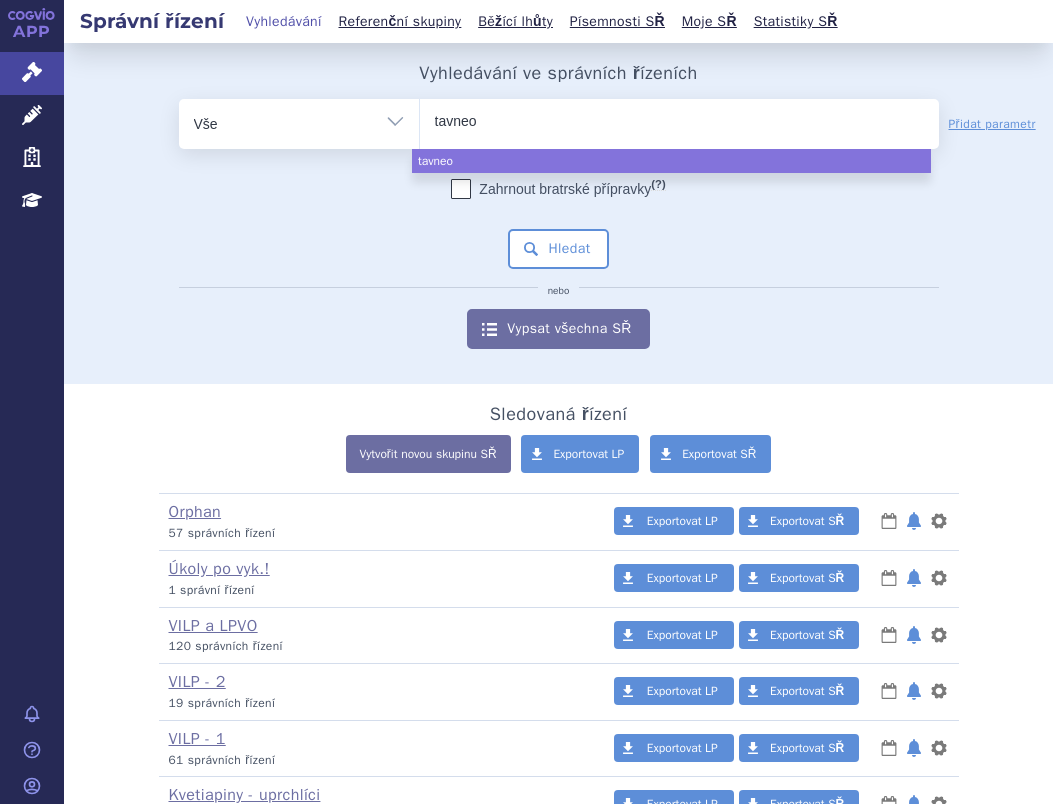 type on "tavneos" 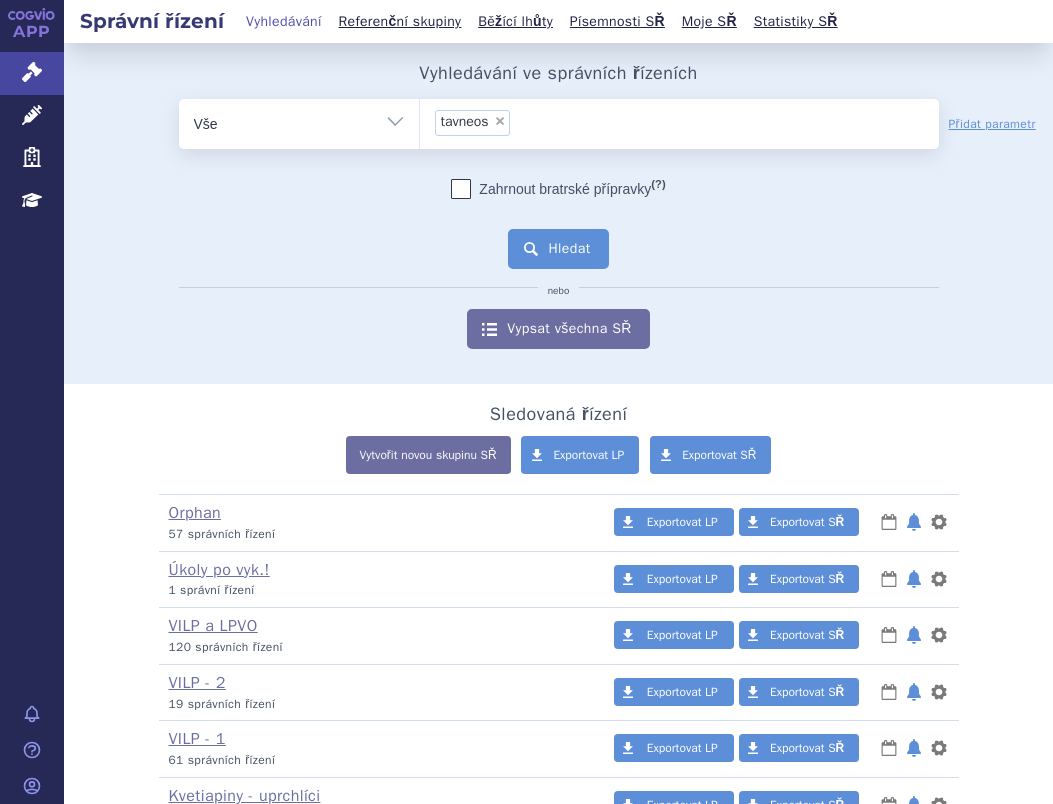 click on "Hledat" at bounding box center (558, 249) 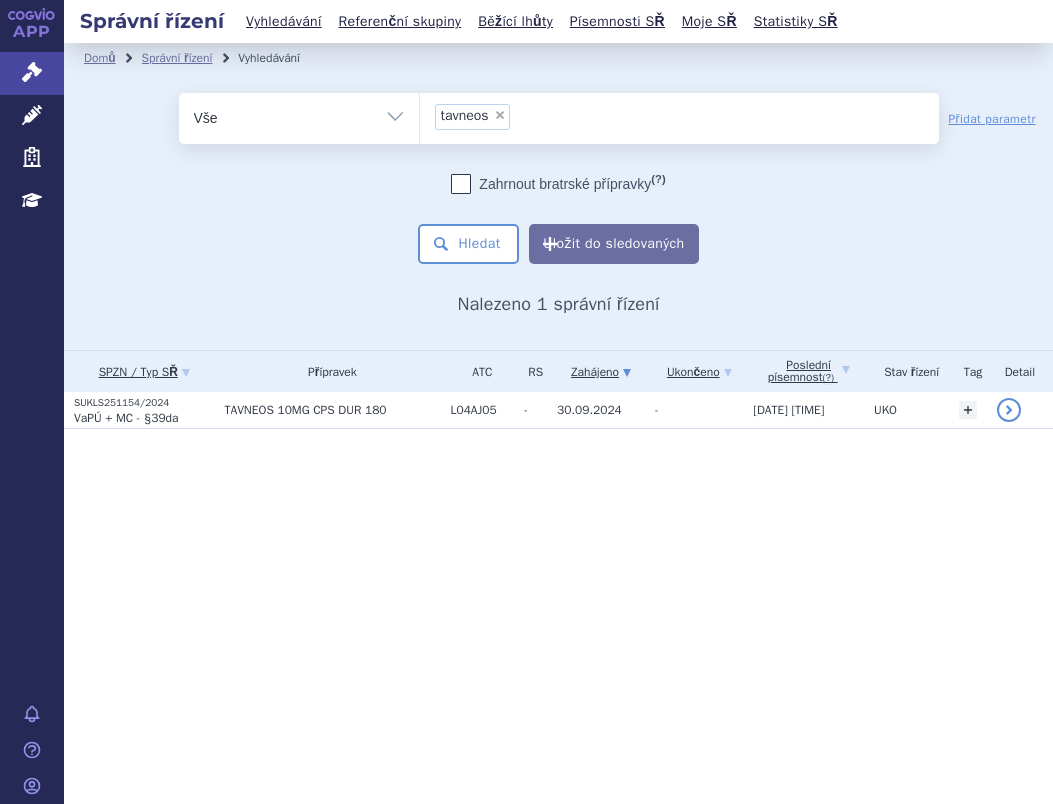 scroll, scrollTop: 0, scrollLeft: 0, axis: both 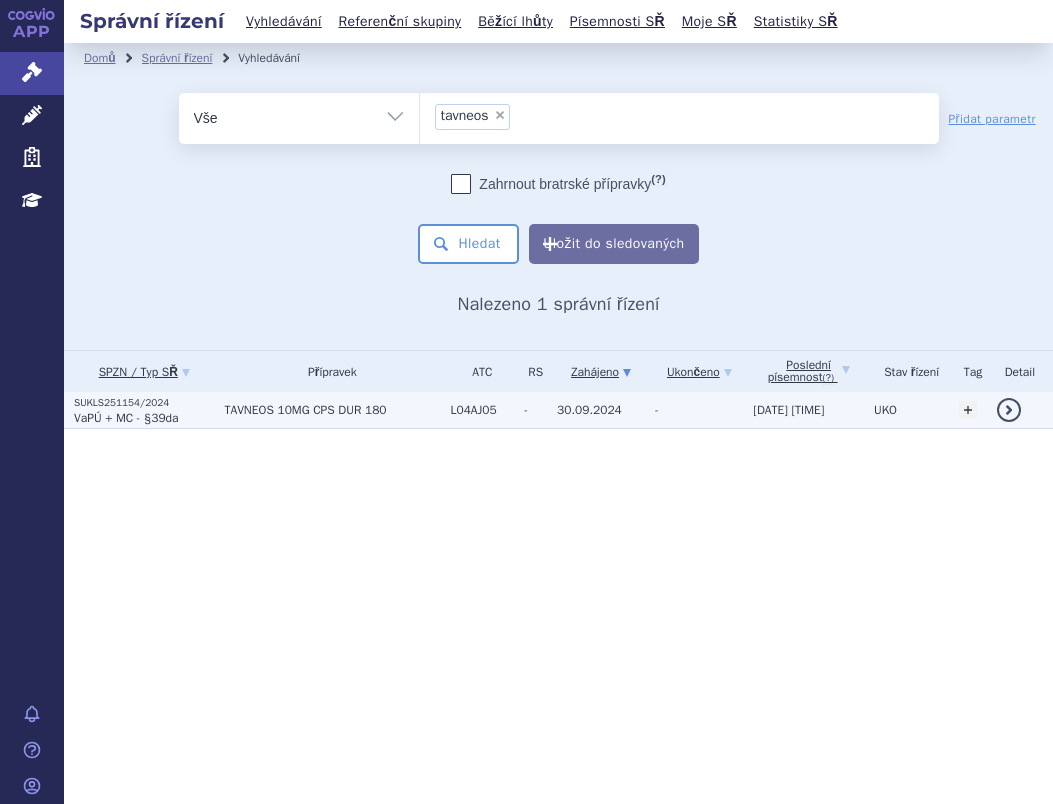 click on "SUKLS251154/2024" at bounding box center [144, 403] 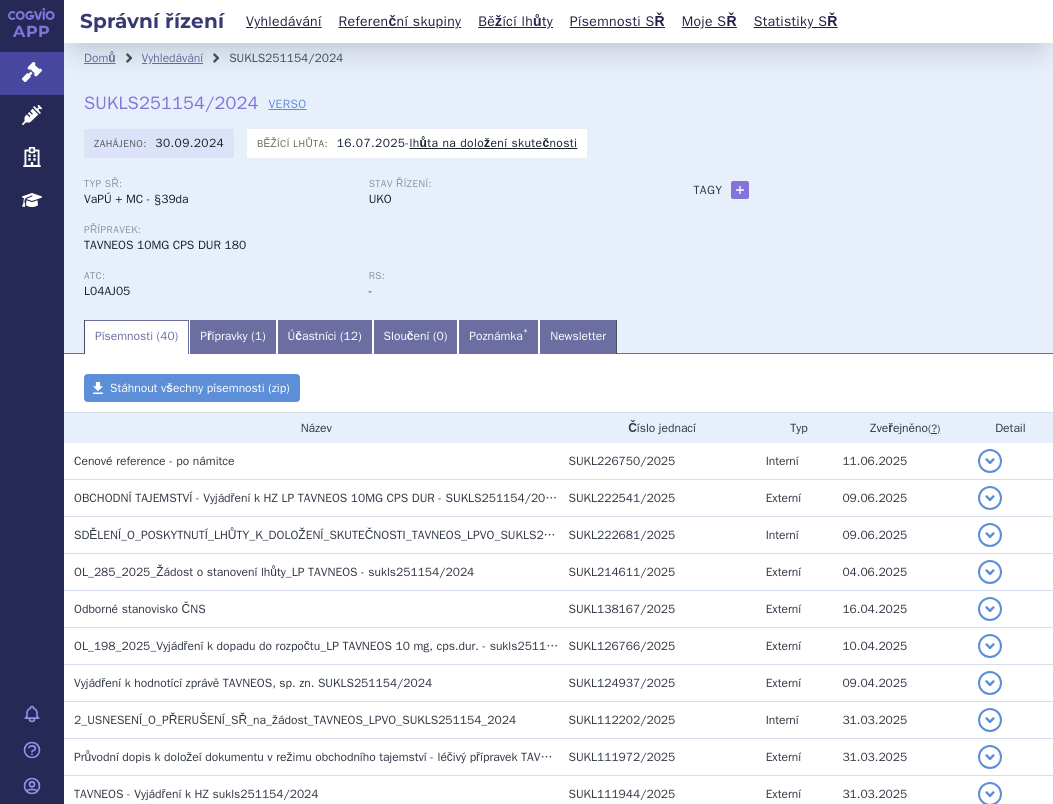 scroll, scrollTop: 0, scrollLeft: 0, axis: both 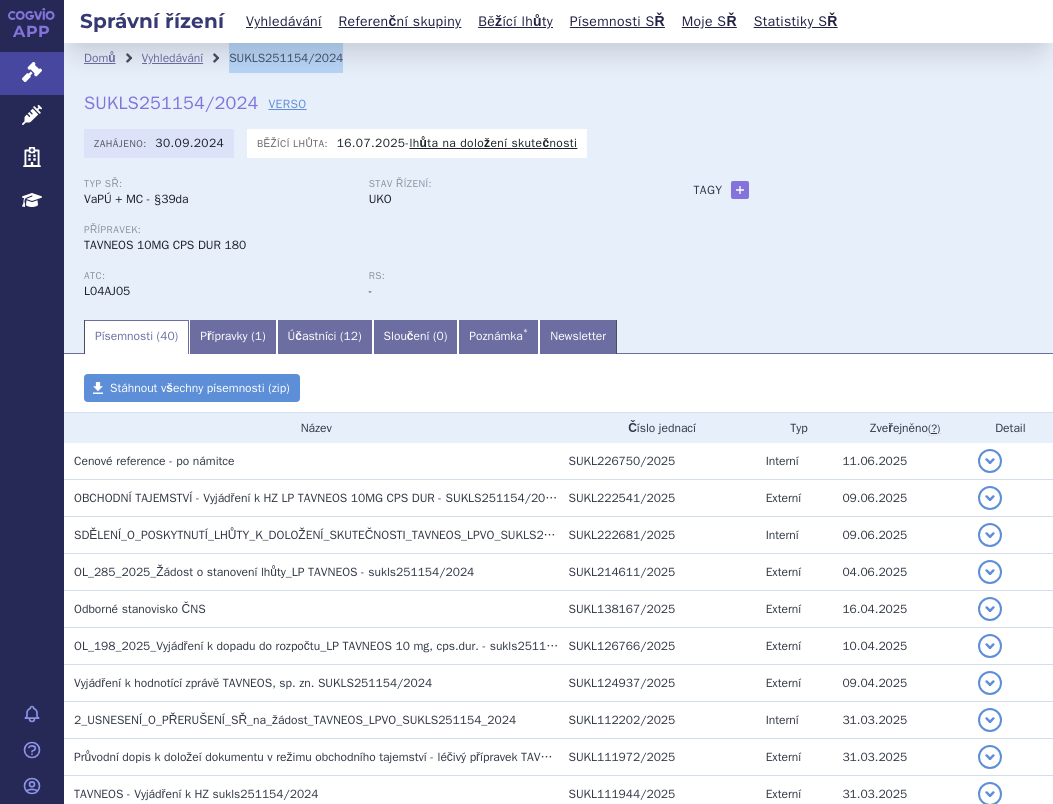 drag, startPoint x: 343, startPoint y: 55, endPoint x: 222, endPoint y: 58, distance: 121.037186 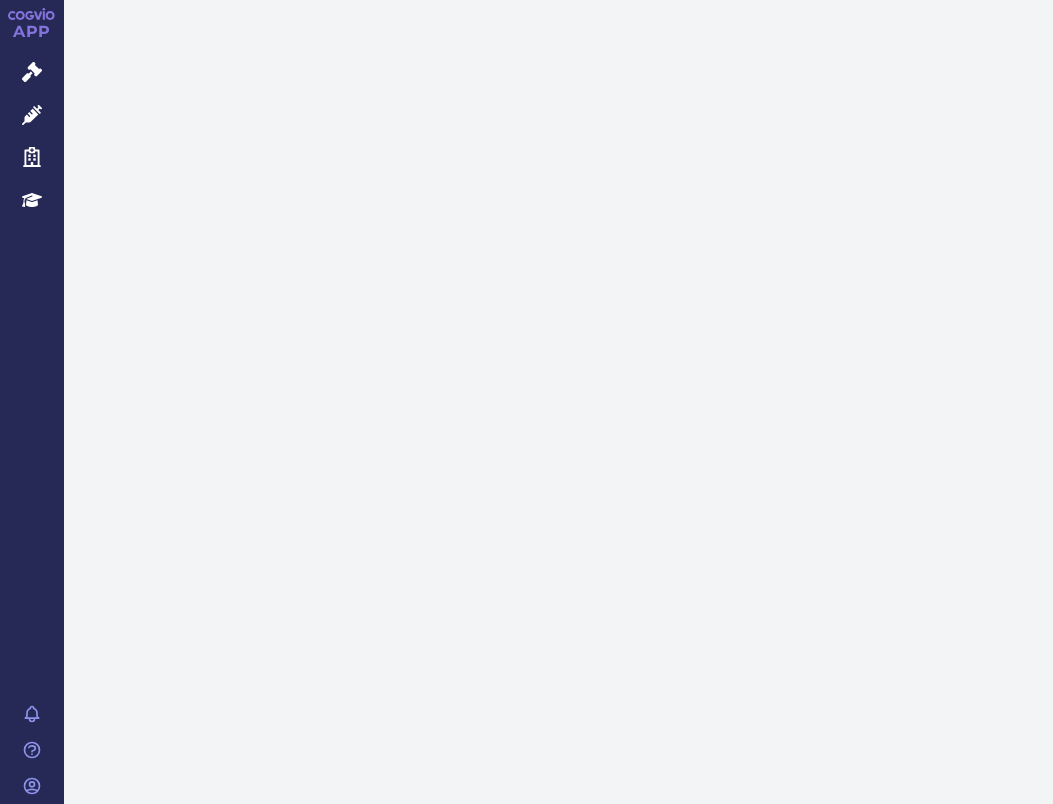 scroll, scrollTop: 0, scrollLeft: 0, axis: both 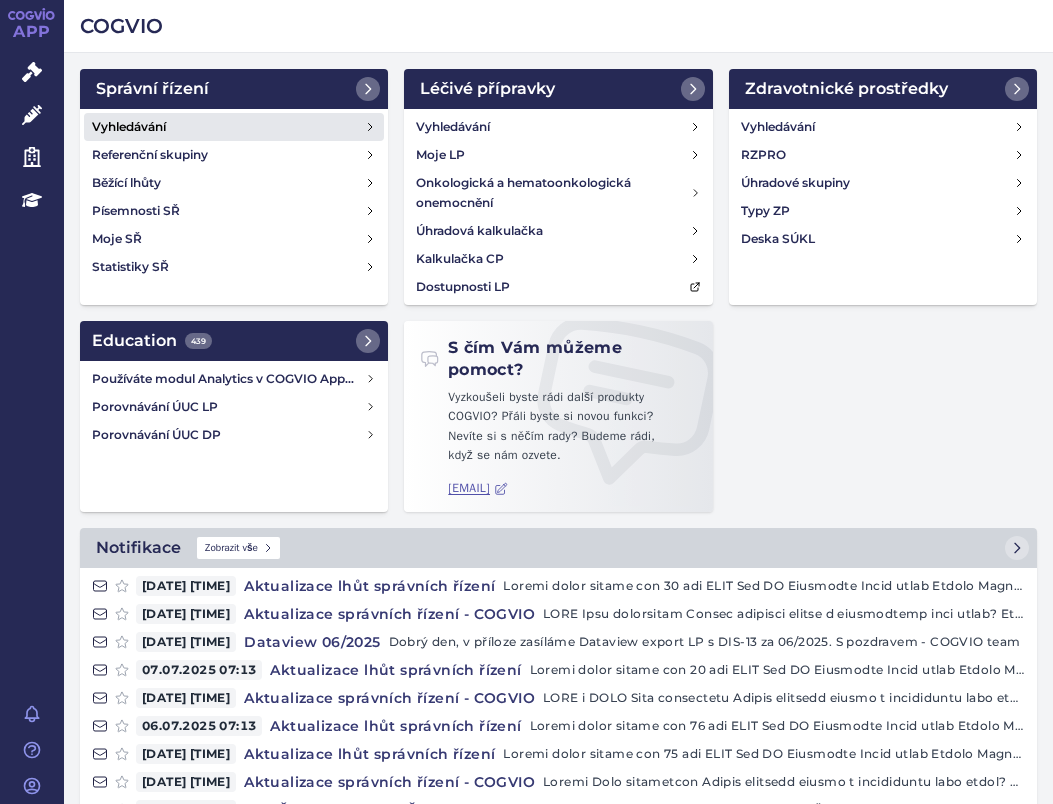 click on "Vyhledávání" at bounding box center (129, 127) 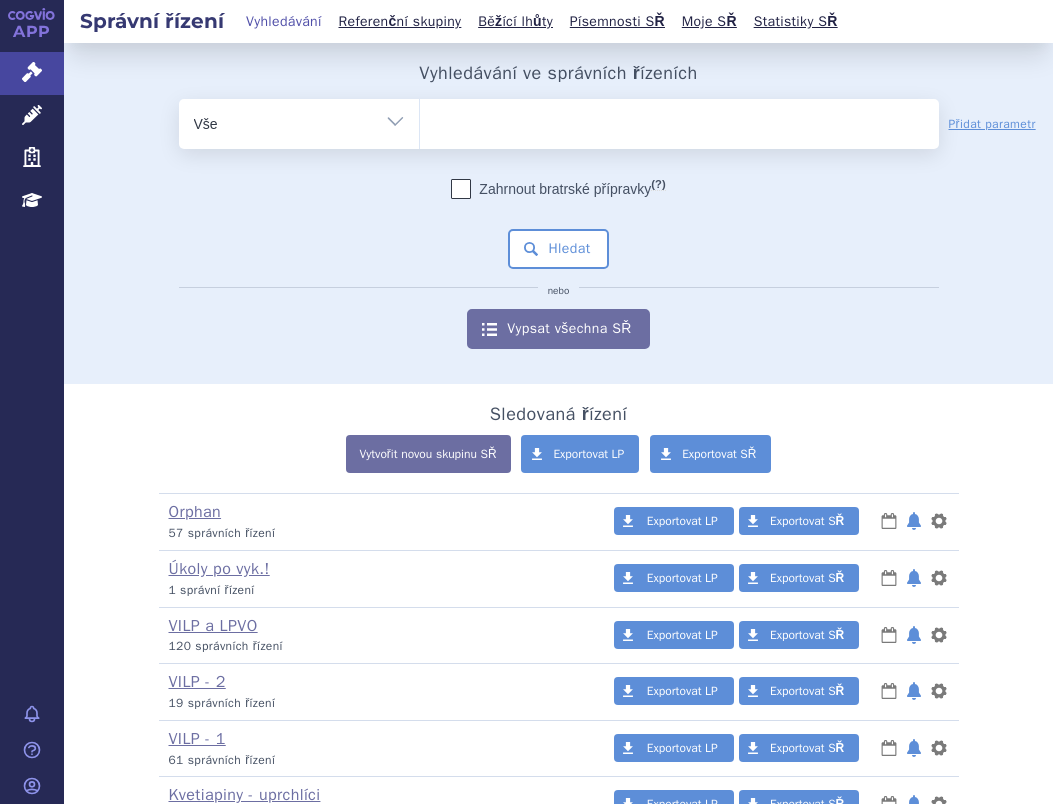 scroll, scrollTop: 0, scrollLeft: 0, axis: both 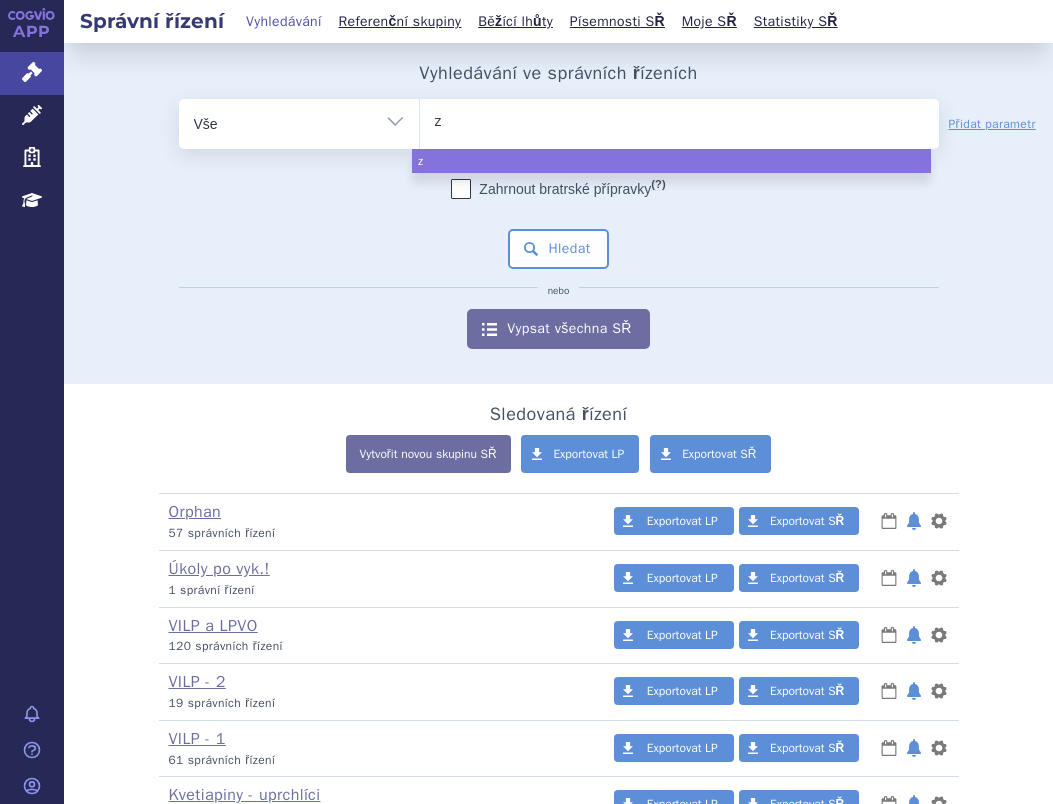 type on "zu" 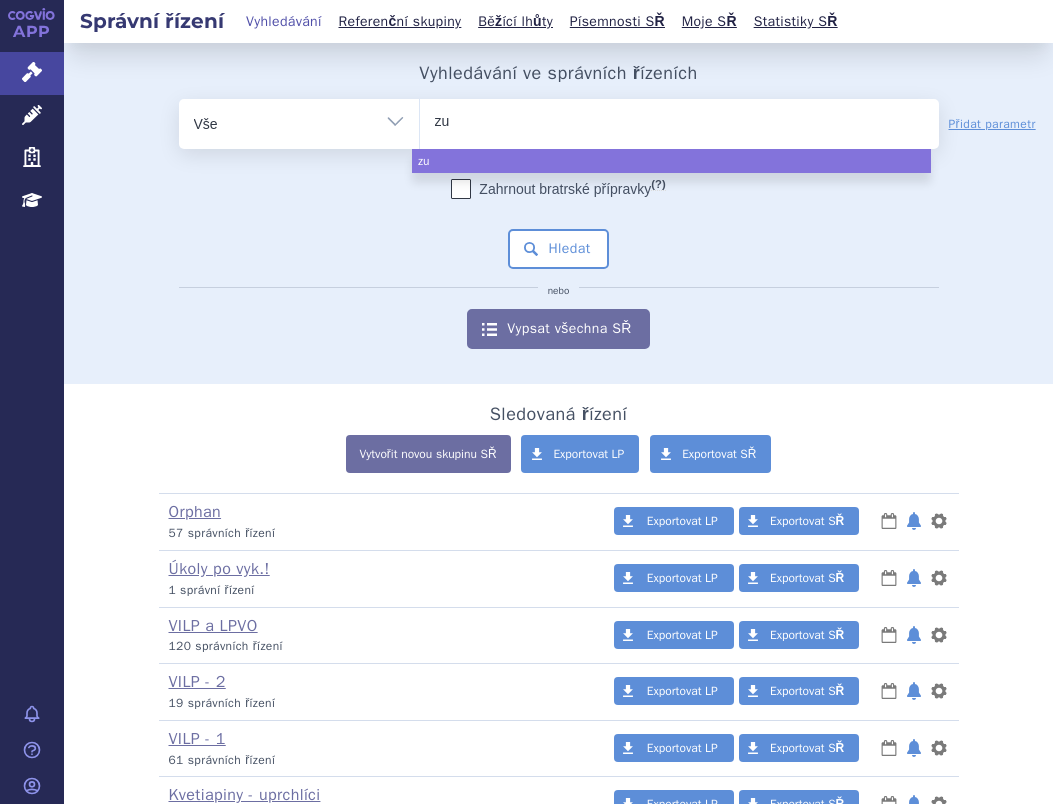 type on "zub" 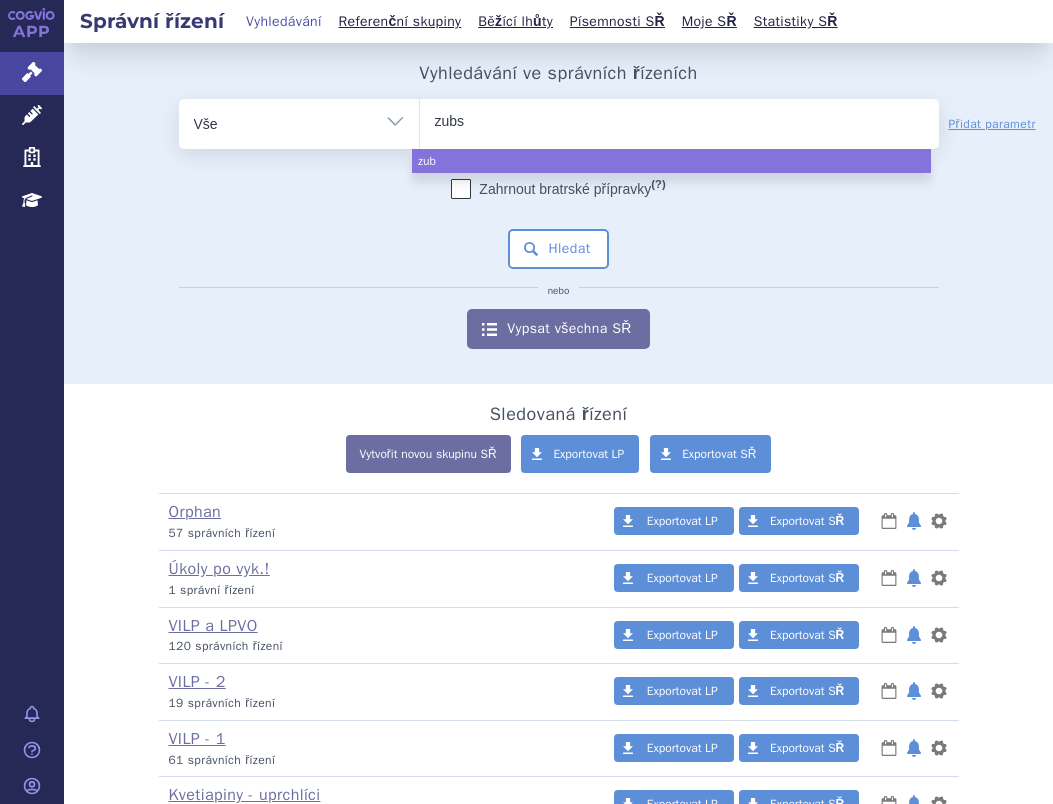 type on "zubso" 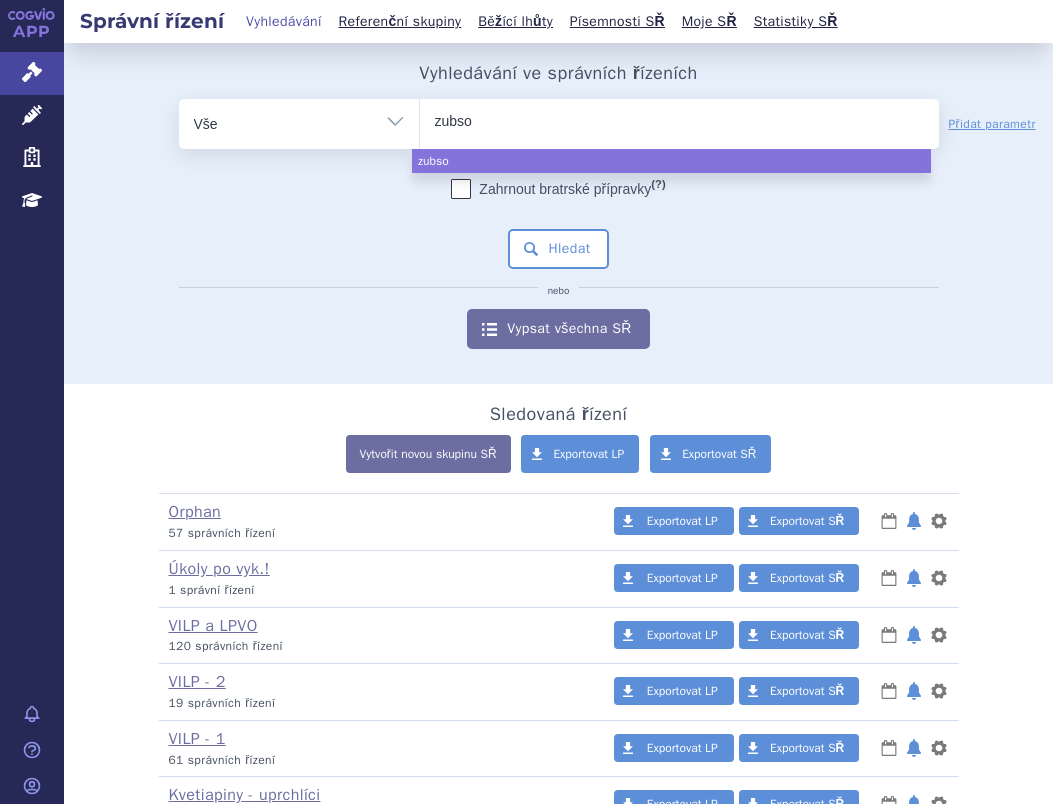 type on "zubsol" 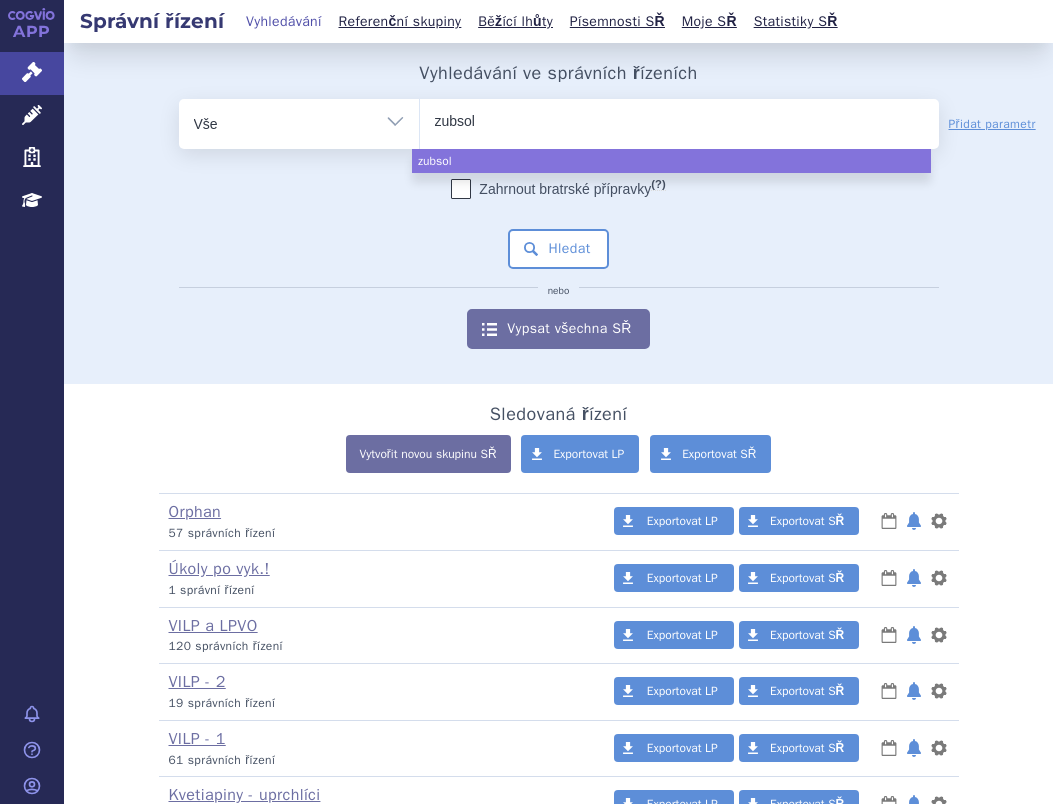 type on "zubsolv" 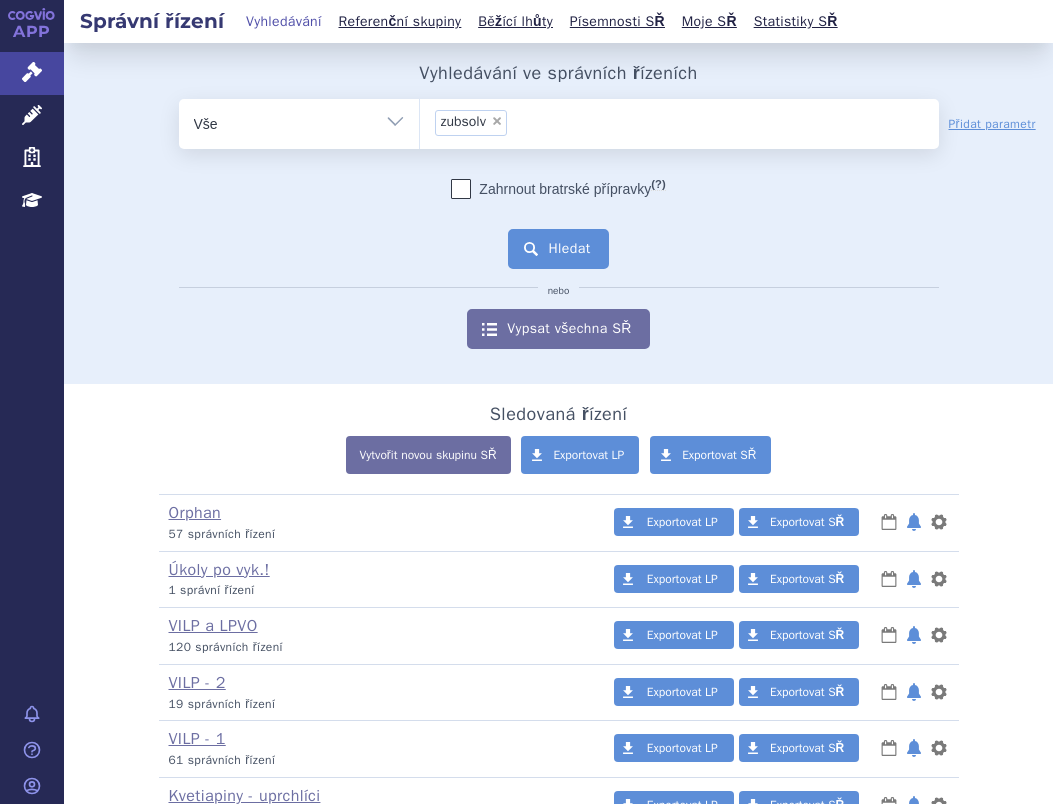 click on "Hledat" at bounding box center (558, 249) 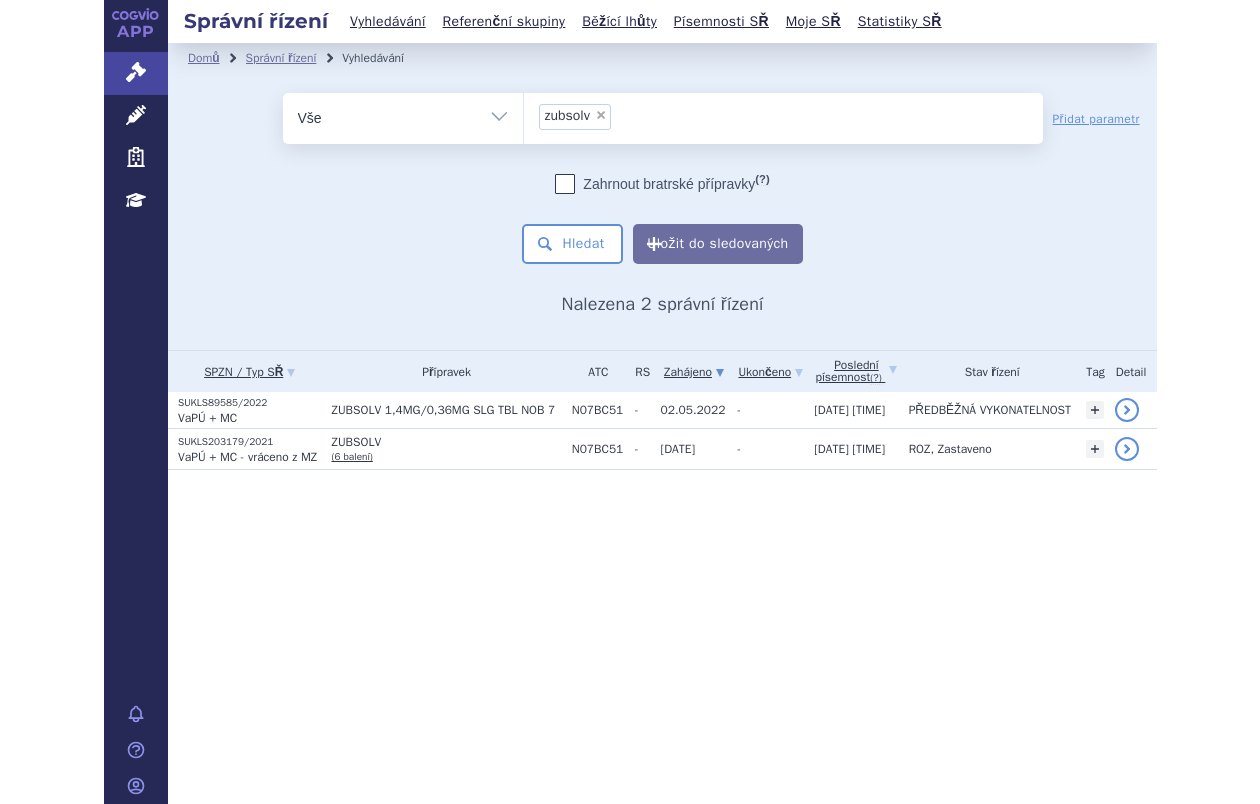 scroll, scrollTop: 0, scrollLeft: 0, axis: both 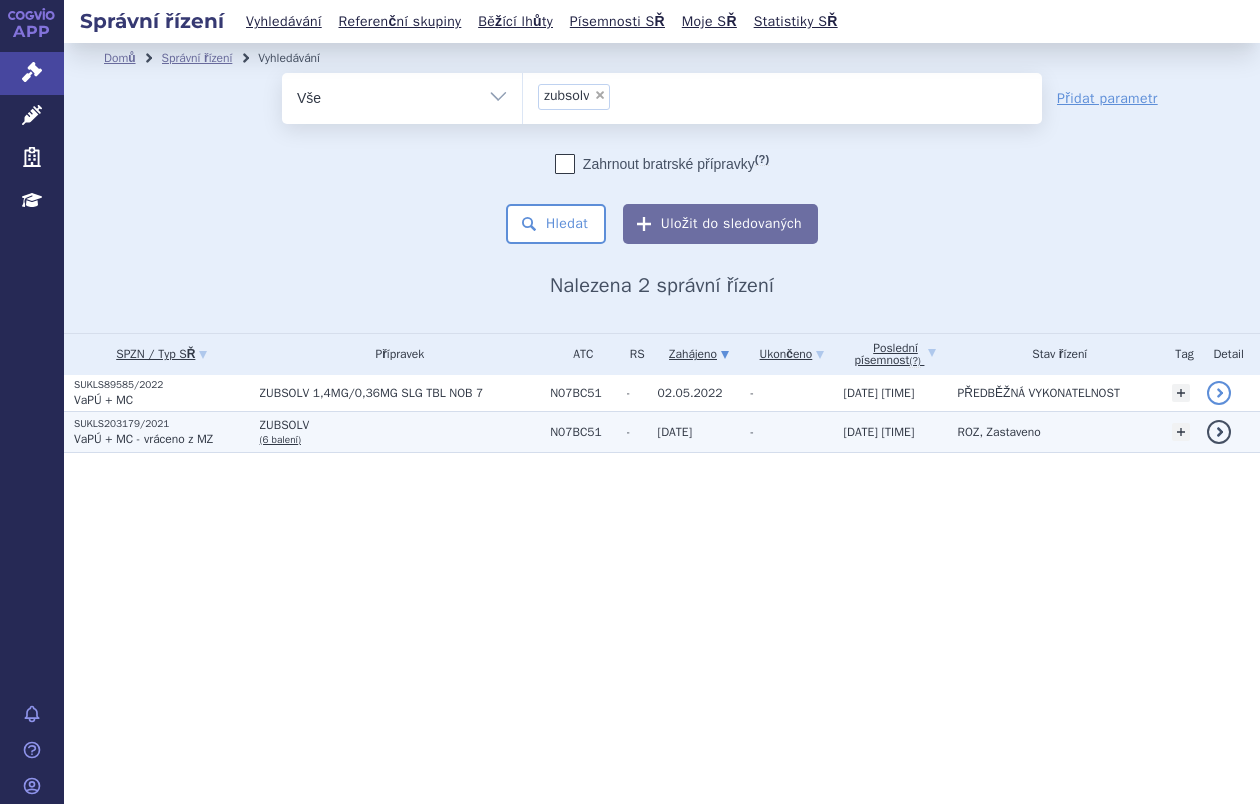 click on "VaPÚ + MC - vráceno z MZ" at bounding box center (103, 400) 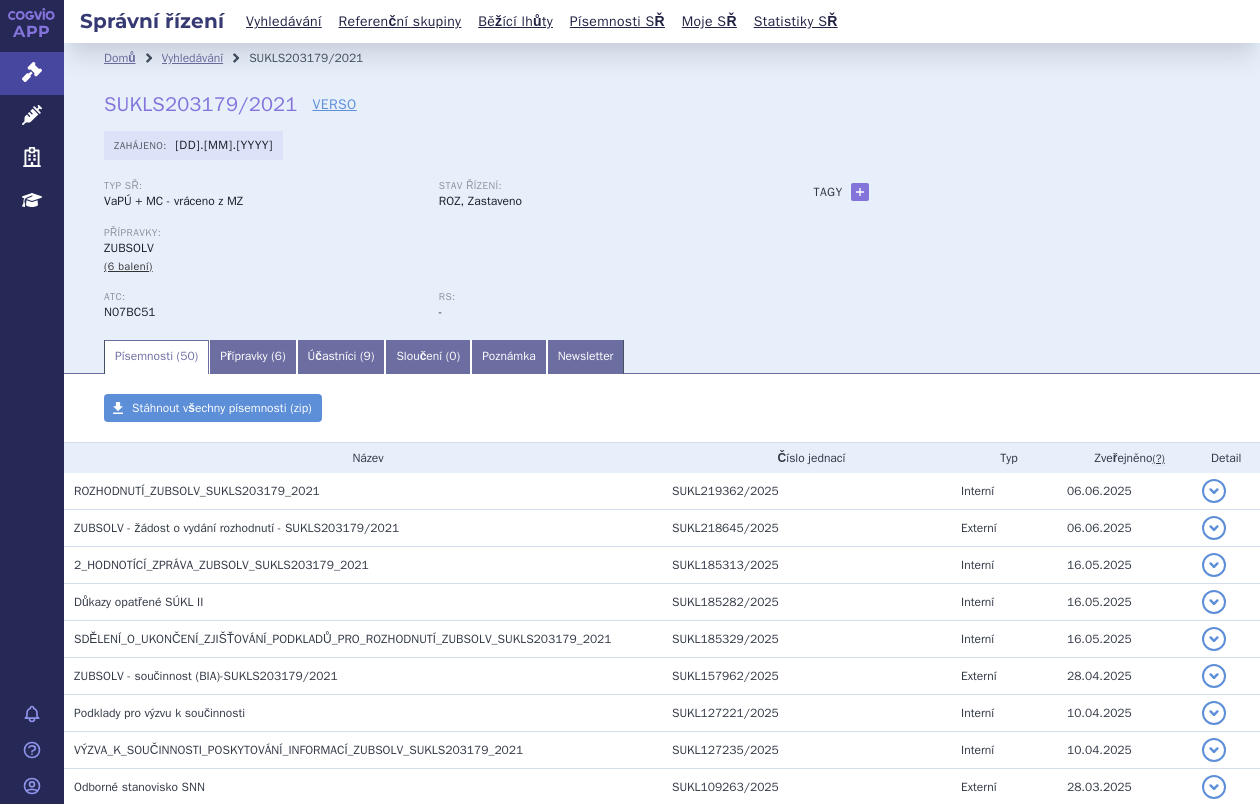 scroll, scrollTop: 0, scrollLeft: 0, axis: both 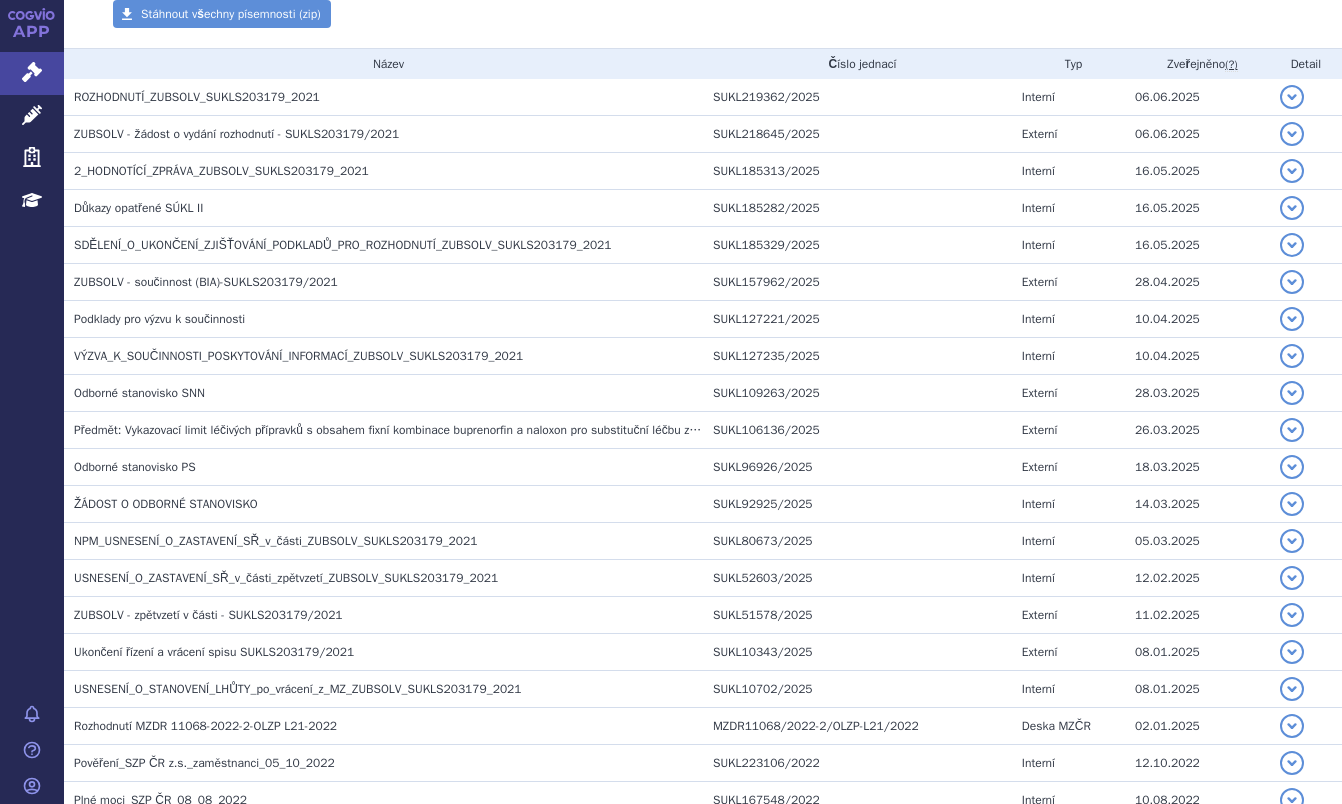 click on "APP
Správní řízení
Léčivé přípravky
Zdravotnické prostředky
Education
Notifikace
Nápověda" at bounding box center [32, 402] 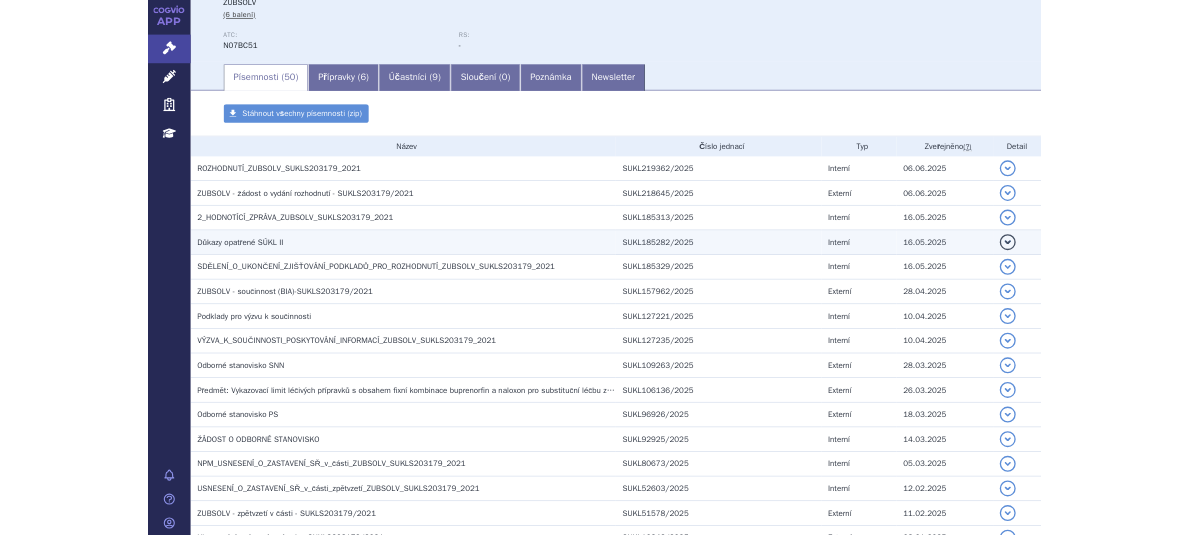 scroll, scrollTop: 200, scrollLeft: 0, axis: vertical 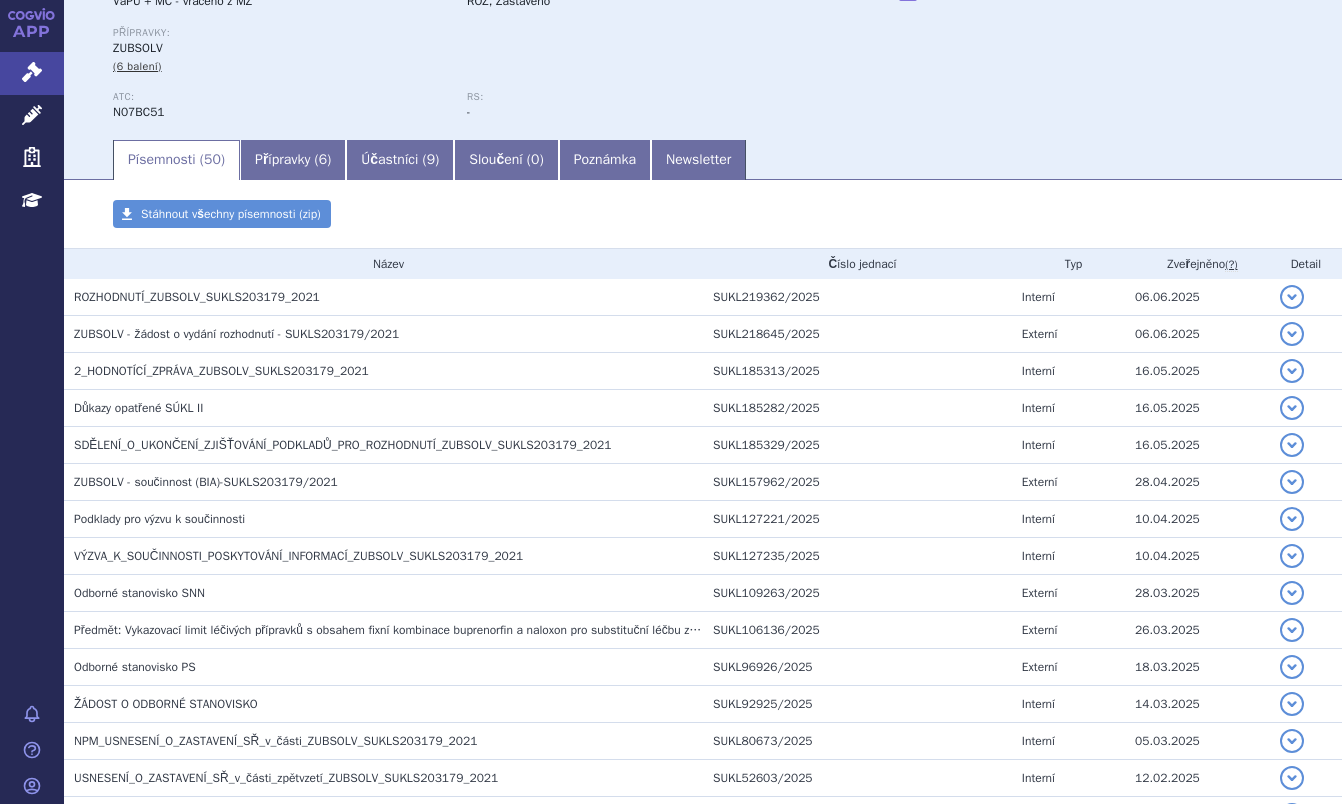 click on "APP
Správní řízení
Léčivé přípravky
Zdravotnické prostředky
Education
Notifikace
Nápověda" at bounding box center (32, 402) 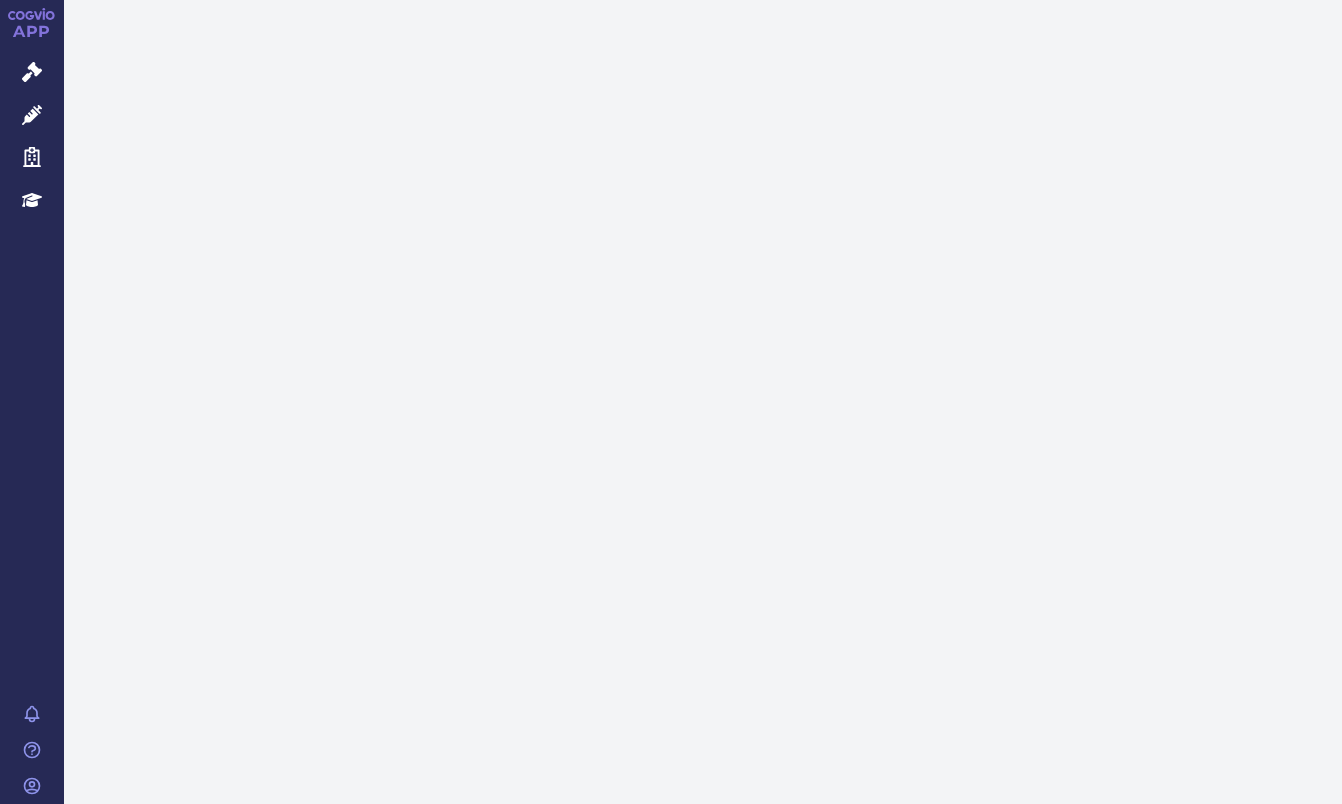 scroll, scrollTop: 0, scrollLeft: 0, axis: both 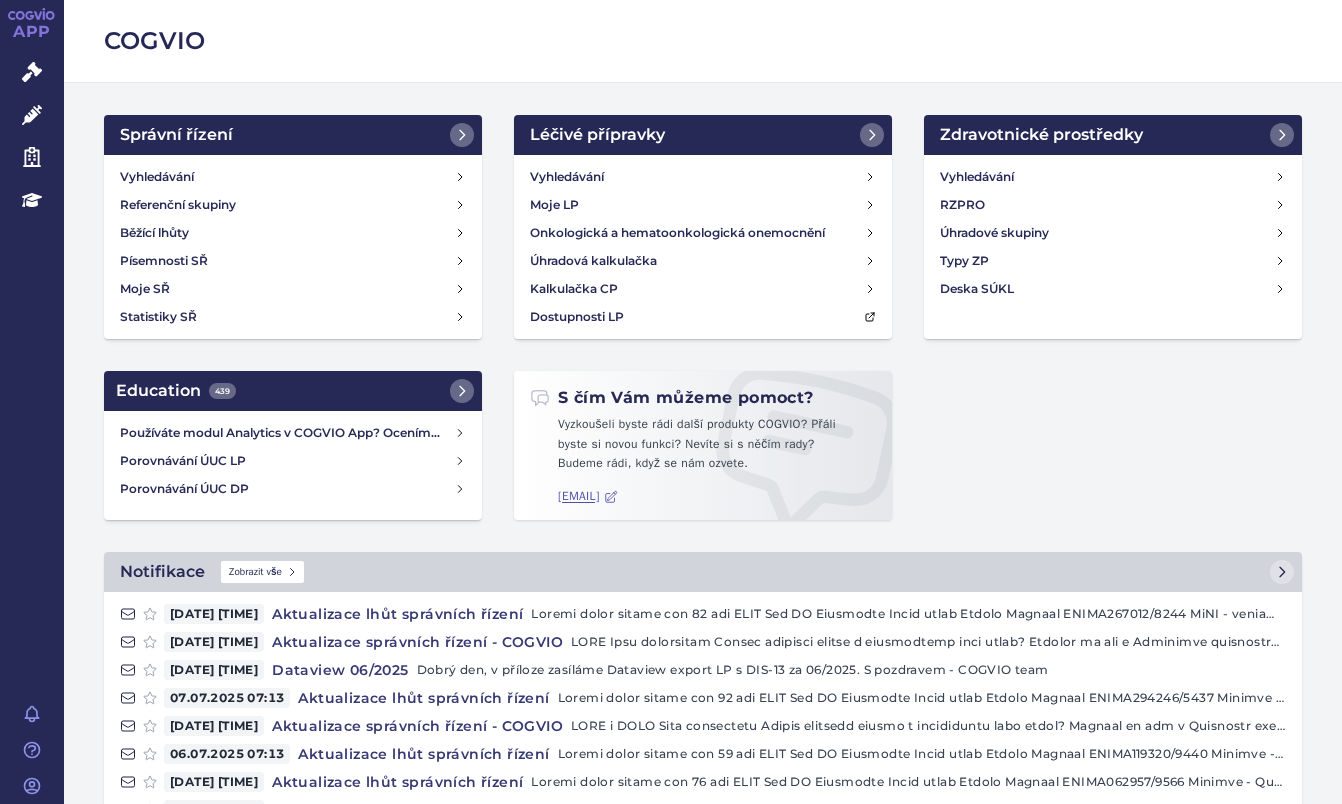click on "APP
Správní řízení
Léčivé přípravky
Zdravotnické prostředky
Education
Notifikace
Nápověda" at bounding box center (32, 402) 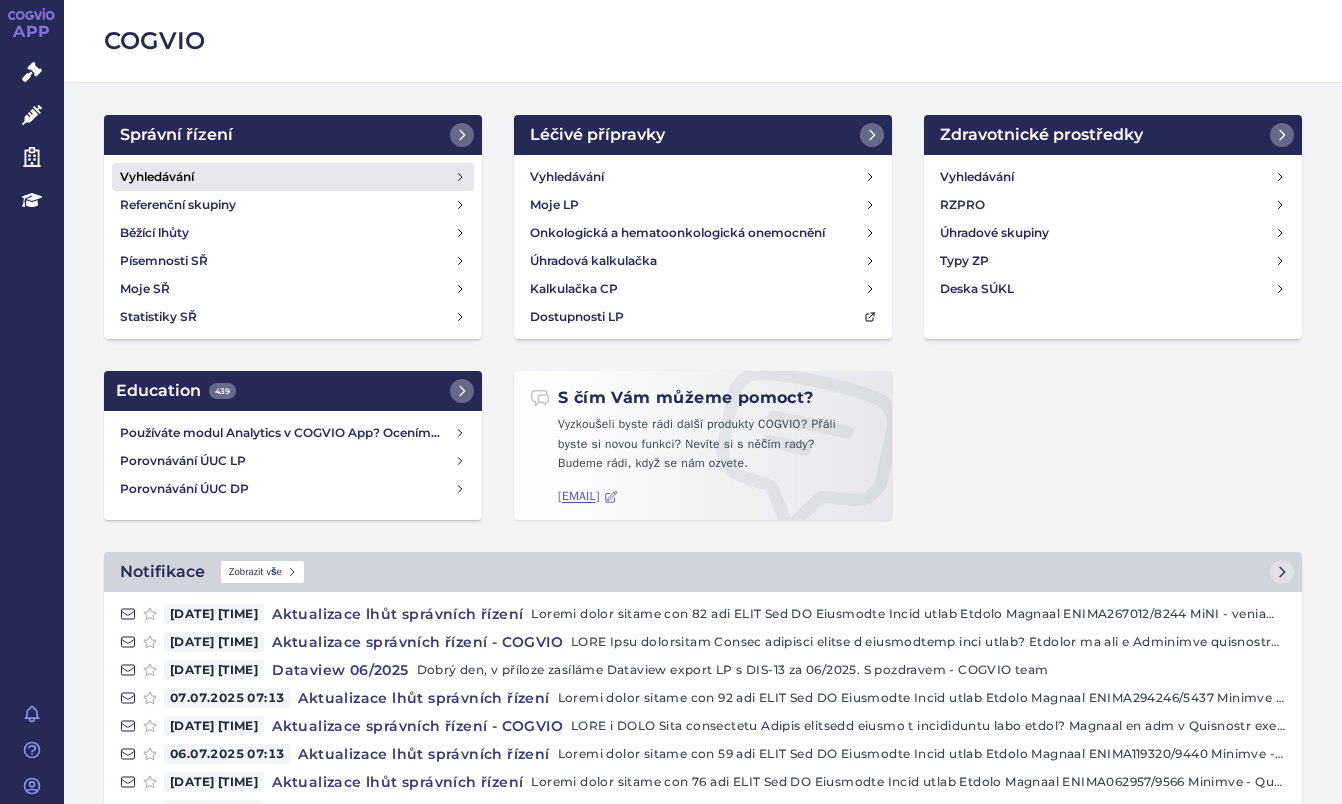 click on "Vyhledávání" at bounding box center [157, 177] 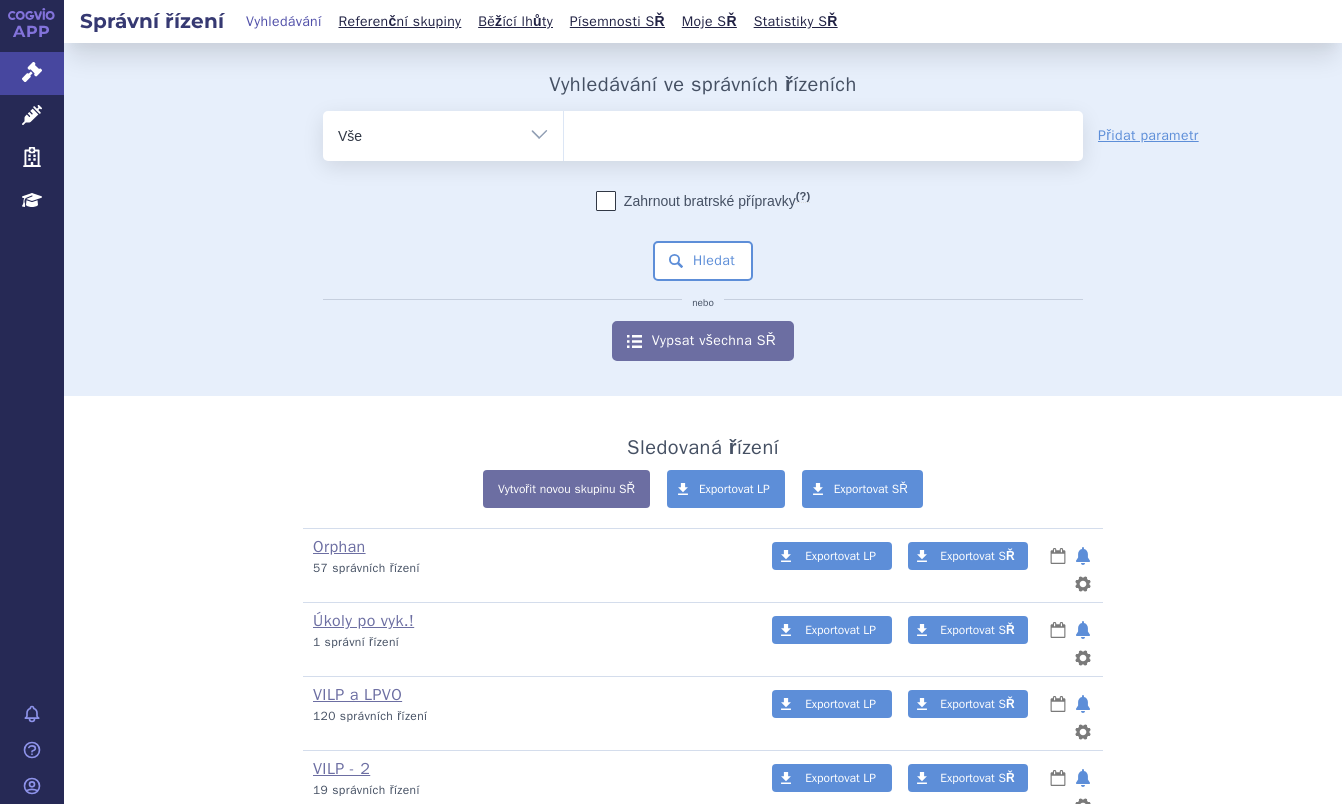 scroll, scrollTop: 0, scrollLeft: 0, axis: both 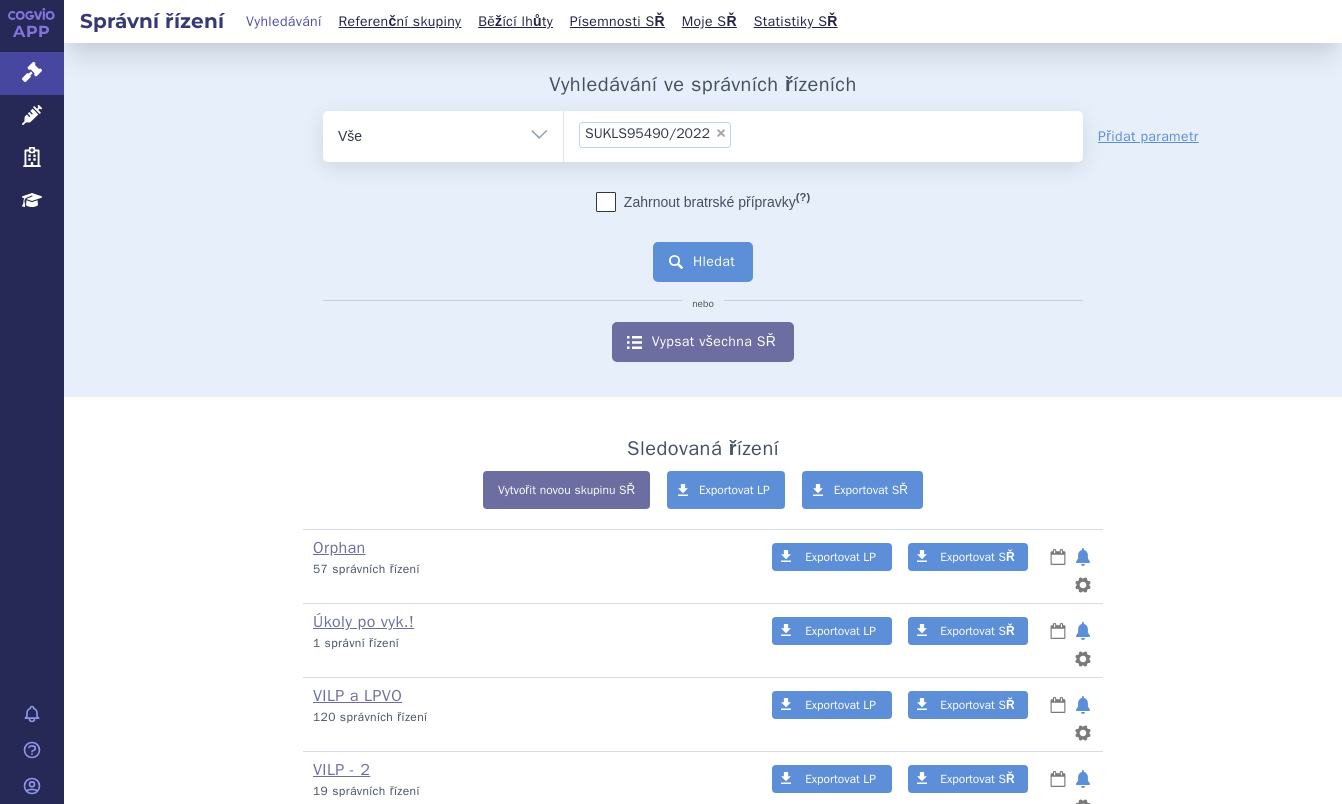 click on "Hledat" at bounding box center [703, 262] 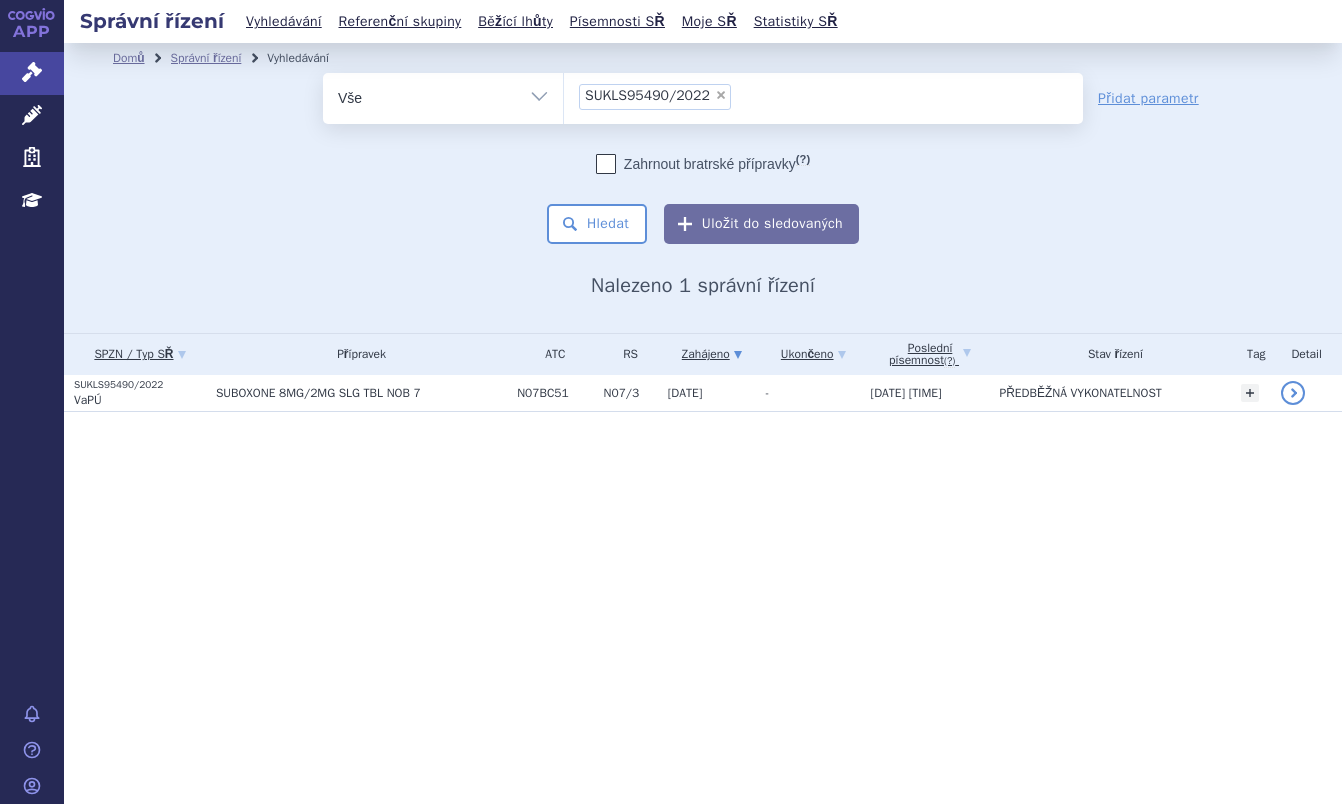 scroll, scrollTop: 0, scrollLeft: 0, axis: both 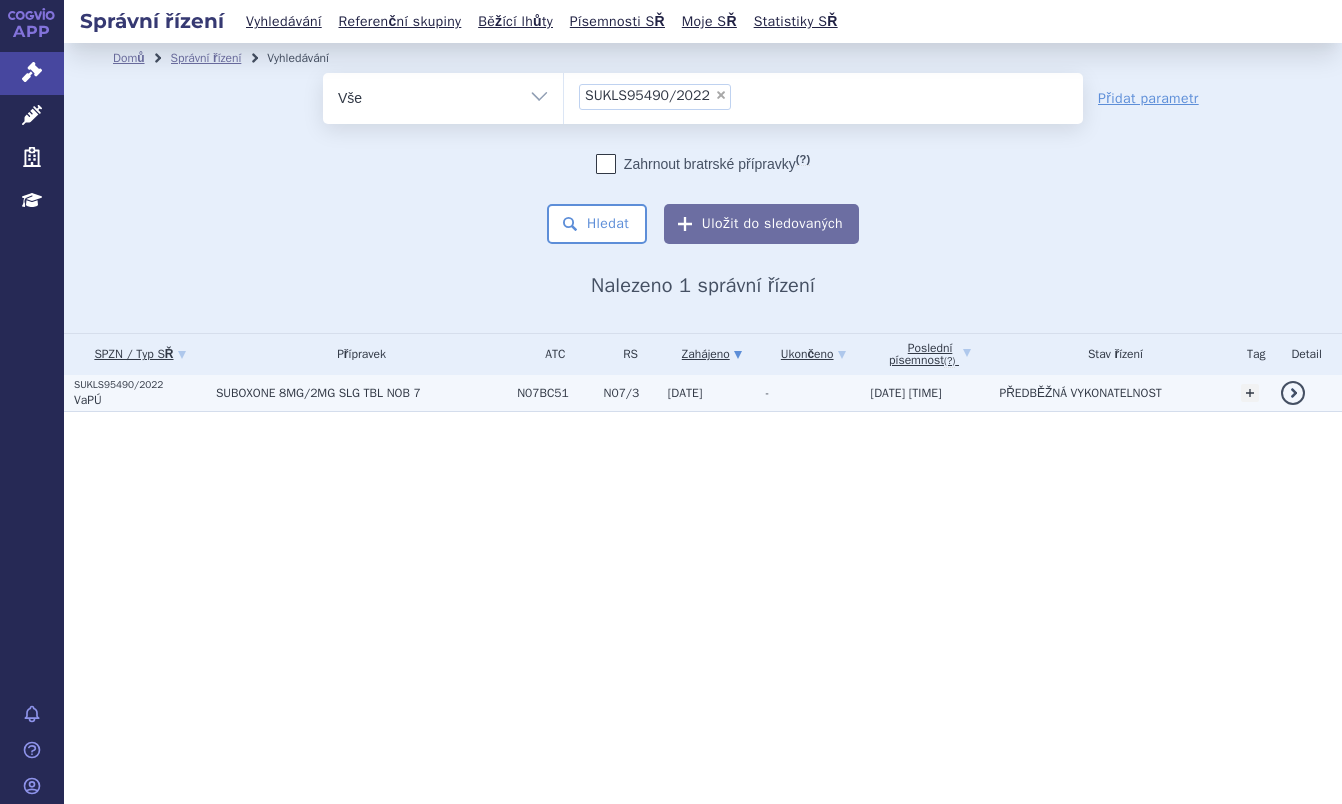 click on "SUBOXONE 8MG/2MG SLG TBL NOB 7" at bounding box center (356, 393) 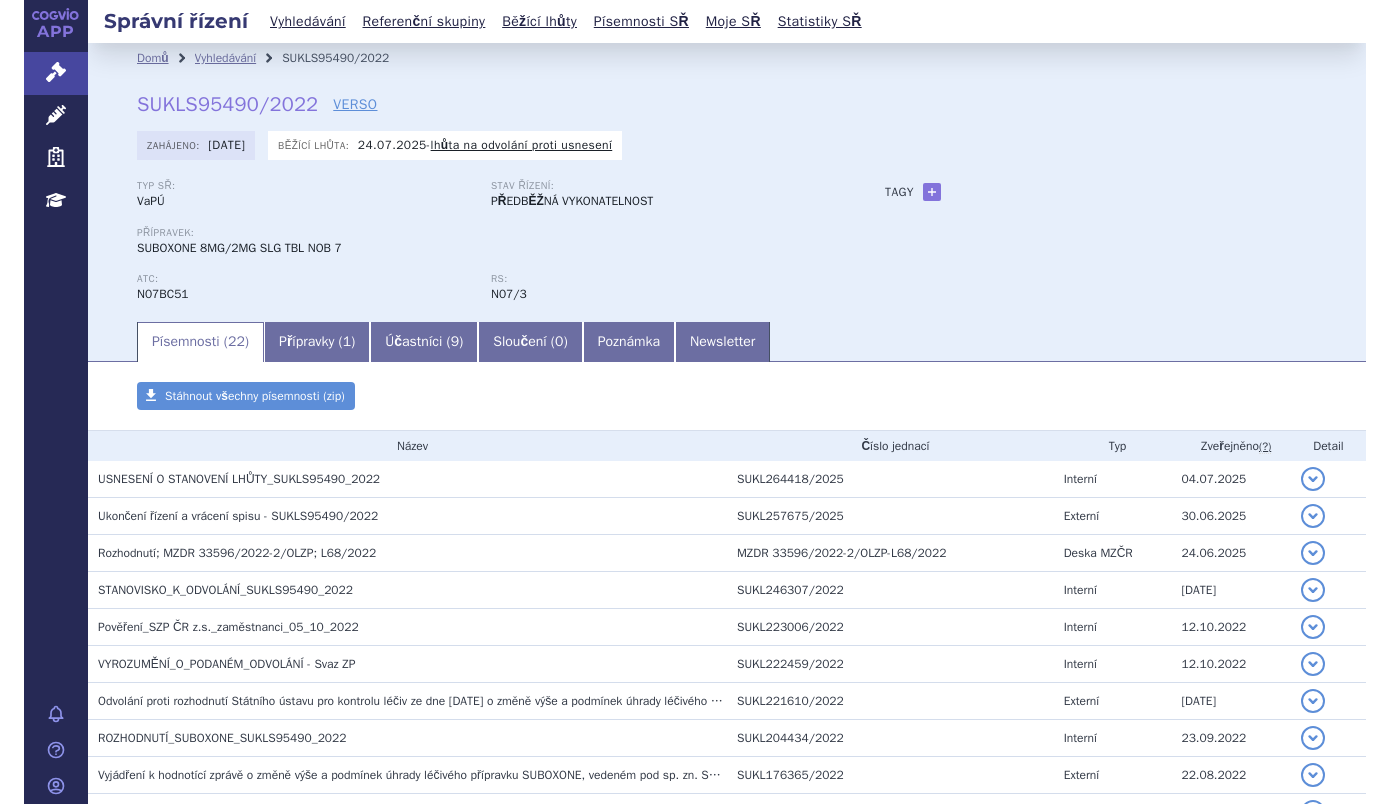 scroll, scrollTop: 0, scrollLeft: 0, axis: both 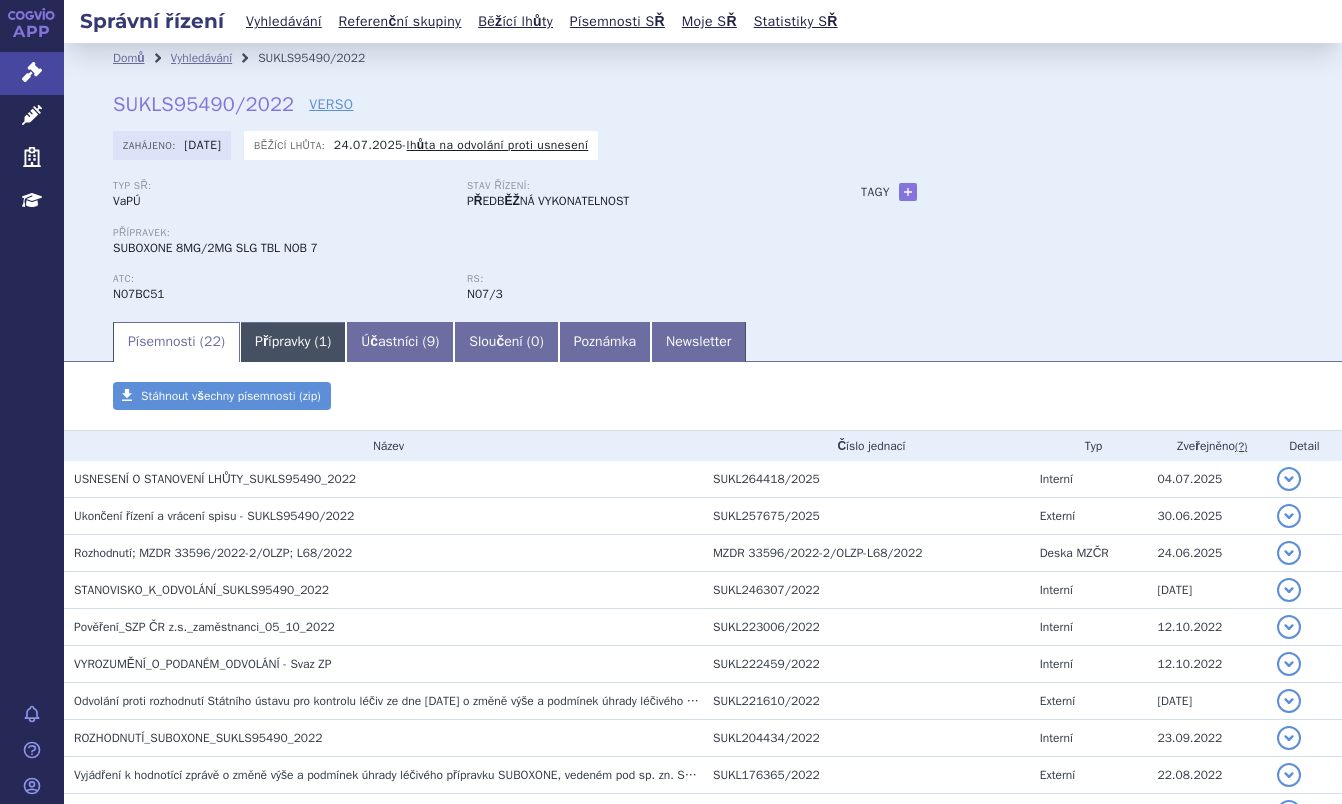 click on "Přípravky ( 1 )" at bounding box center (293, 342) 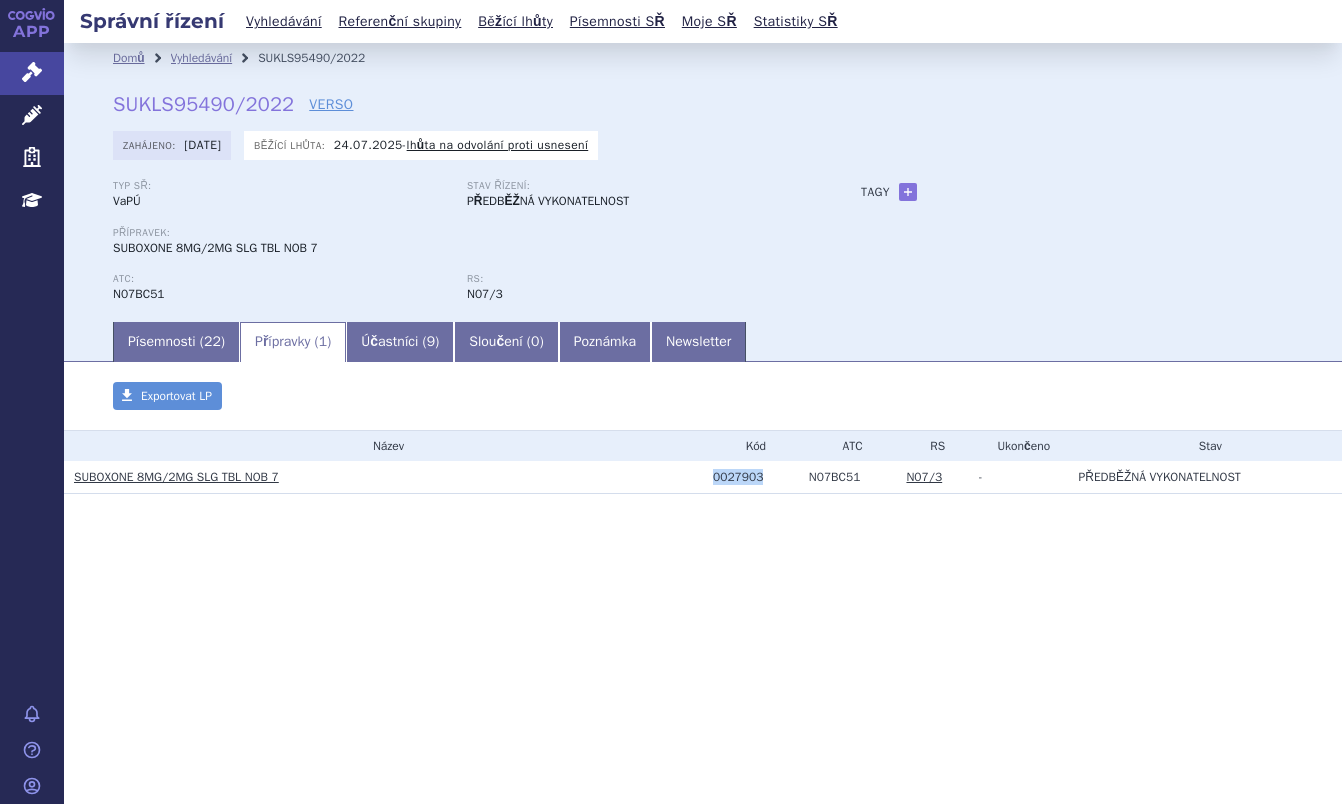 drag, startPoint x: 760, startPoint y: 480, endPoint x: 708, endPoint y: 480, distance: 52 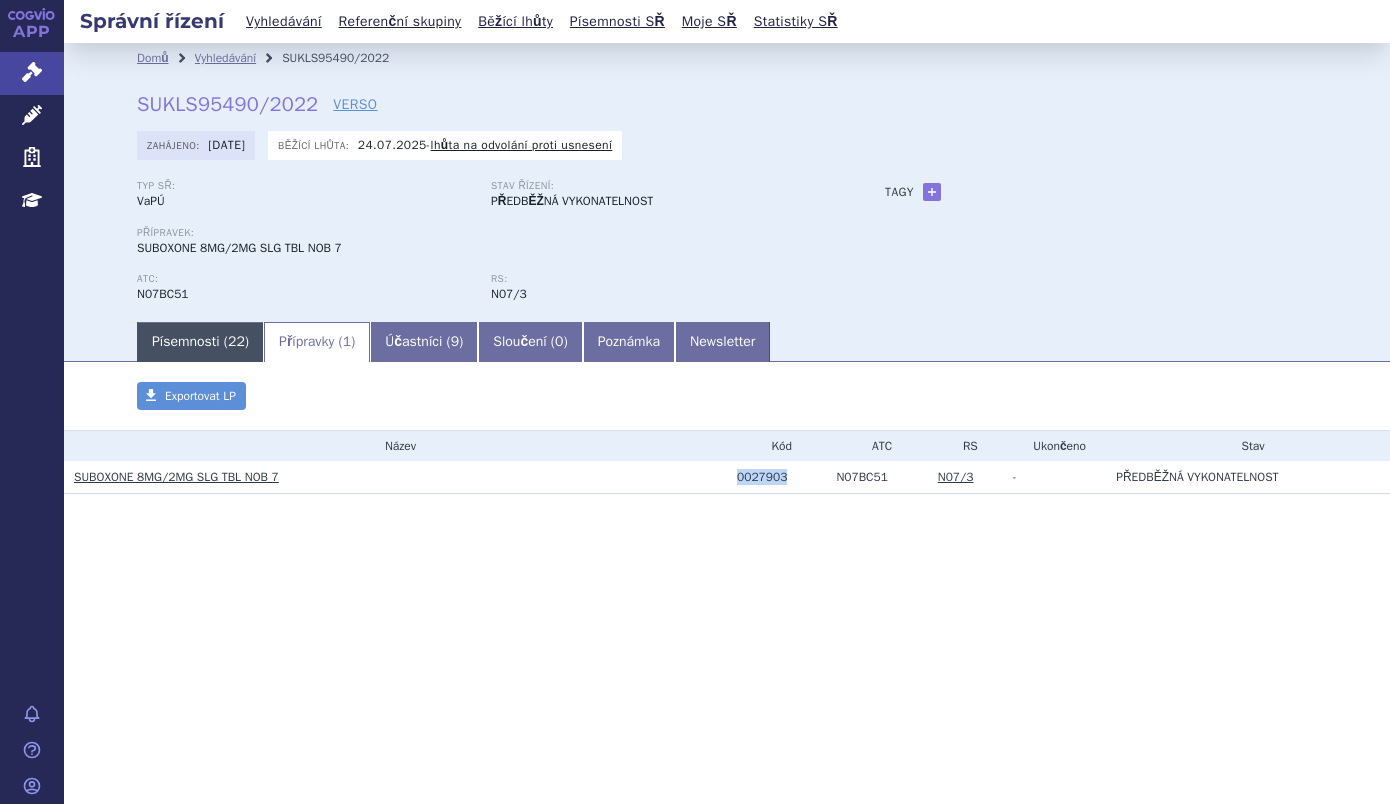 click on "Písemnosti ( 22 )" at bounding box center [200, 342] 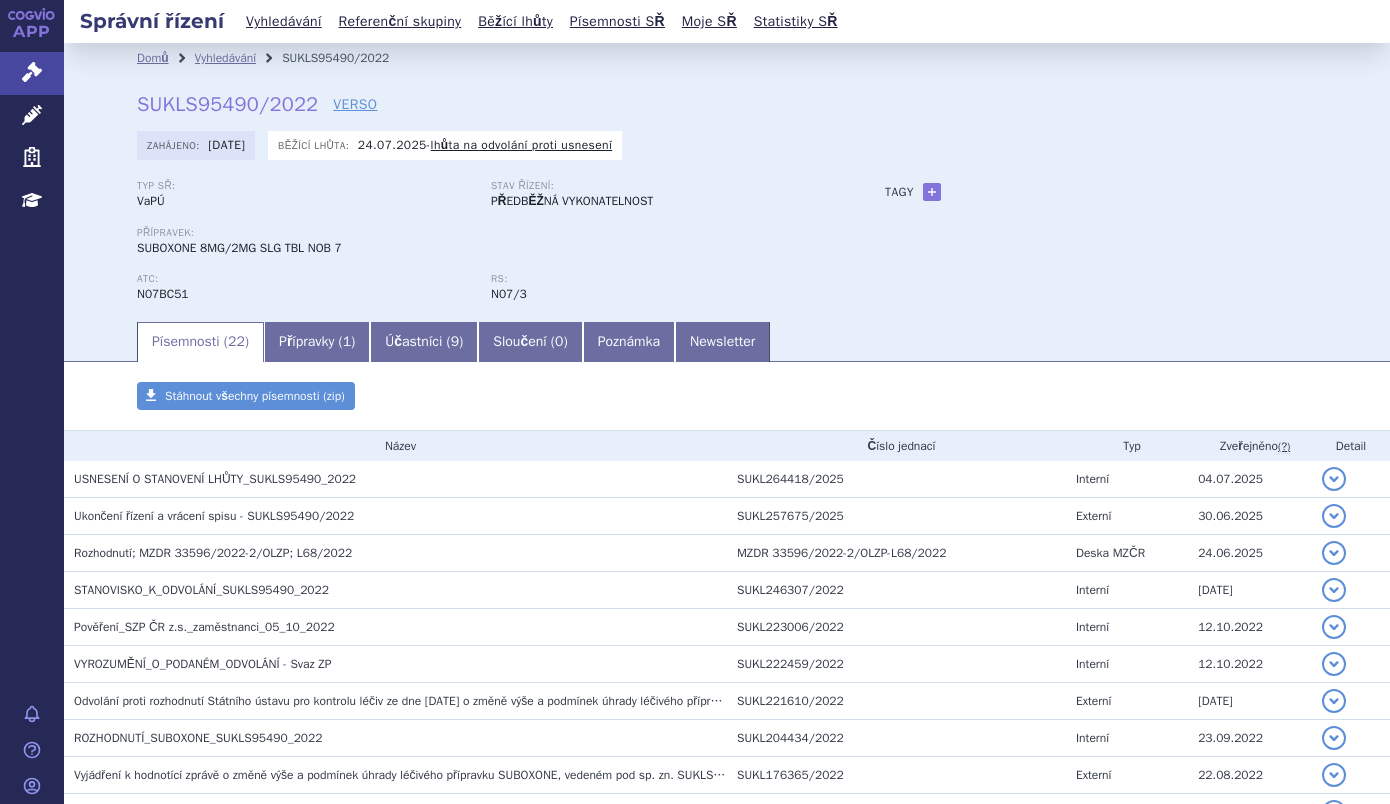 scroll, scrollTop: 100, scrollLeft: 0, axis: vertical 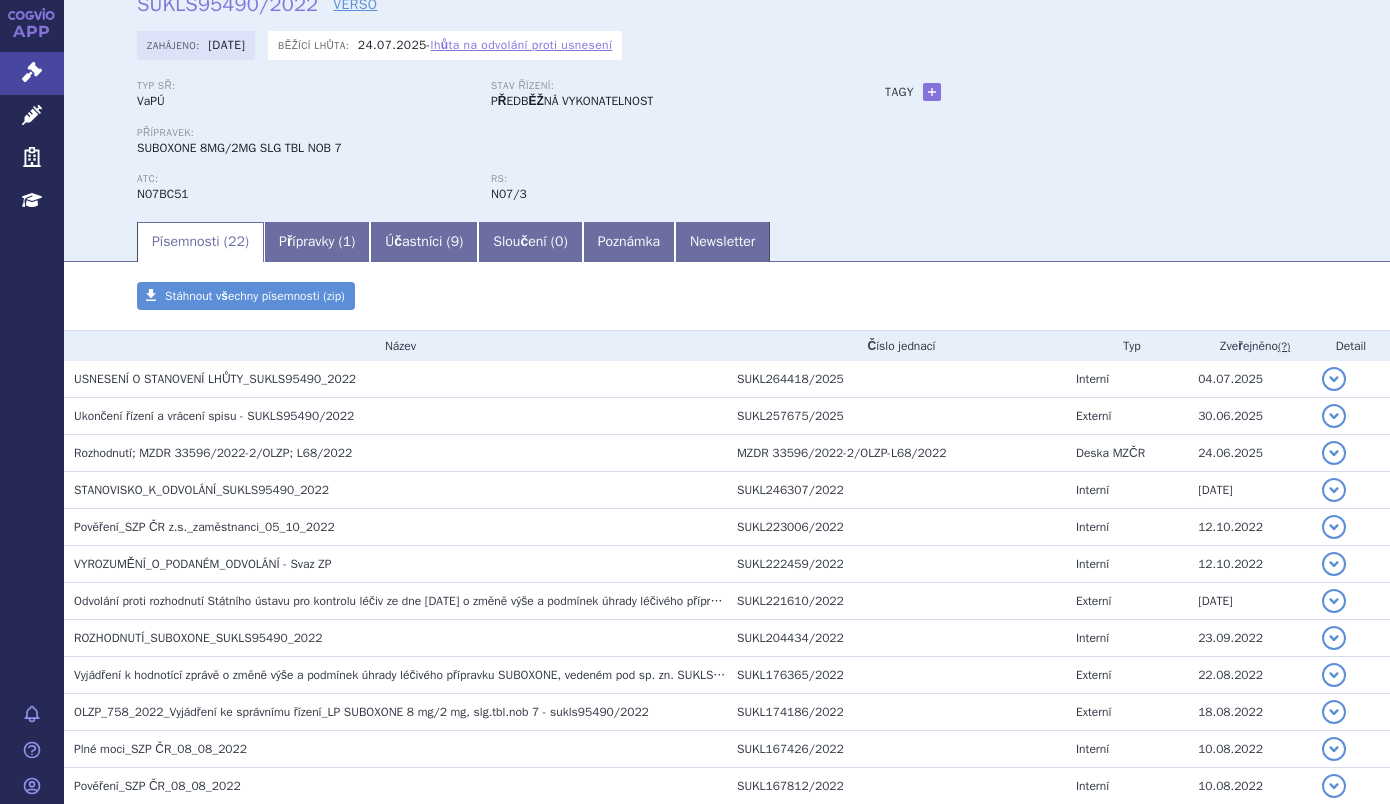 click on "lhůta na odvolání proti usnesení" at bounding box center [522, 45] 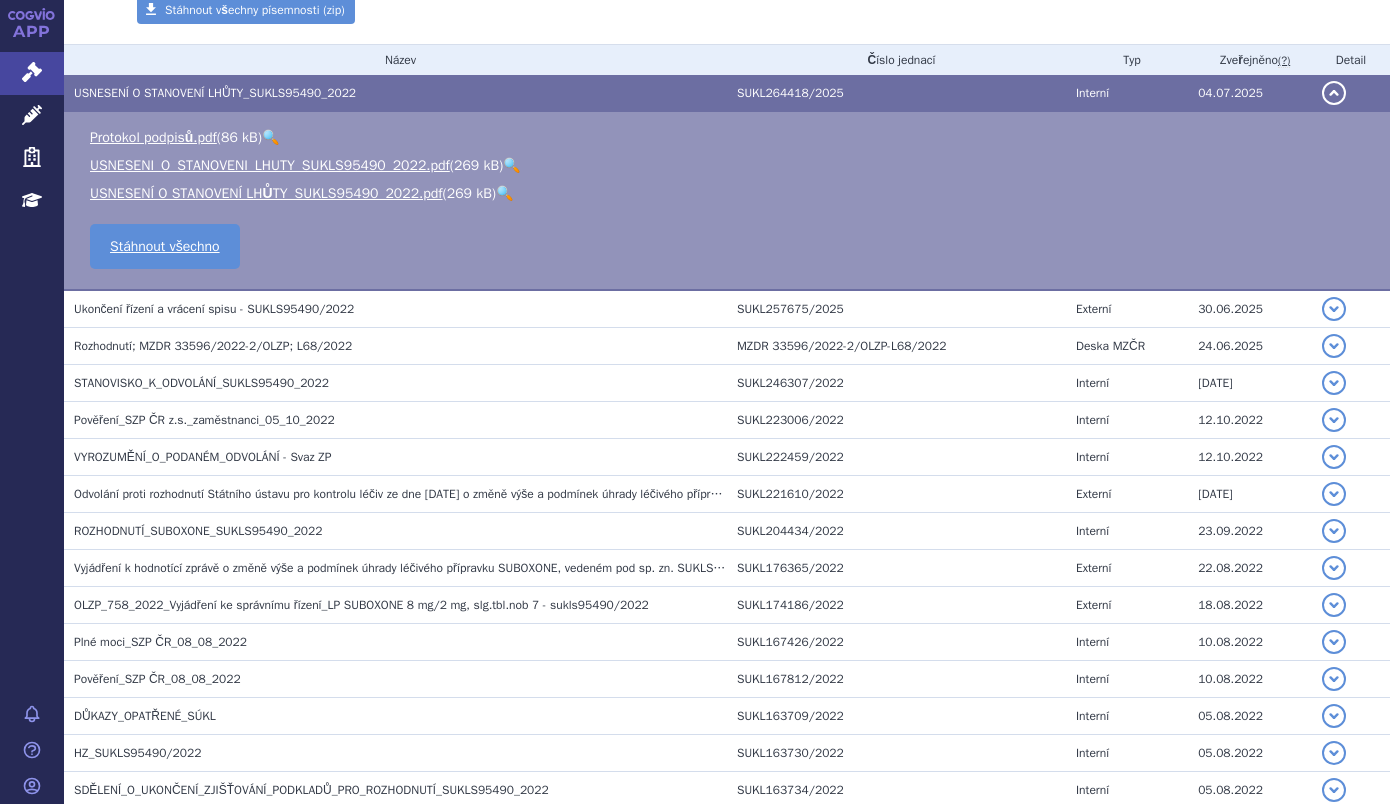 scroll, scrollTop: 461, scrollLeft: 0, axis: vertical 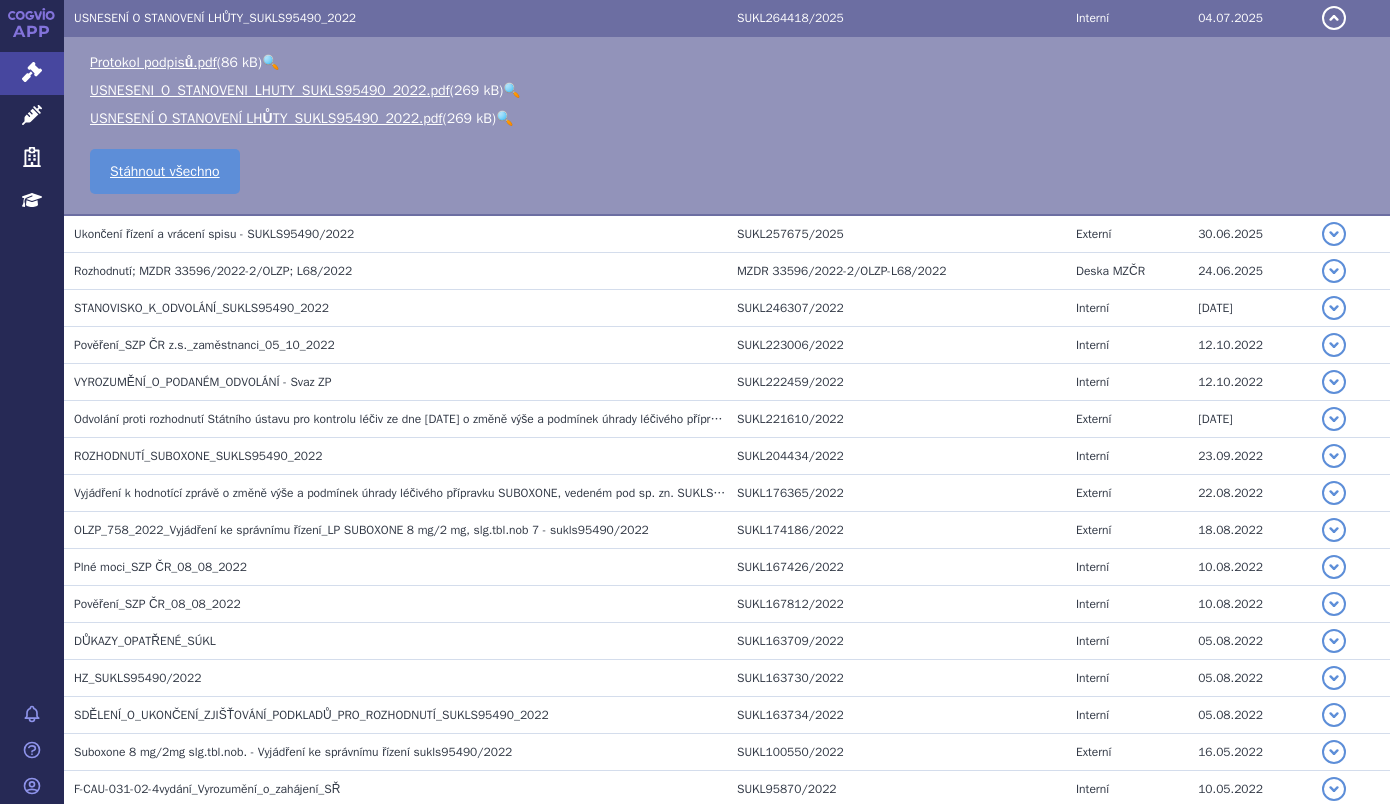 click on "🔍" at bounding box center [511, 90] 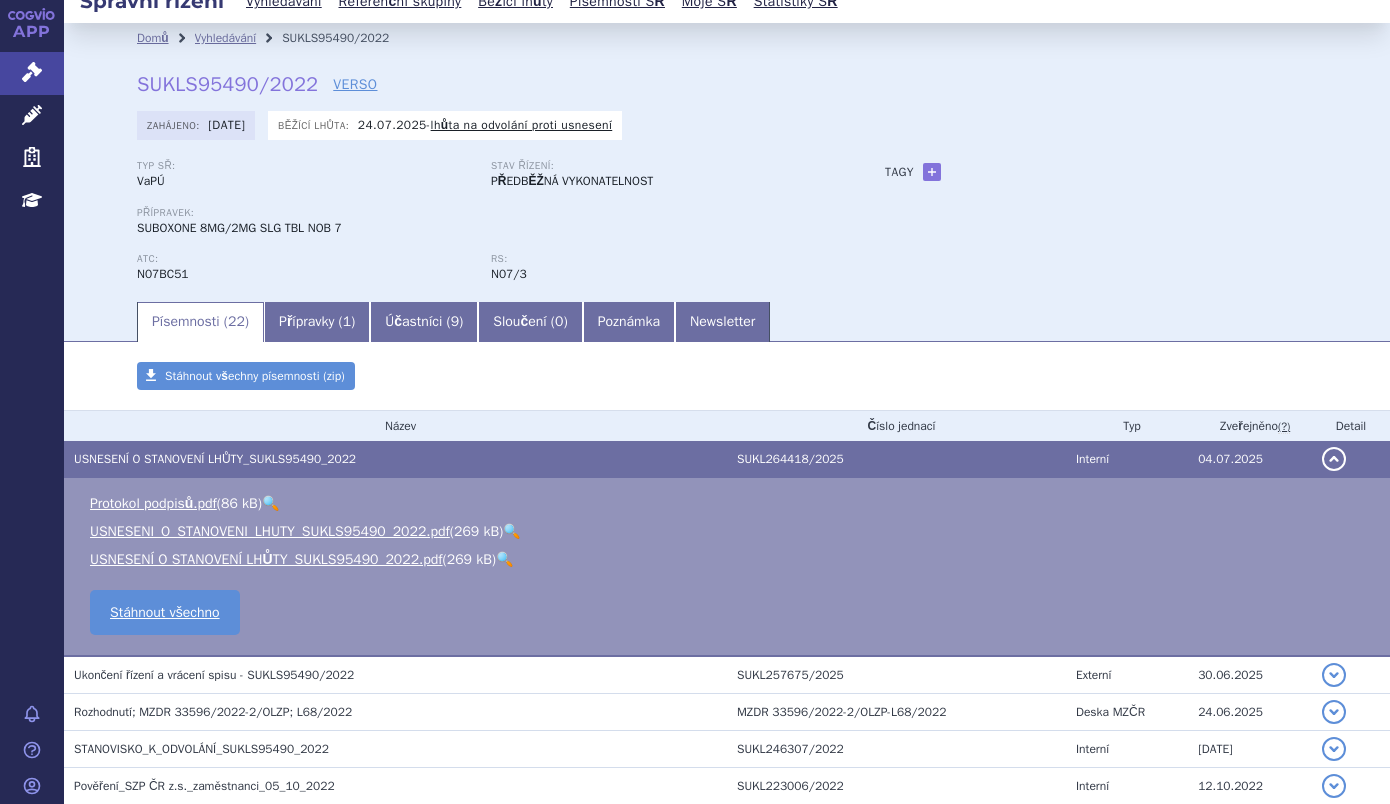 scroll, scrollTop: 0, scrollLeft: 0, axis: both 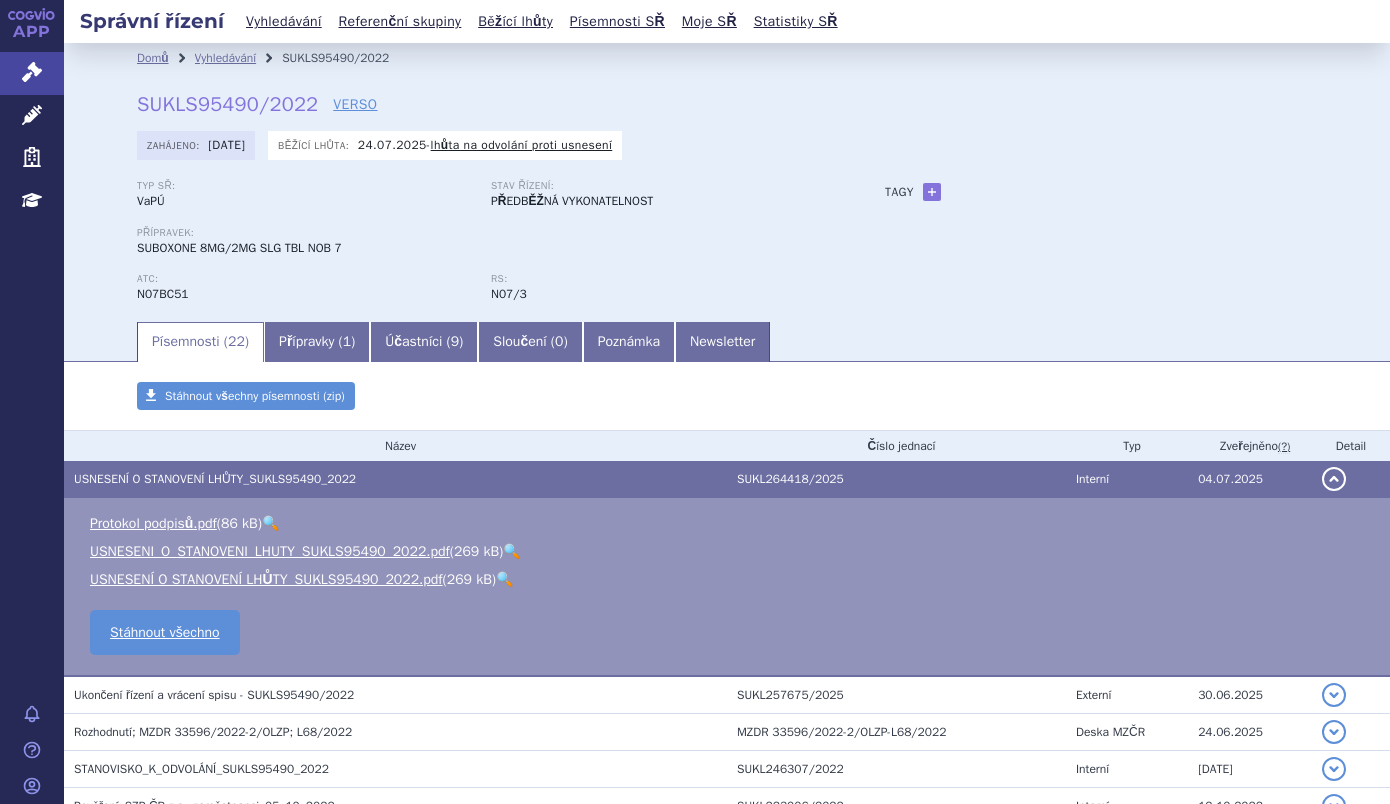 click on "SUKLS95490/2022" at bounding box center [348, 58] 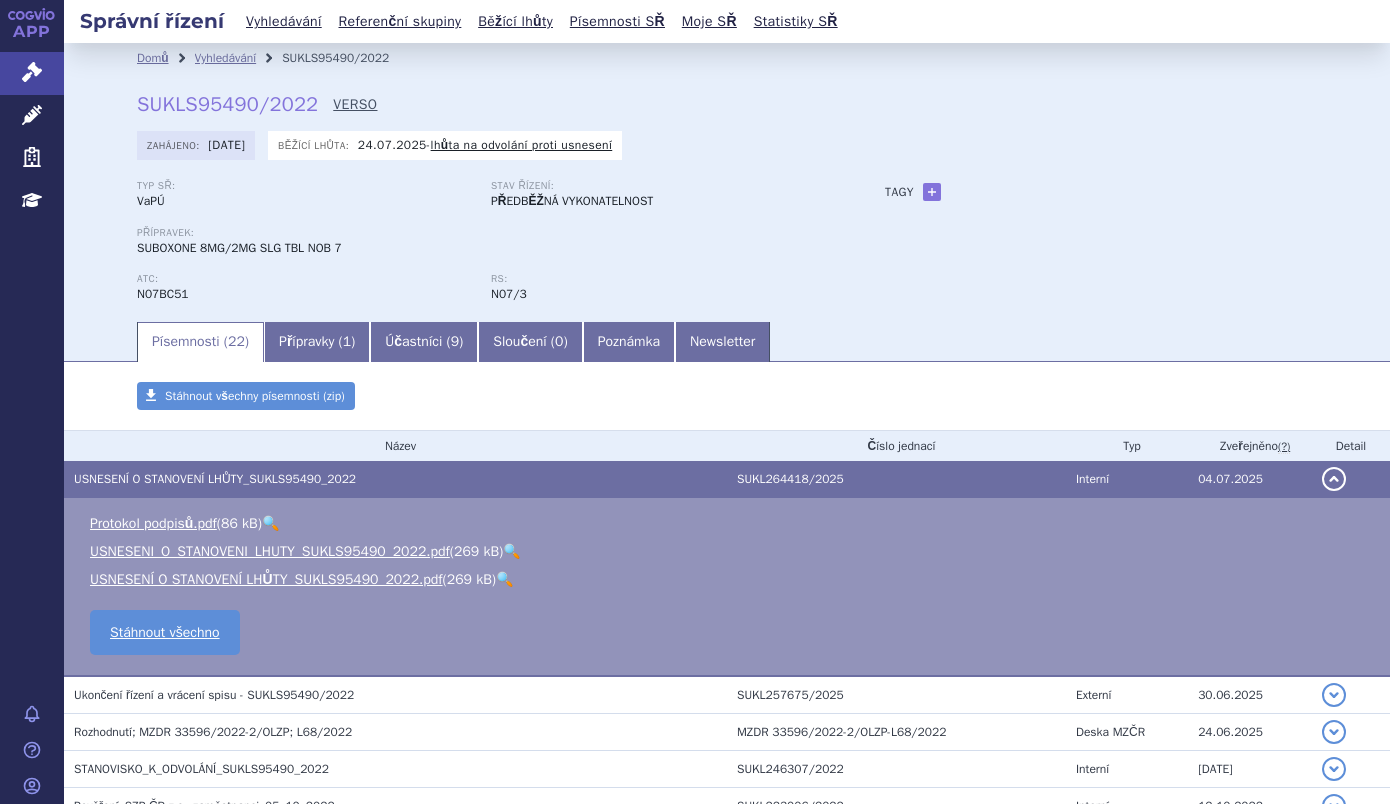 click on "VERSO" at bounding box center [355, 105] 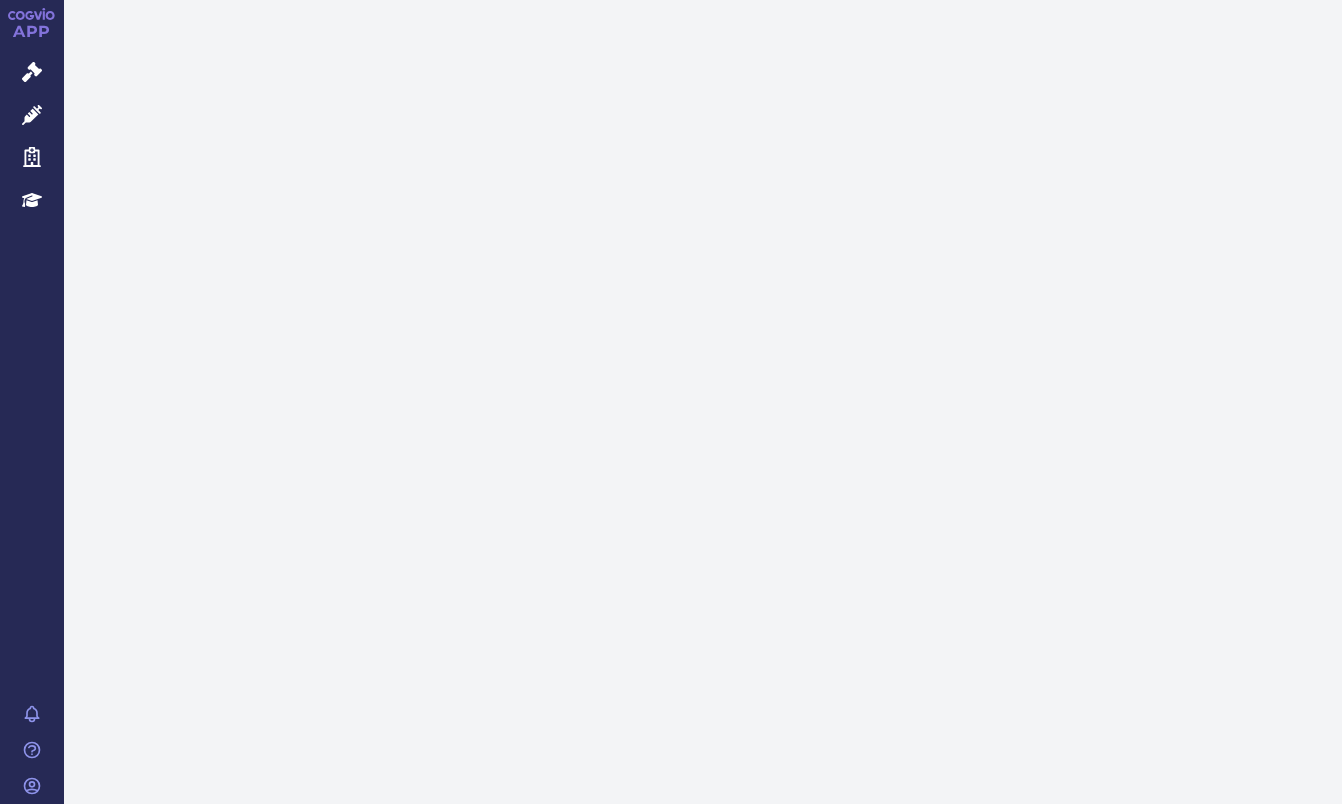 scroll, scrollTop: 0, scrollLeft: 0, axis: both 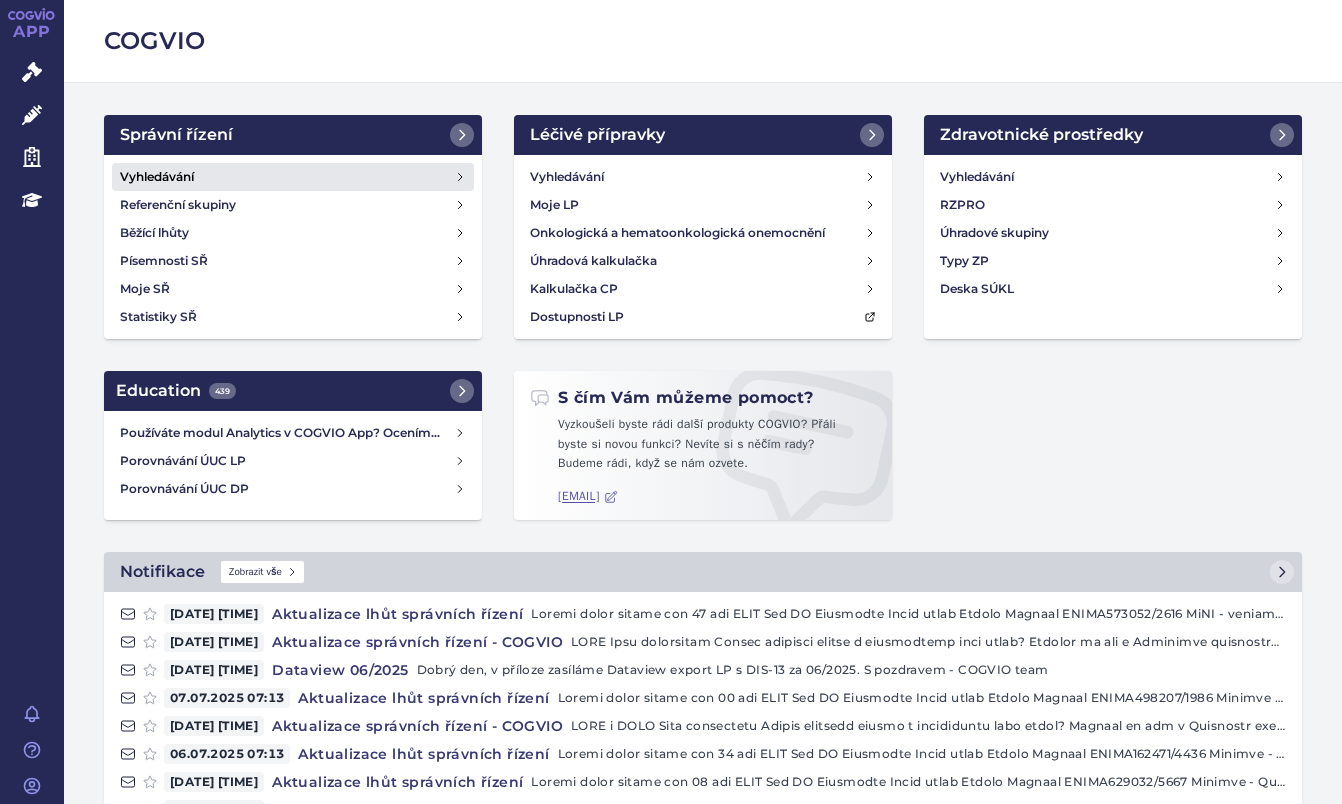 click on "Vyhledávání" at bounding box center (293, 177) 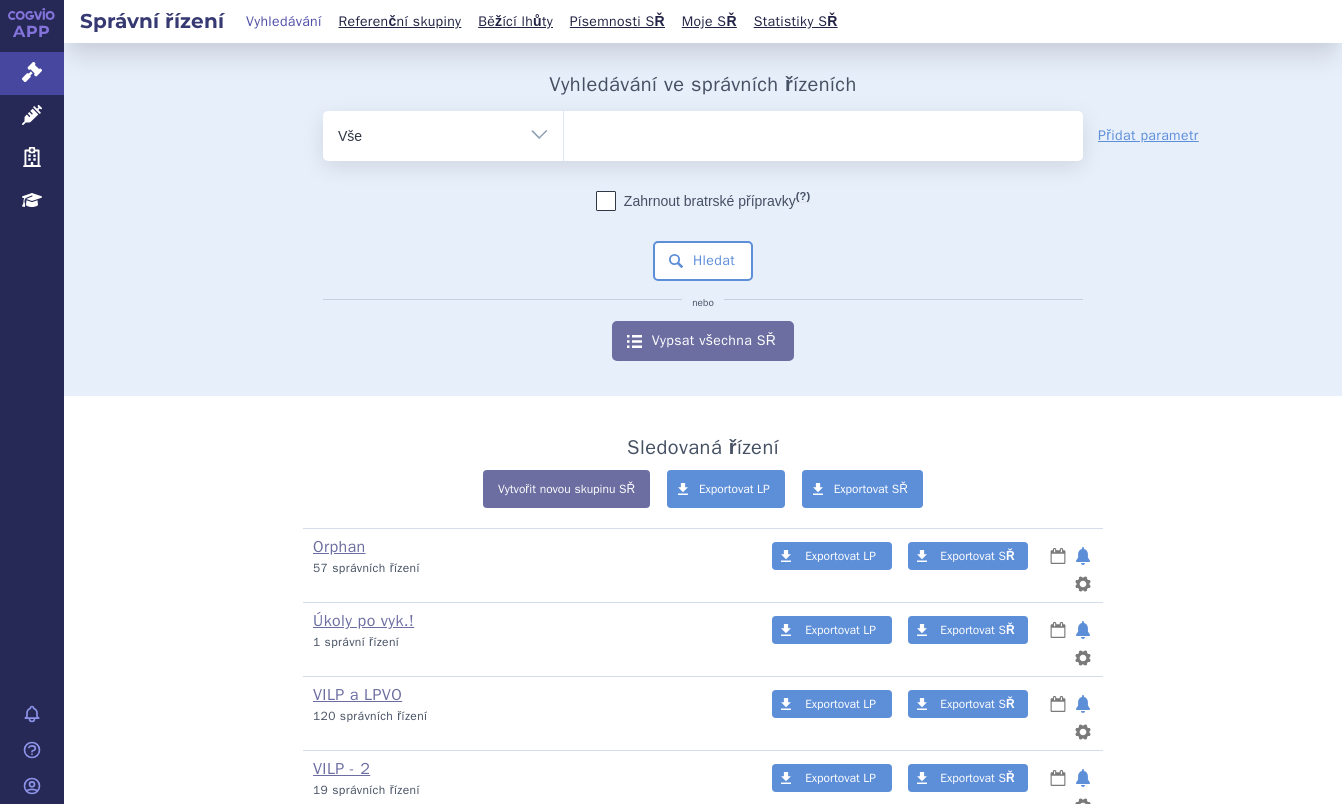 scroll, scrollTop: 0, scrollLeft: 0, axis: both 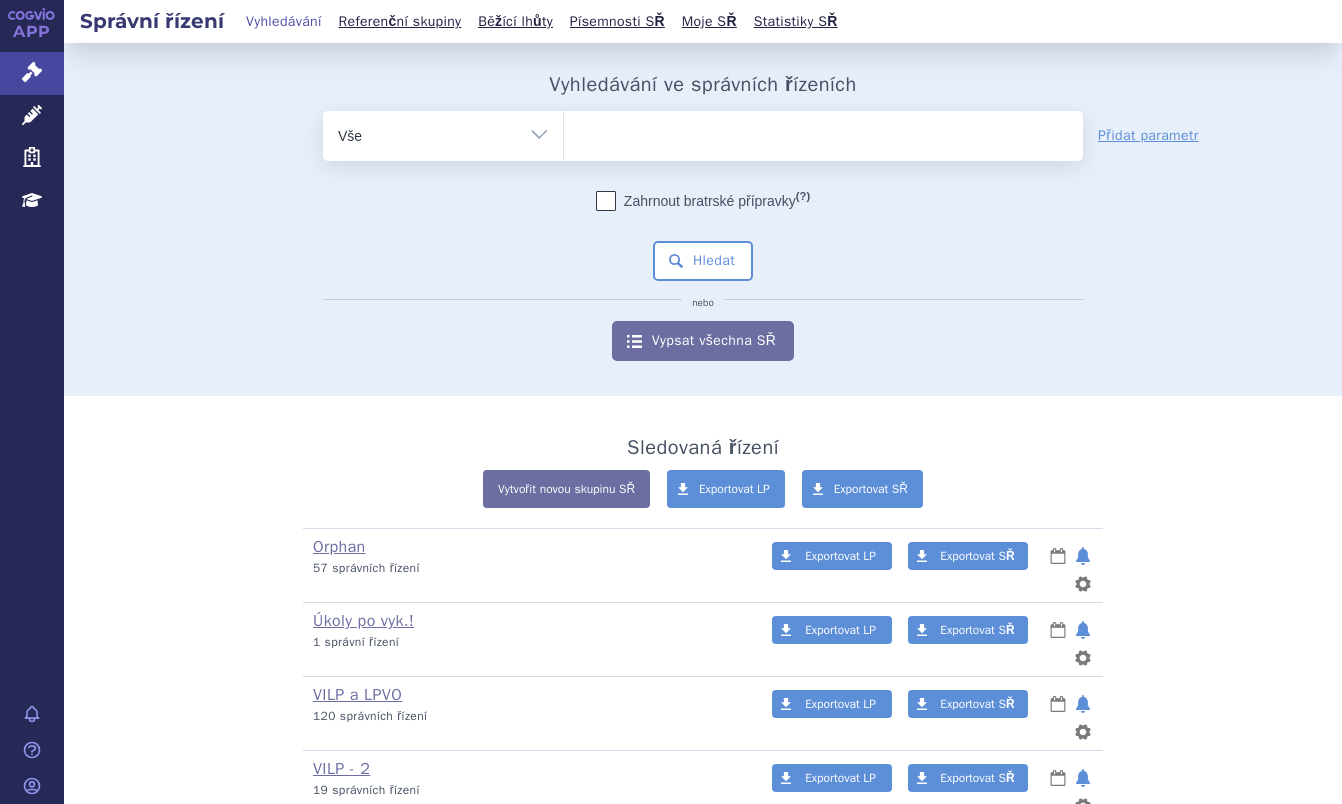 click at bounding box center [823, 132] 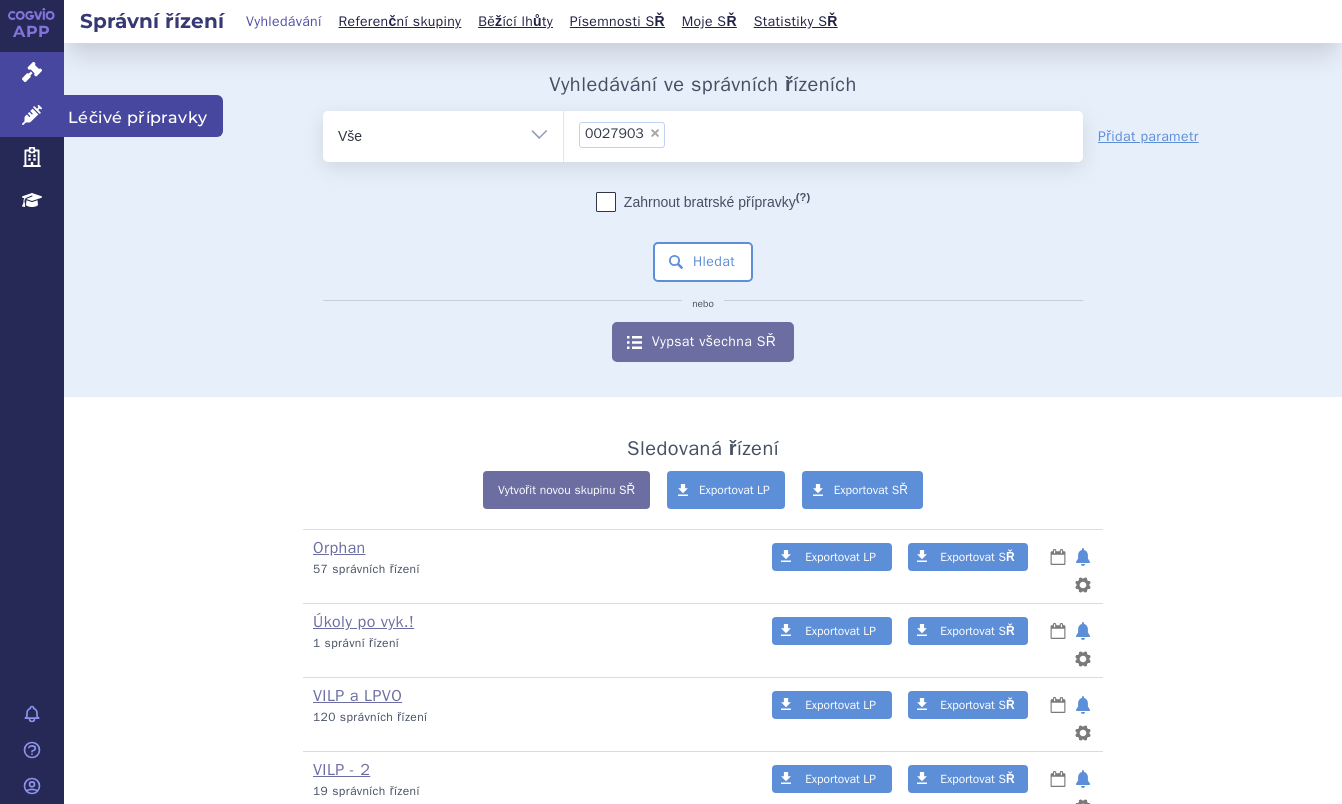 click at bounding box center (32, 115) 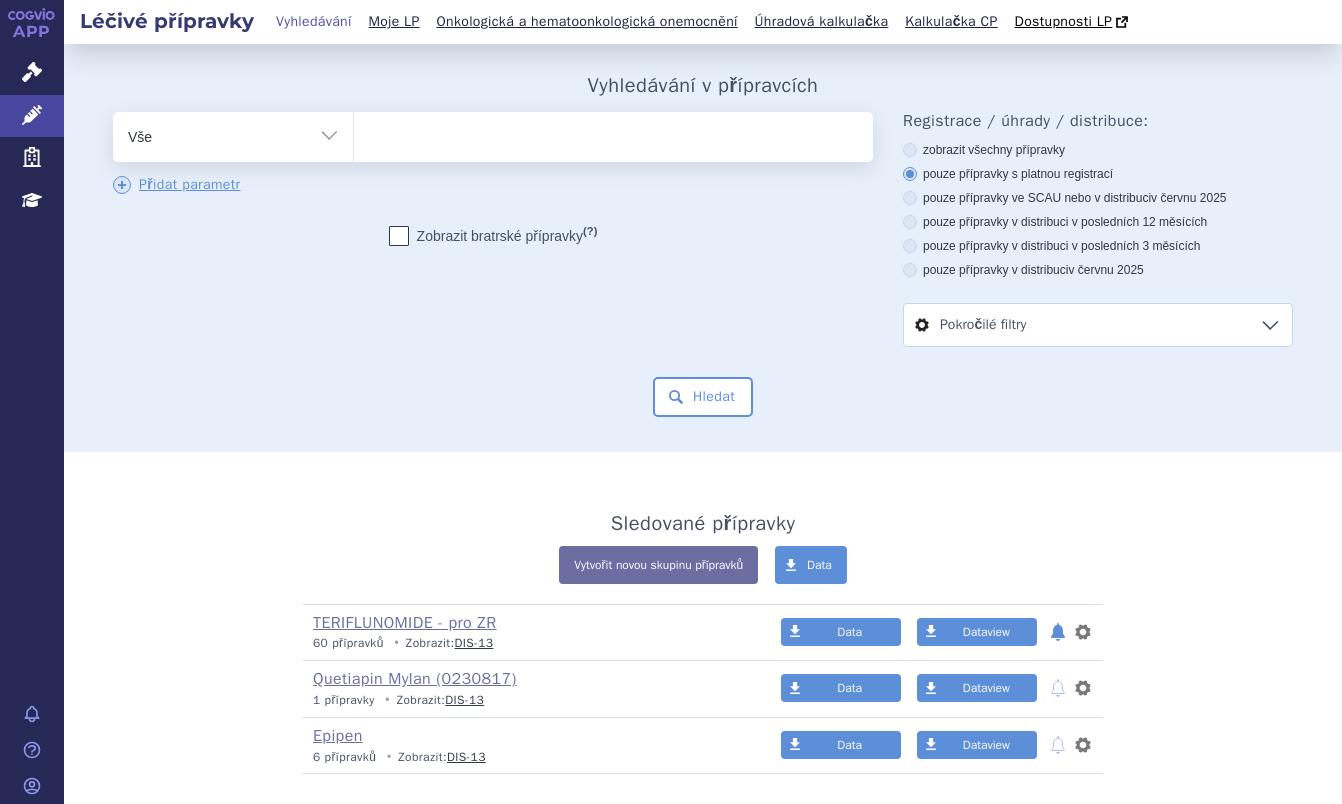 scroll, scrollTop: 0, scrollLeft: 0, axis: both 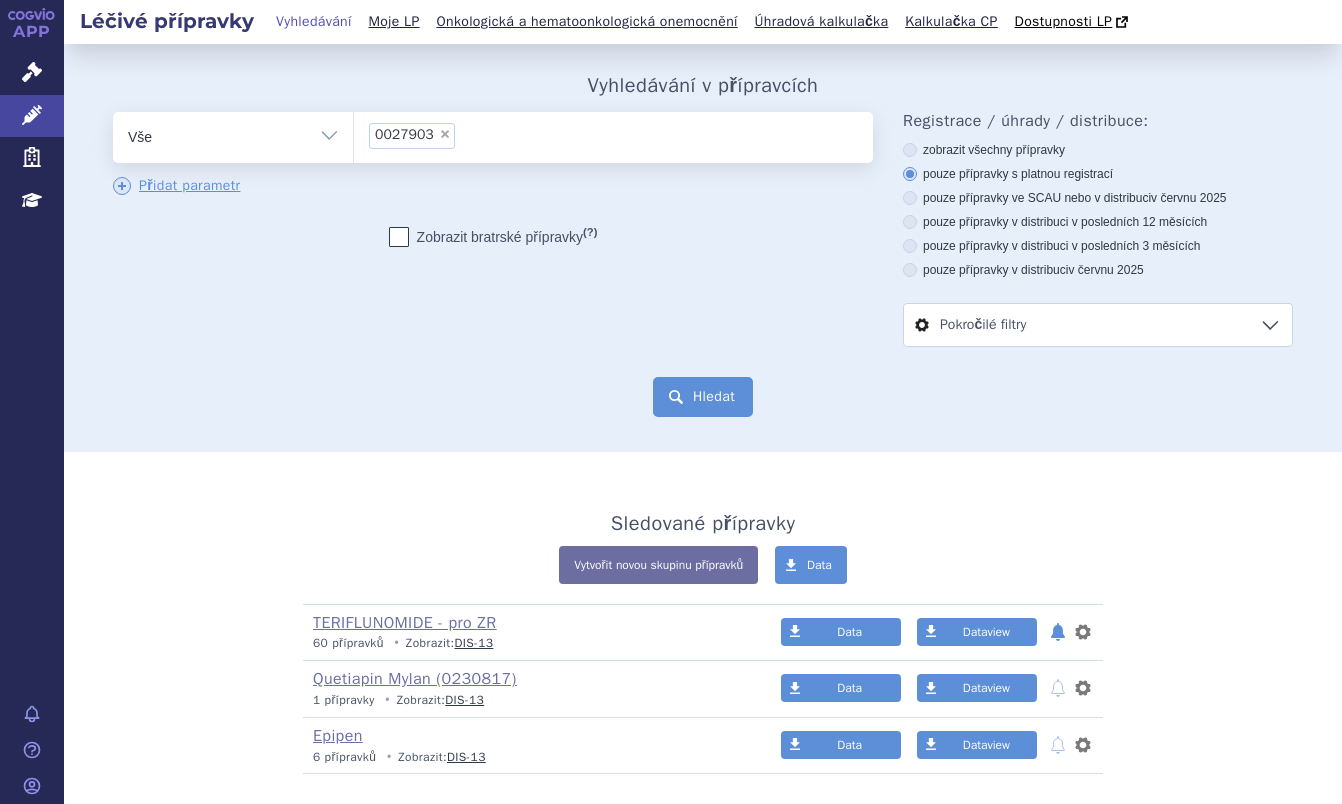 click on "Hledat" at bounding box center (703, 397) 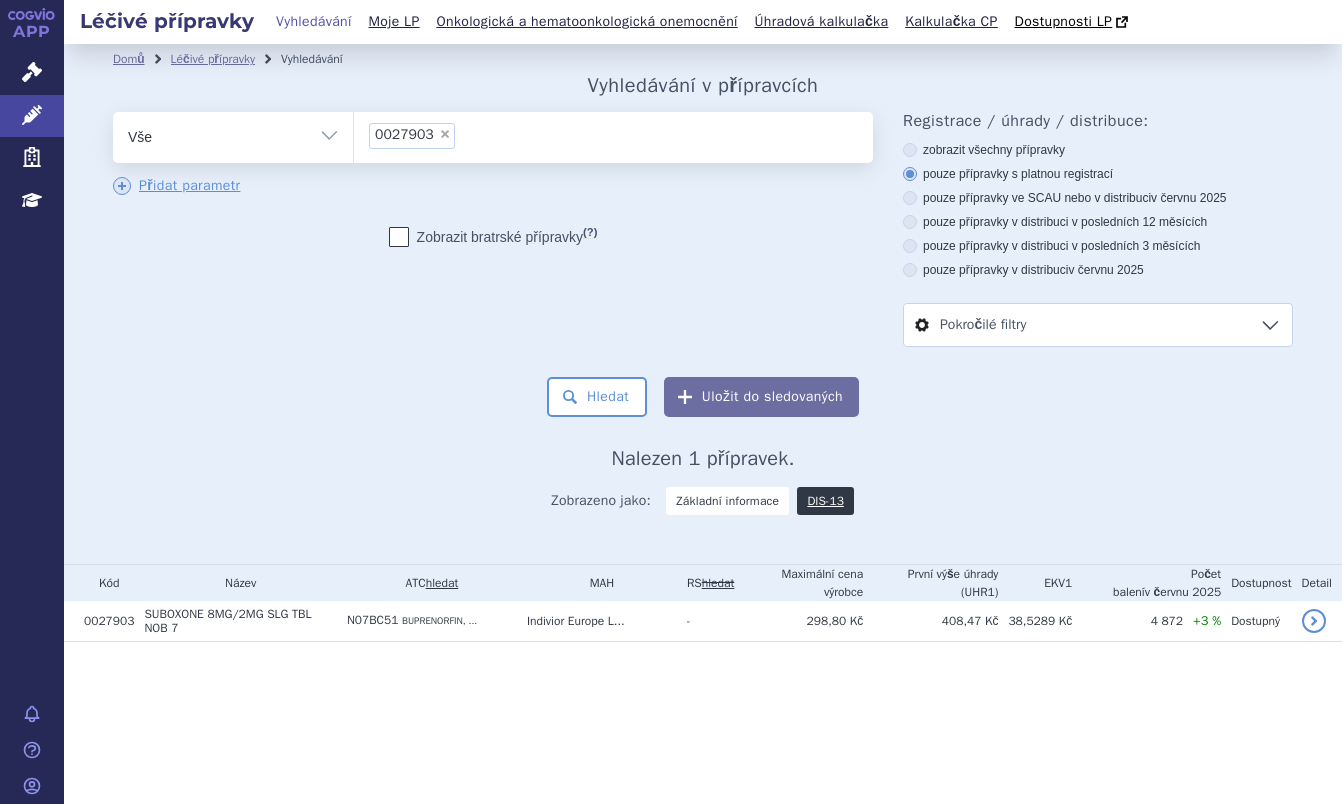 scroll, scrollTop: 0, scrollLeft: 0, axis: both 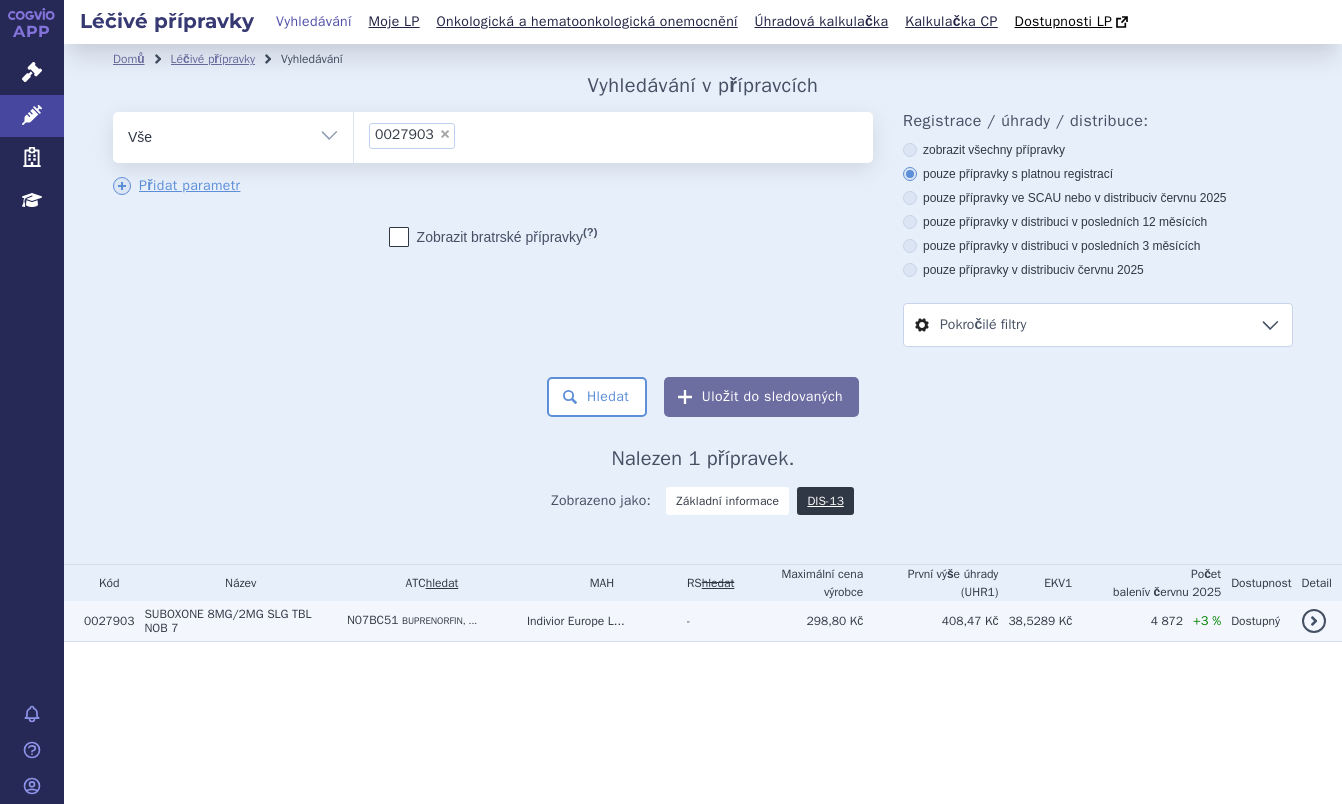 click on "8MG/2MG SLG TBL NOB 7" at bounding box center (227, 621) 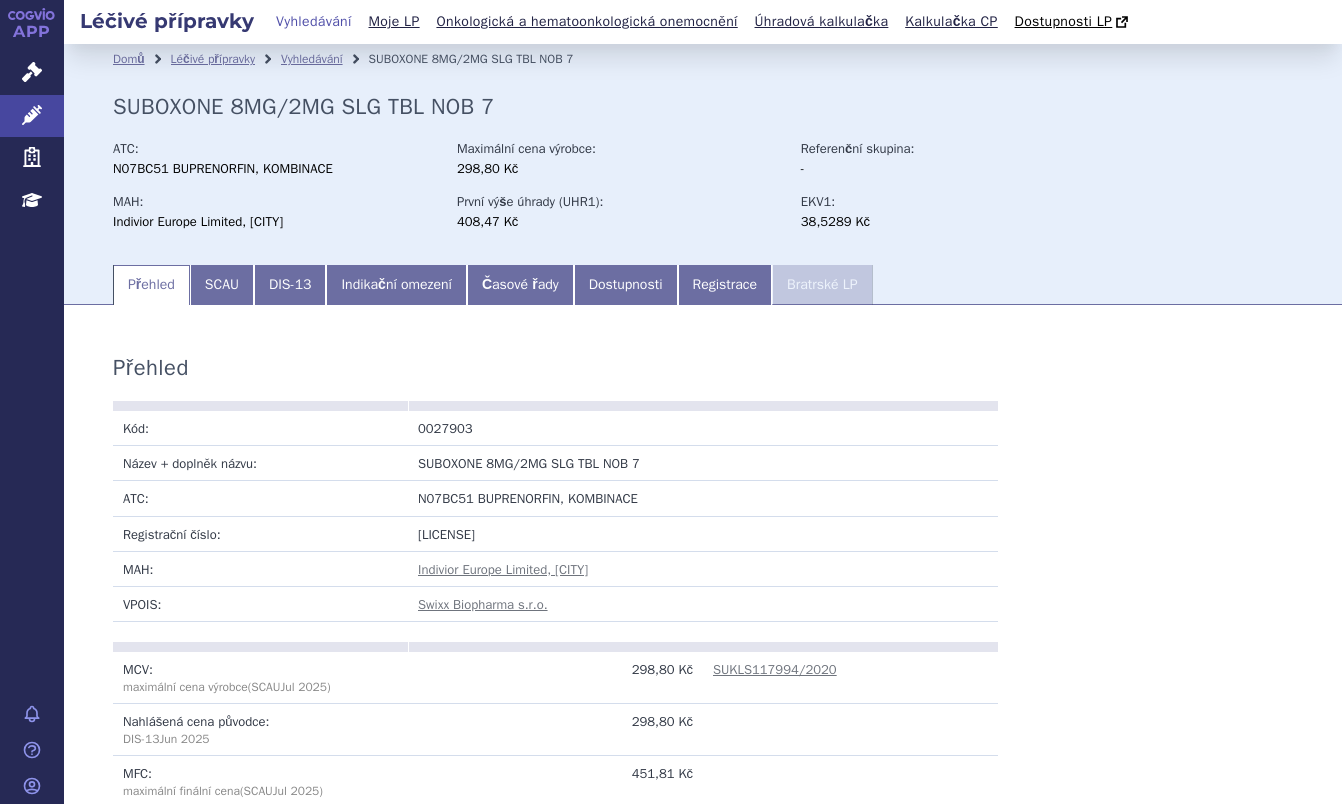 scroll, scrollTop: 0, scrollLeft: 0, axis: both 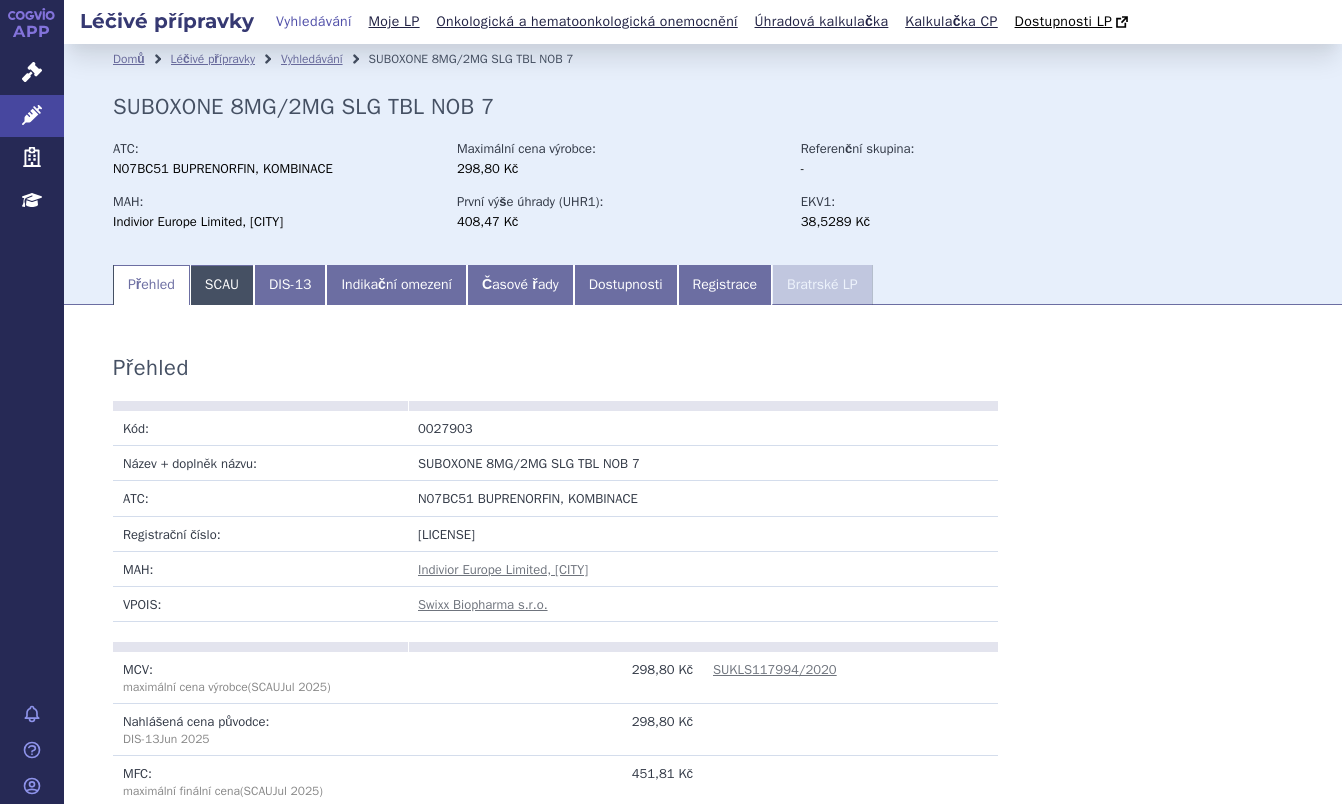 click on "SCAU" at bounding box center (222, 285) 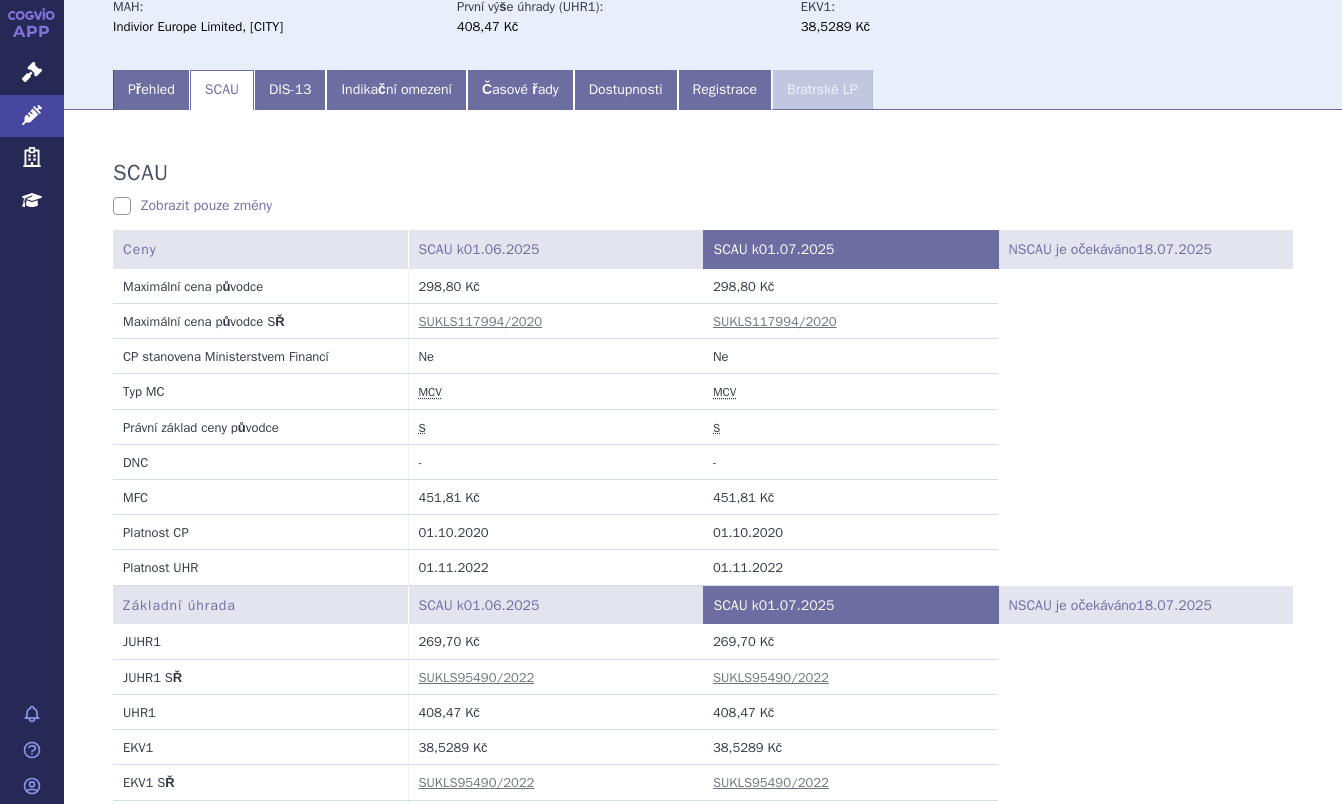 scroll, scrollTop: 0, scrollLeft: 0, axis: both 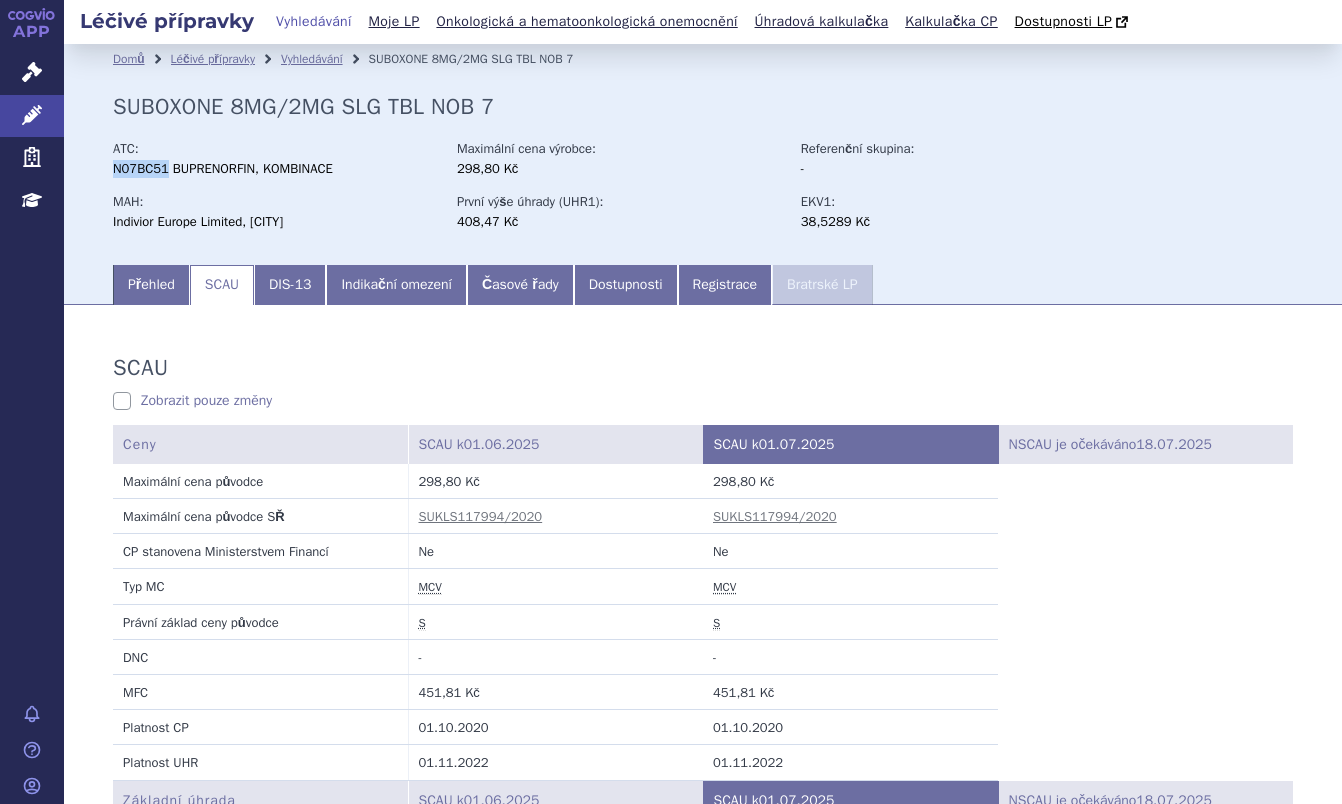 drag, startPoint x: 160, startPoint y: 166, endPoint x: 105, endPoint y: 176, distance: 55.9017 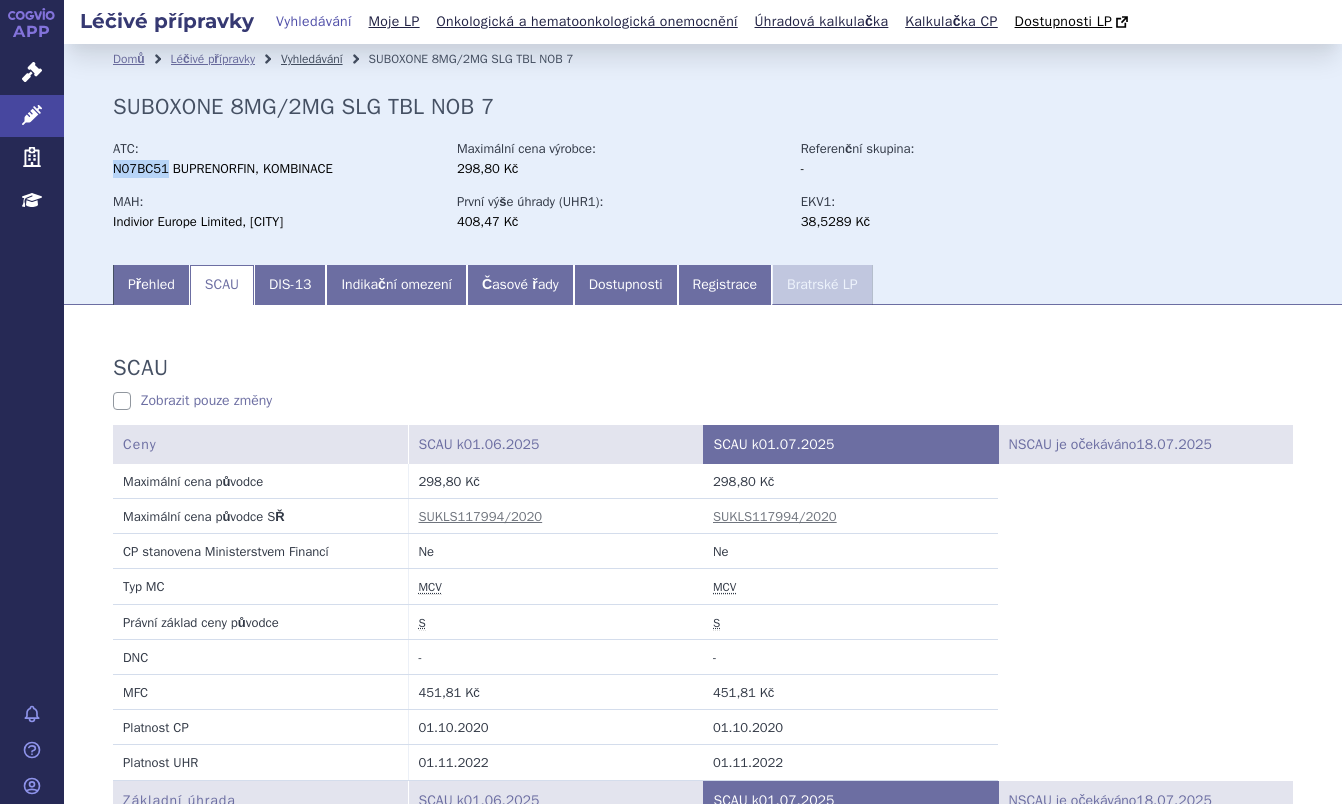 click on "Vyhledávání" at bounding box center (312, 59) 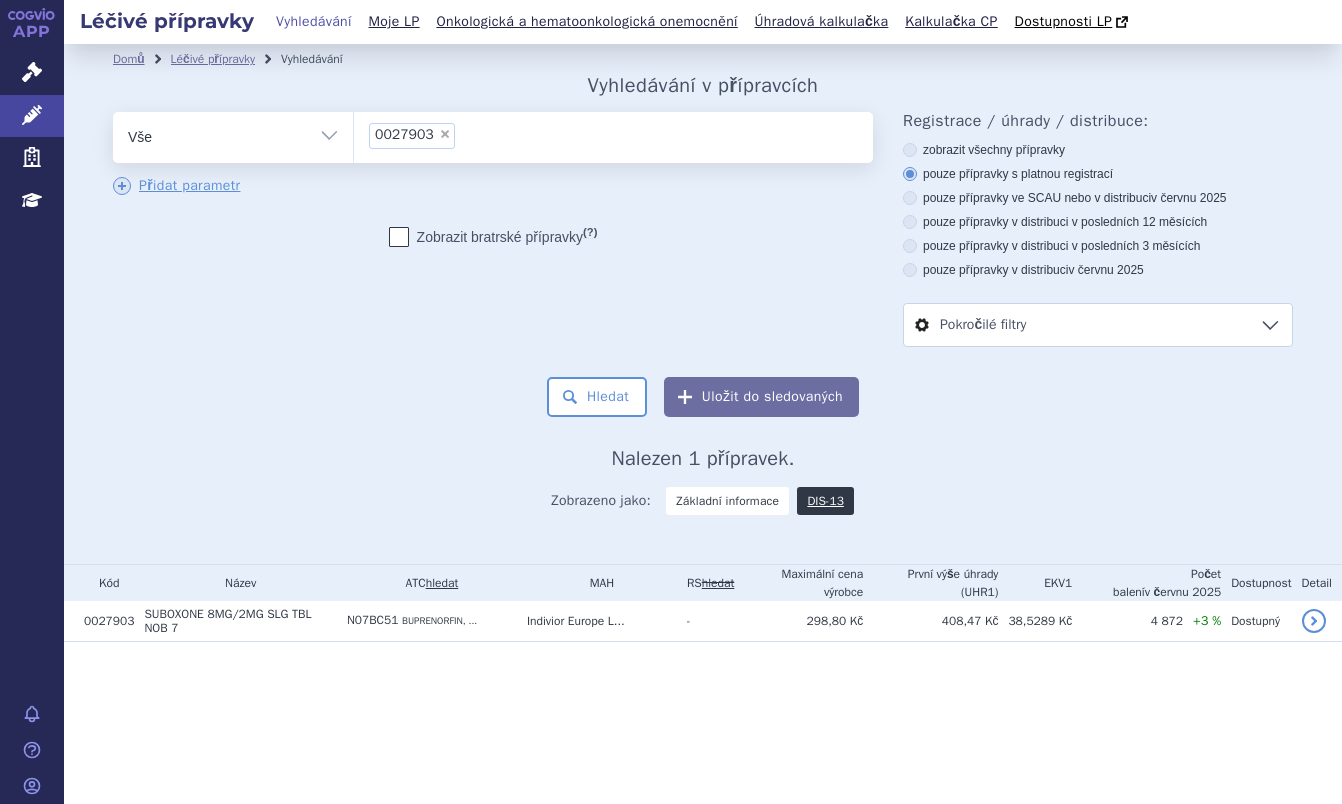 scroll, scrollTop: 0, scrollLeft: 0, axis: both 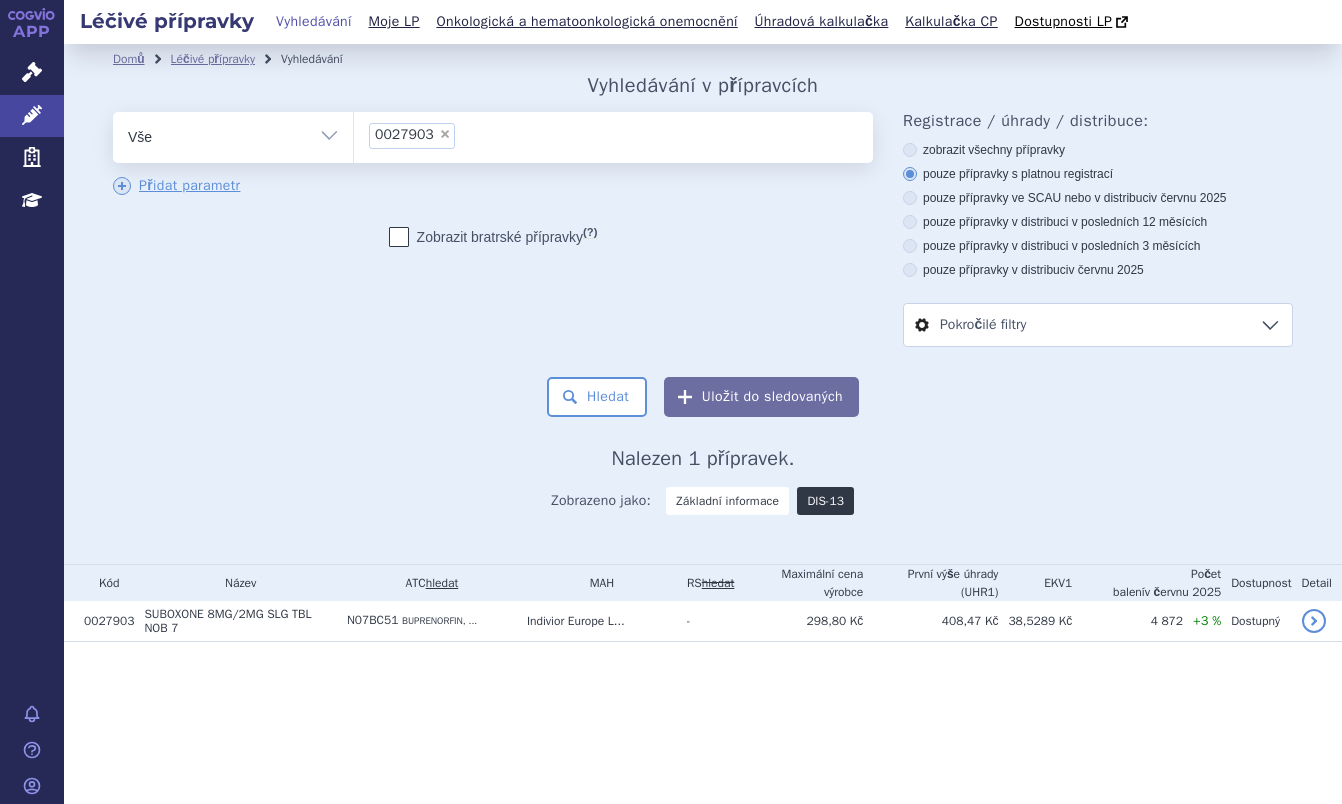 click on "DIS-13" at bounding box center [825, 501] 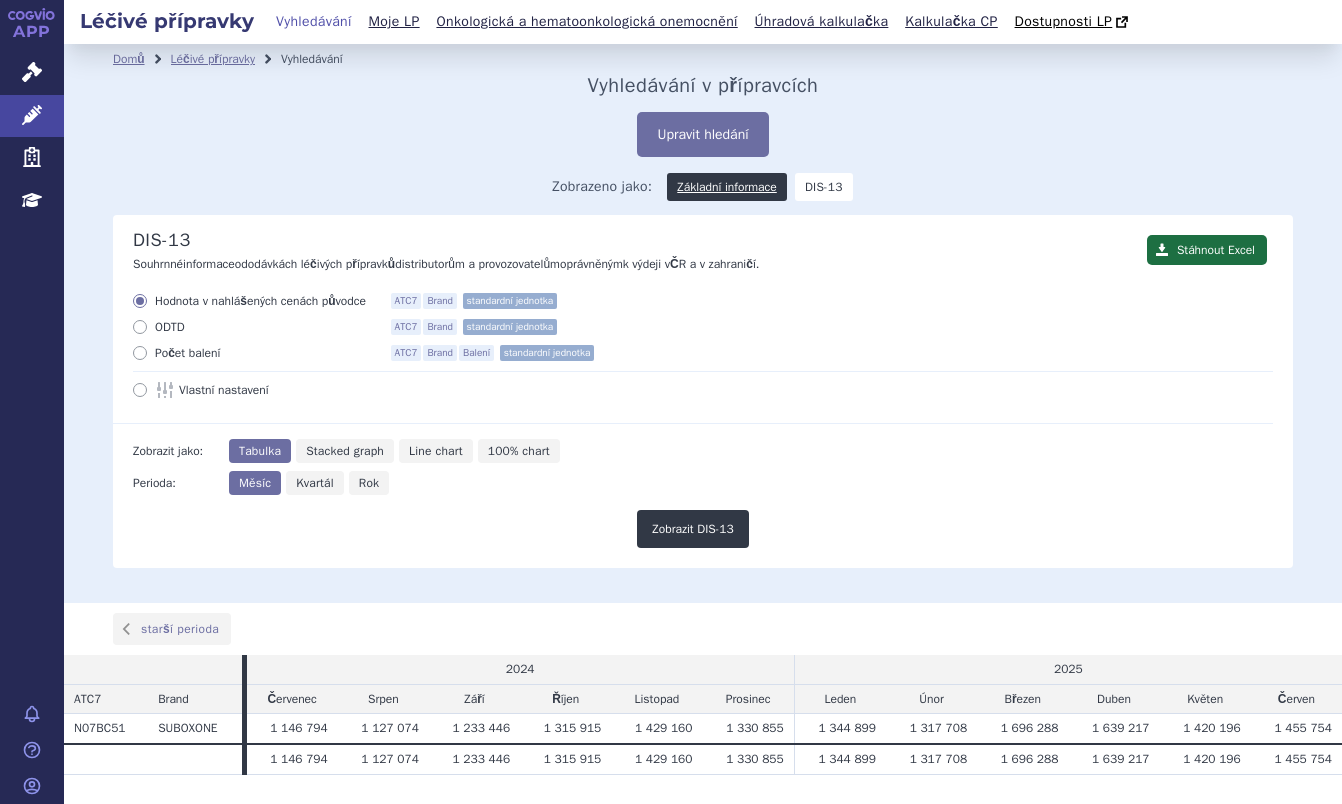 scroll, scrollTop: 0, scrollLeft: 0, axis: both 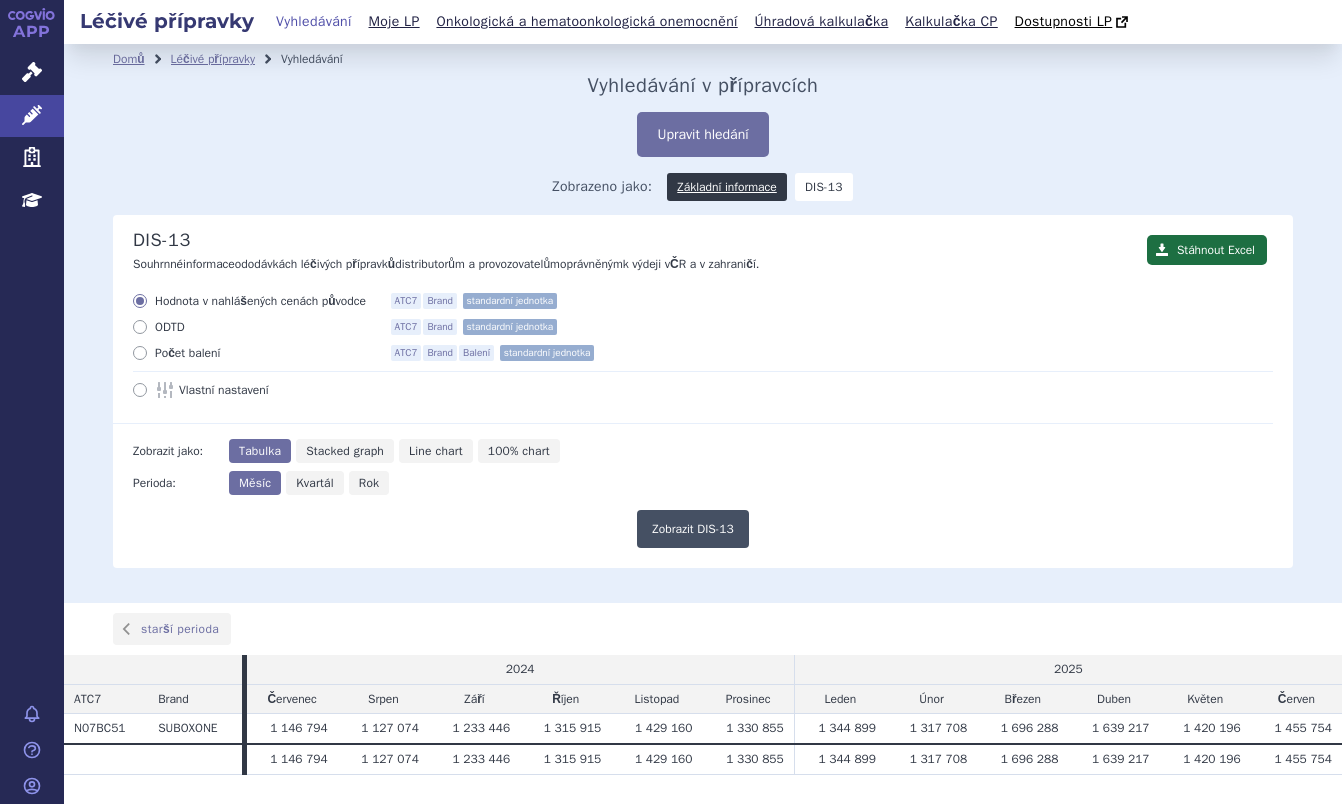 click on "Zobrazit DIS-13" at bounding box center (693, 529) 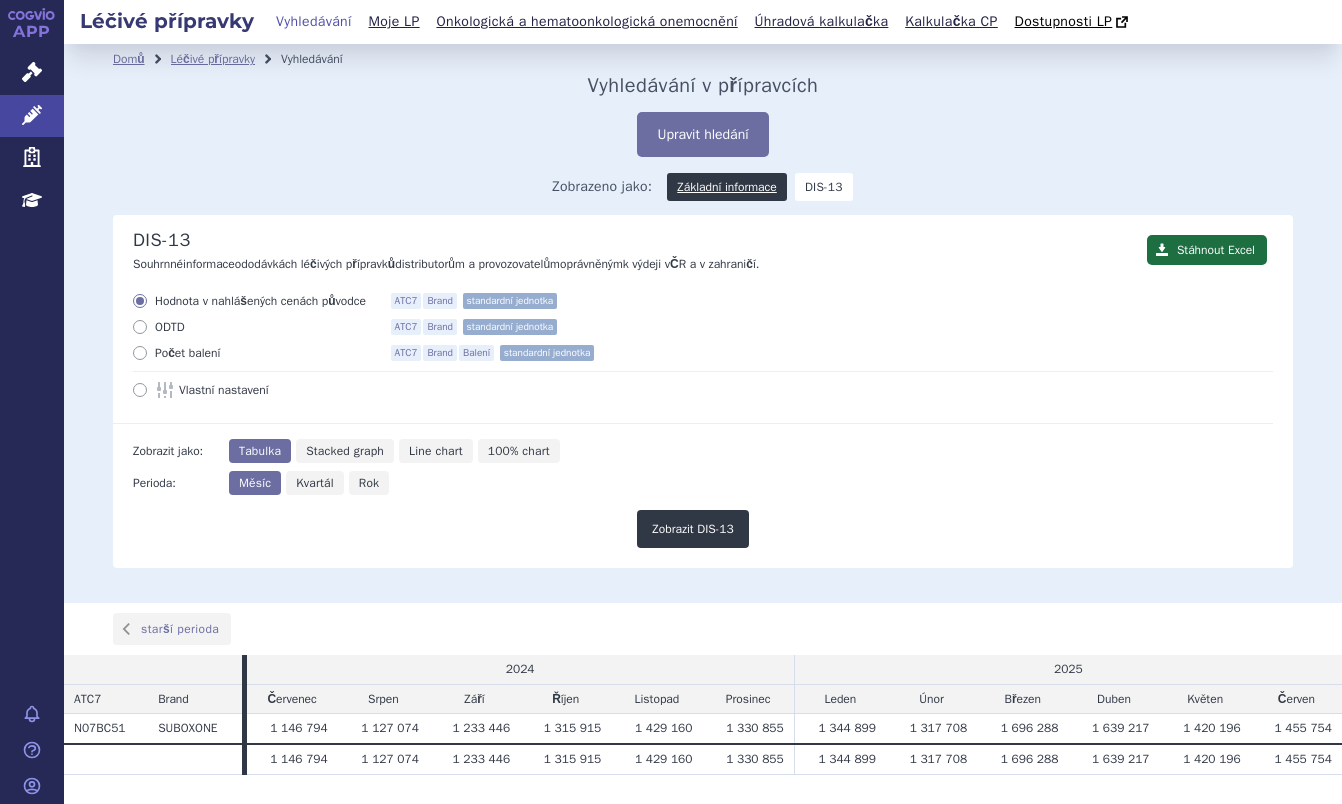 scroll, scrollTop: 0, scrollLeft: 0, axis: both 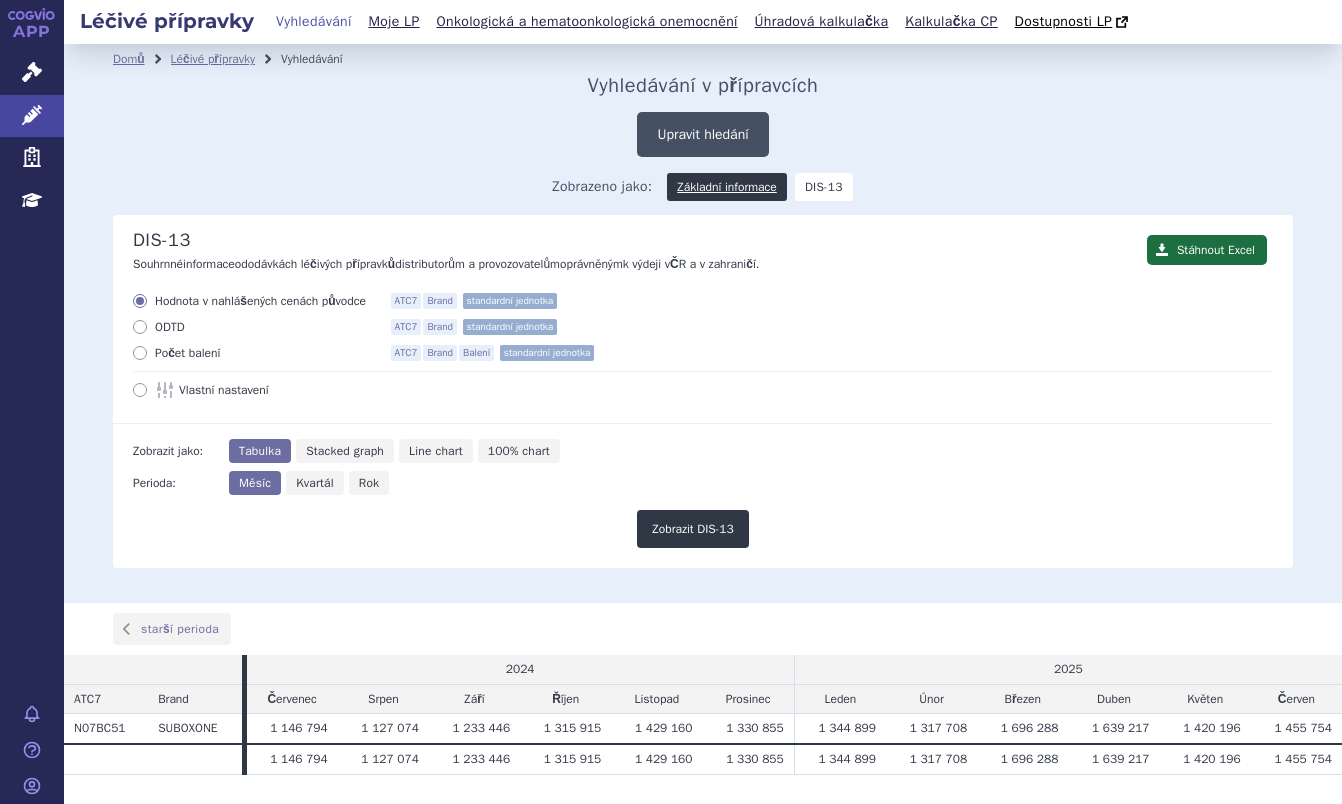 click on "Upravit hledání" at bounding box center (702, 134) 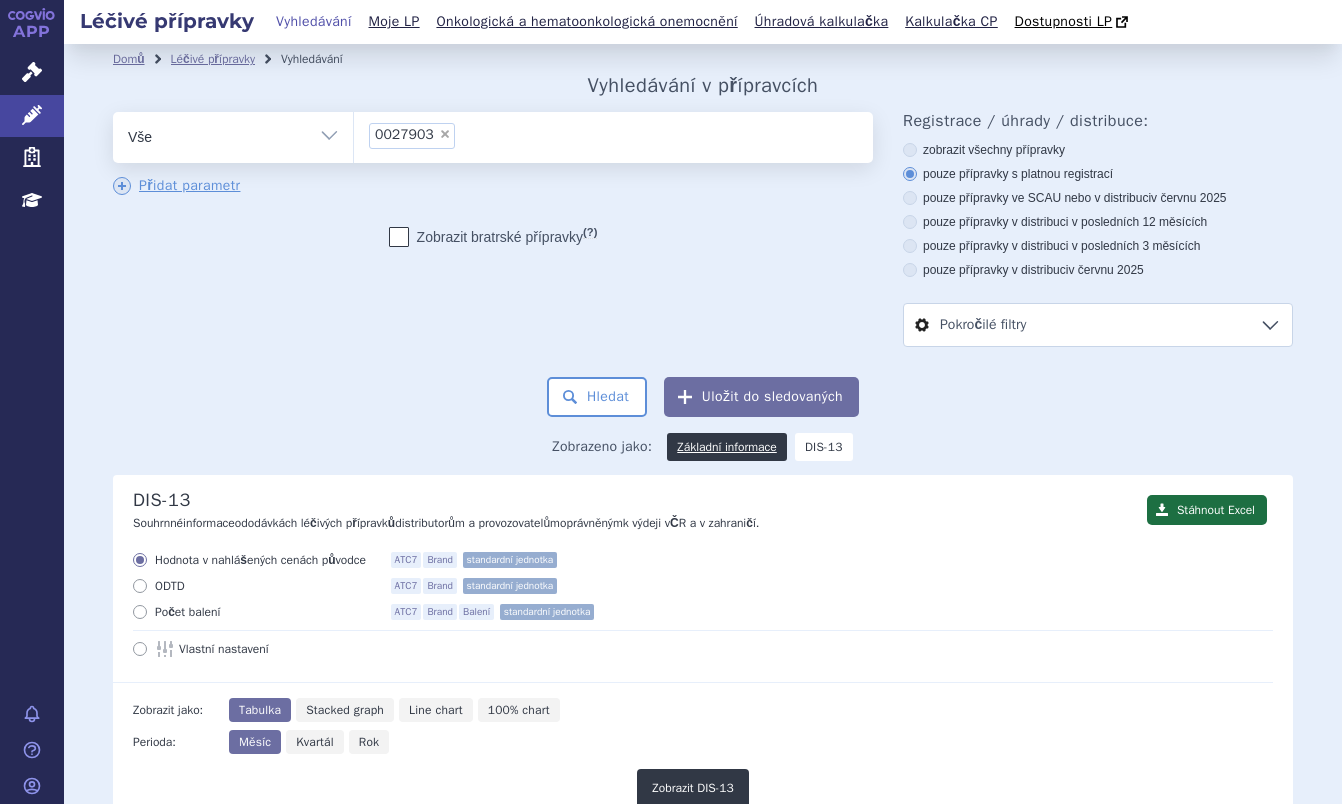 click on "×" at bounding box center (445, 134) 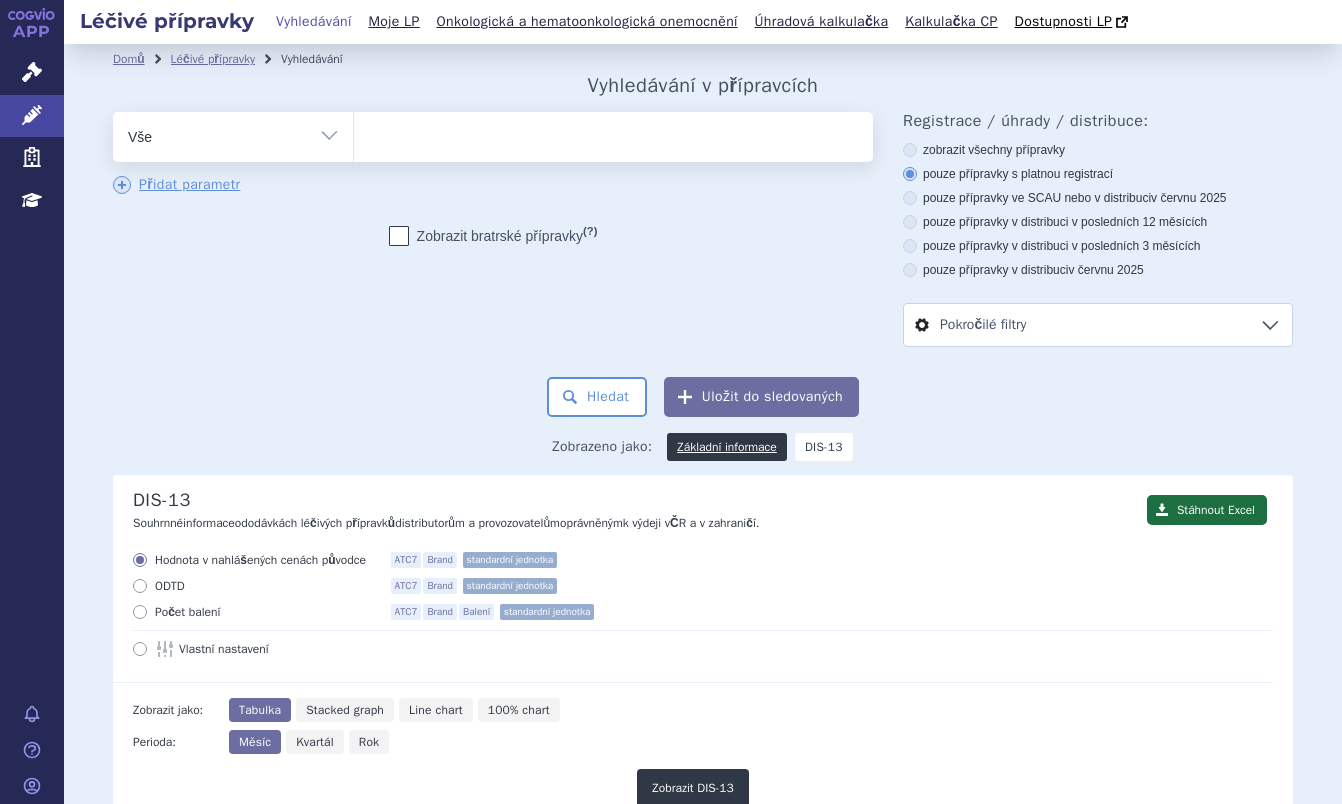type on "N07BC51" 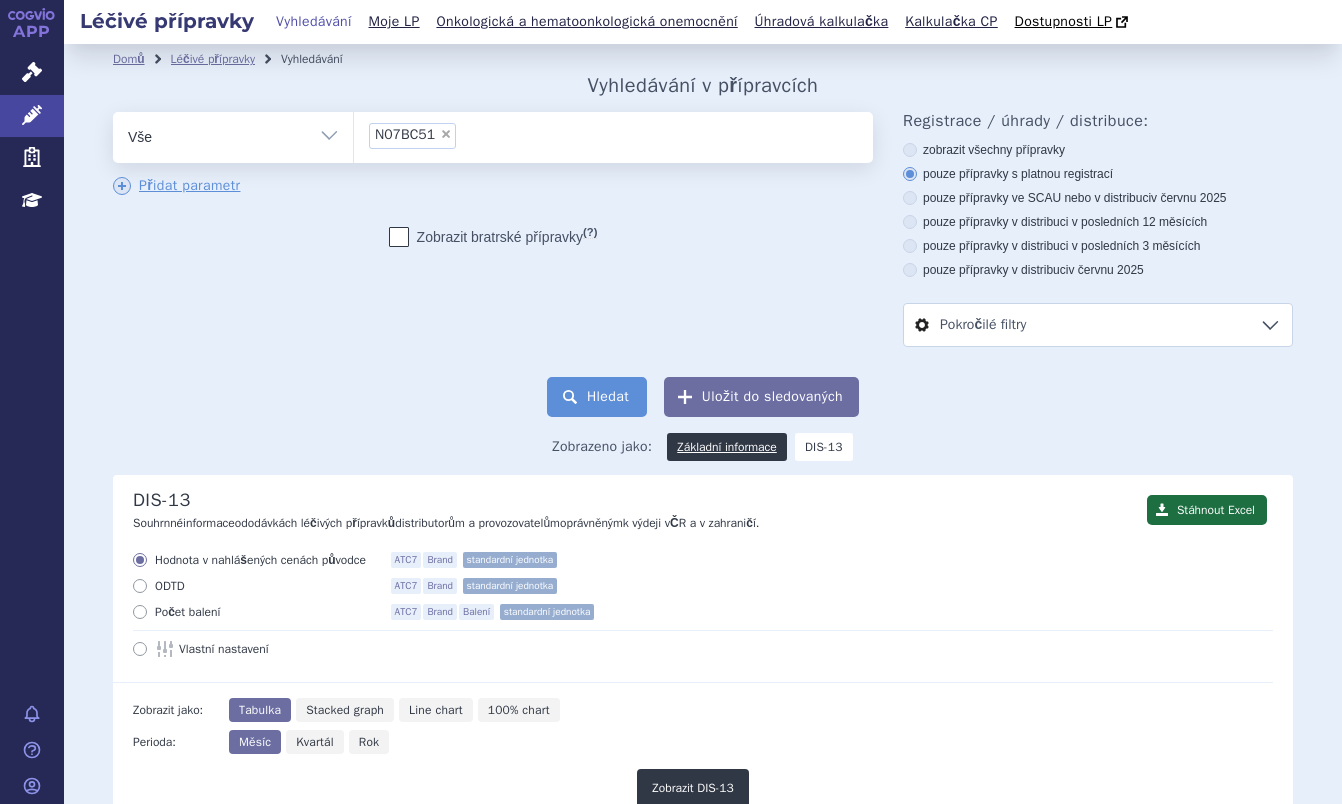 click on "Hledat" at bounding box center (597, 397) 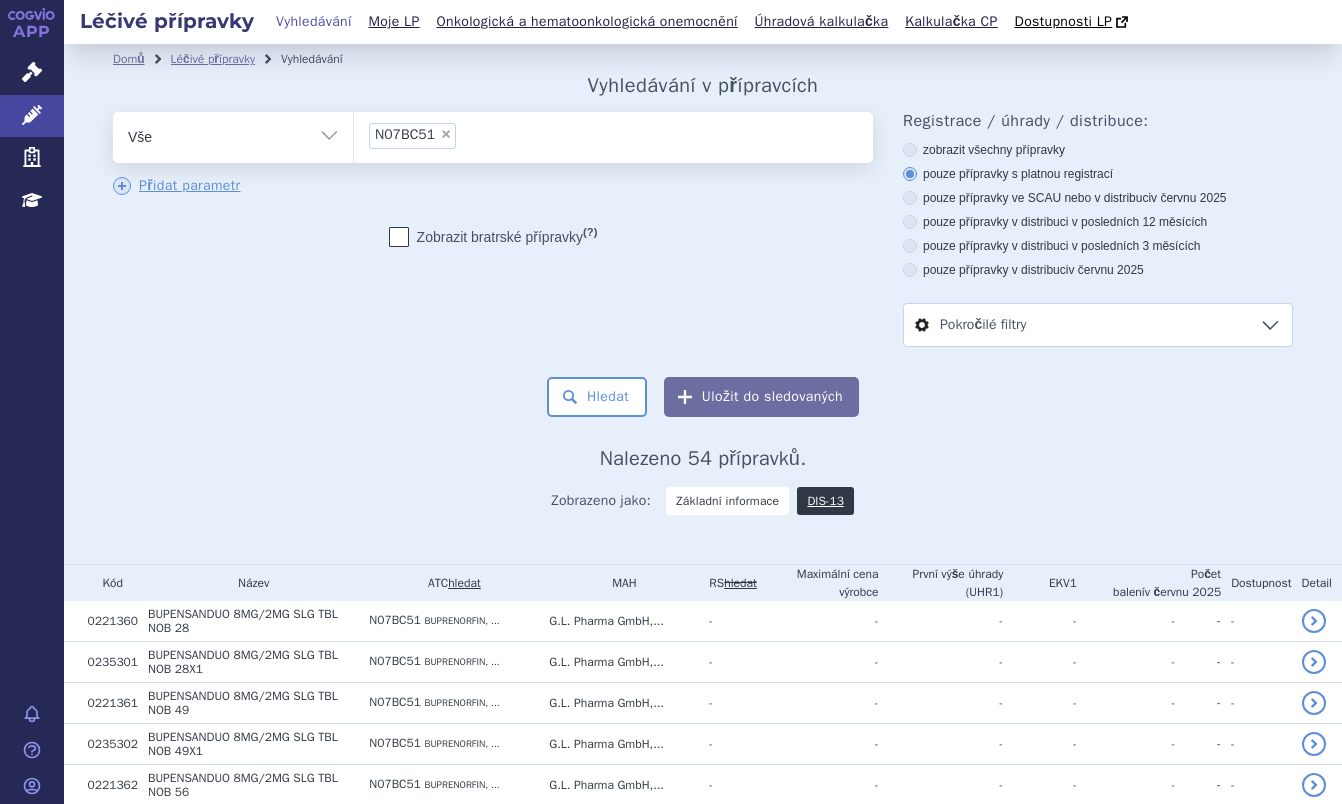 scroll, scrollTop: 0, scrollLeft: 0, axis: both 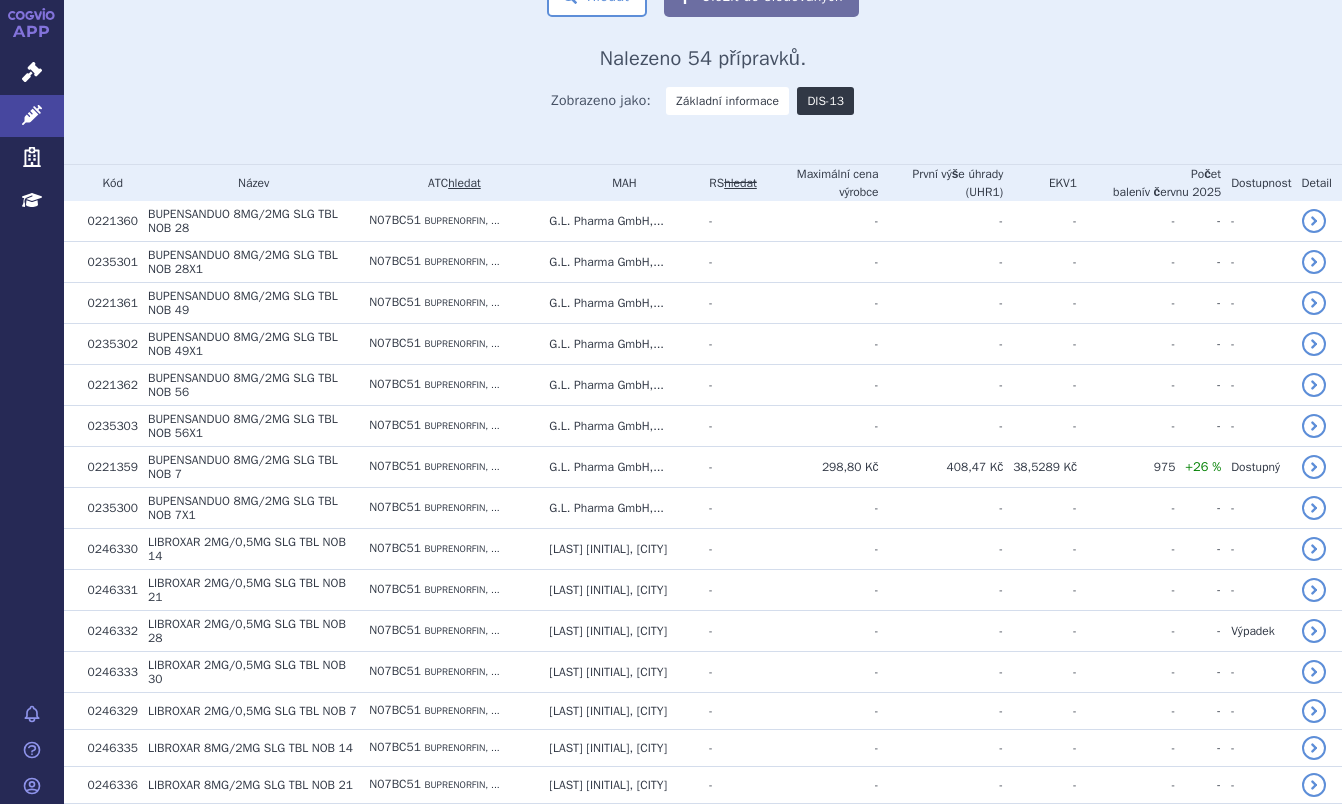 click on "DIS-13" at bounding box center (825, 101) 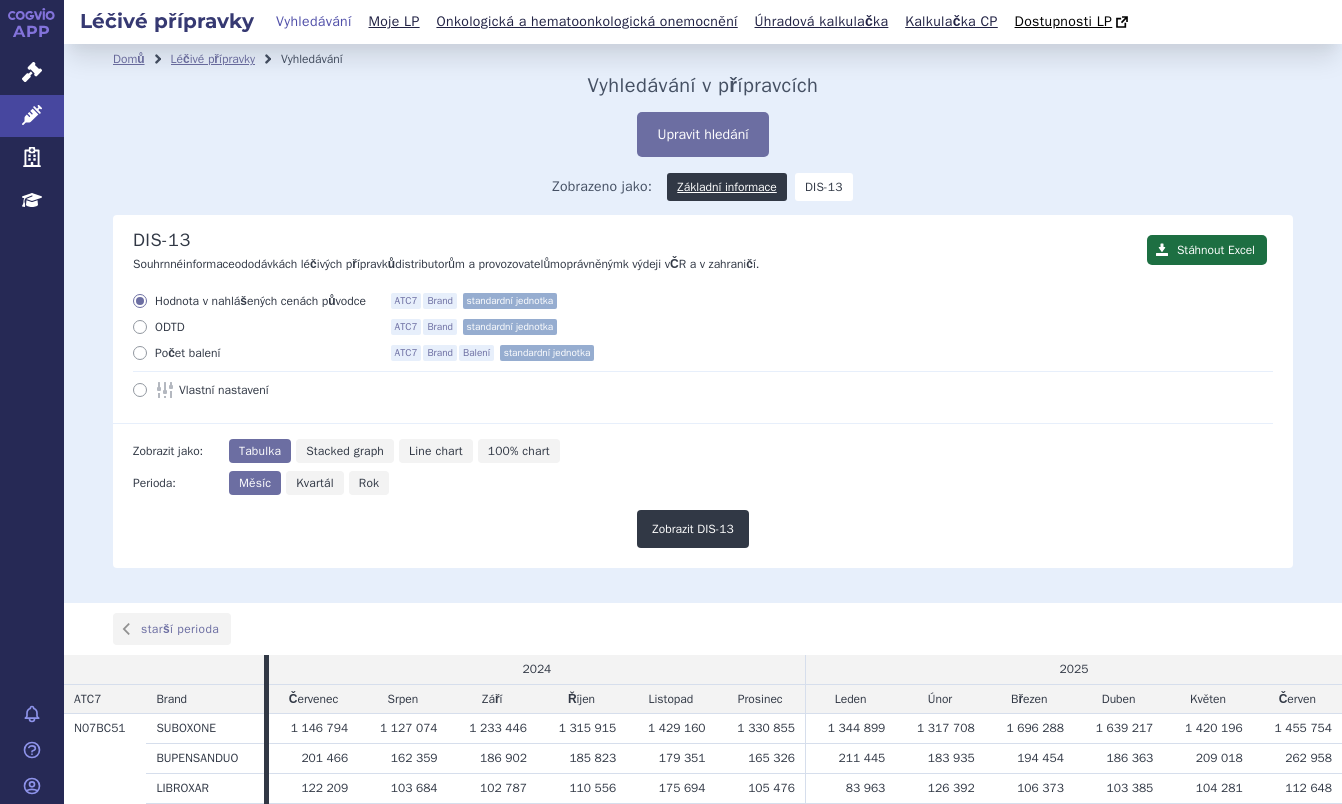 scroll, scrollTop: 0, scrollLeft: 0, axis: both 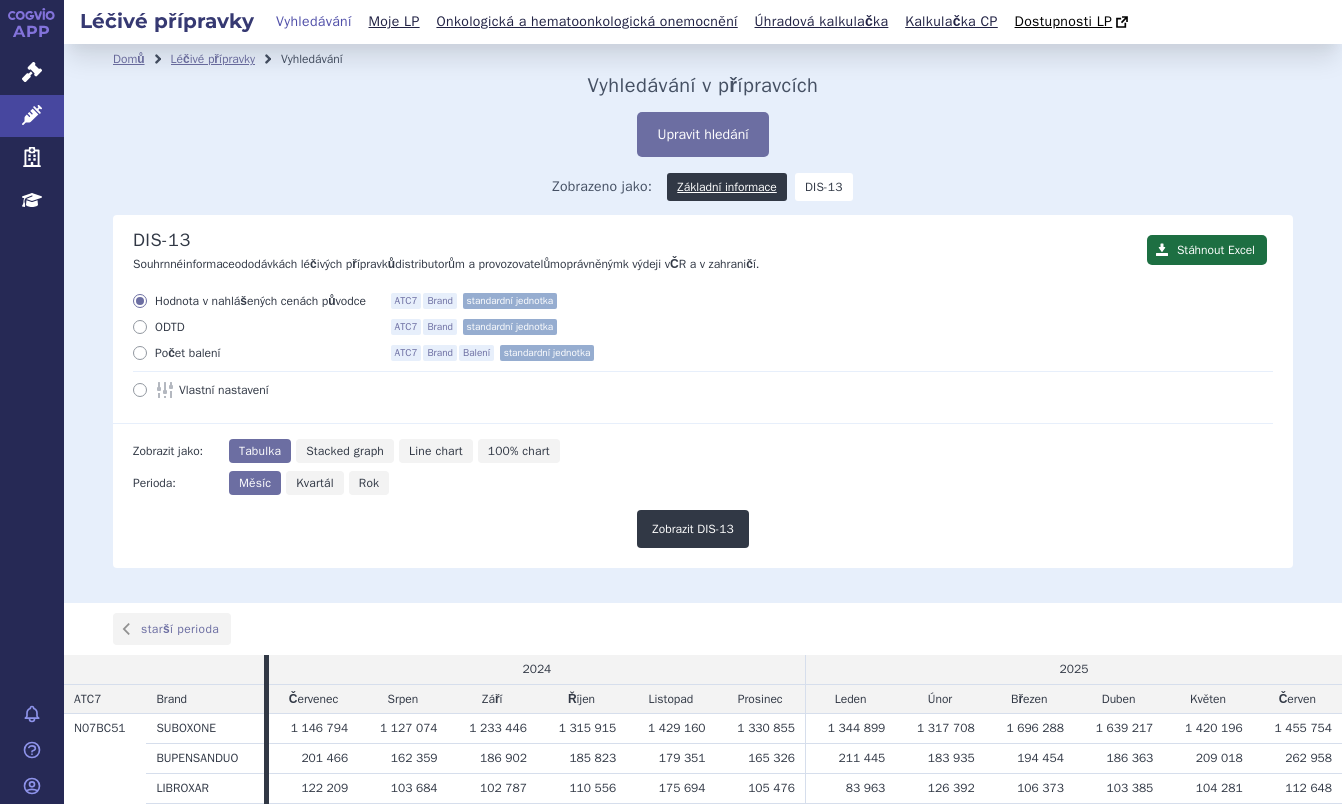 click at bounding box center [140, 353] 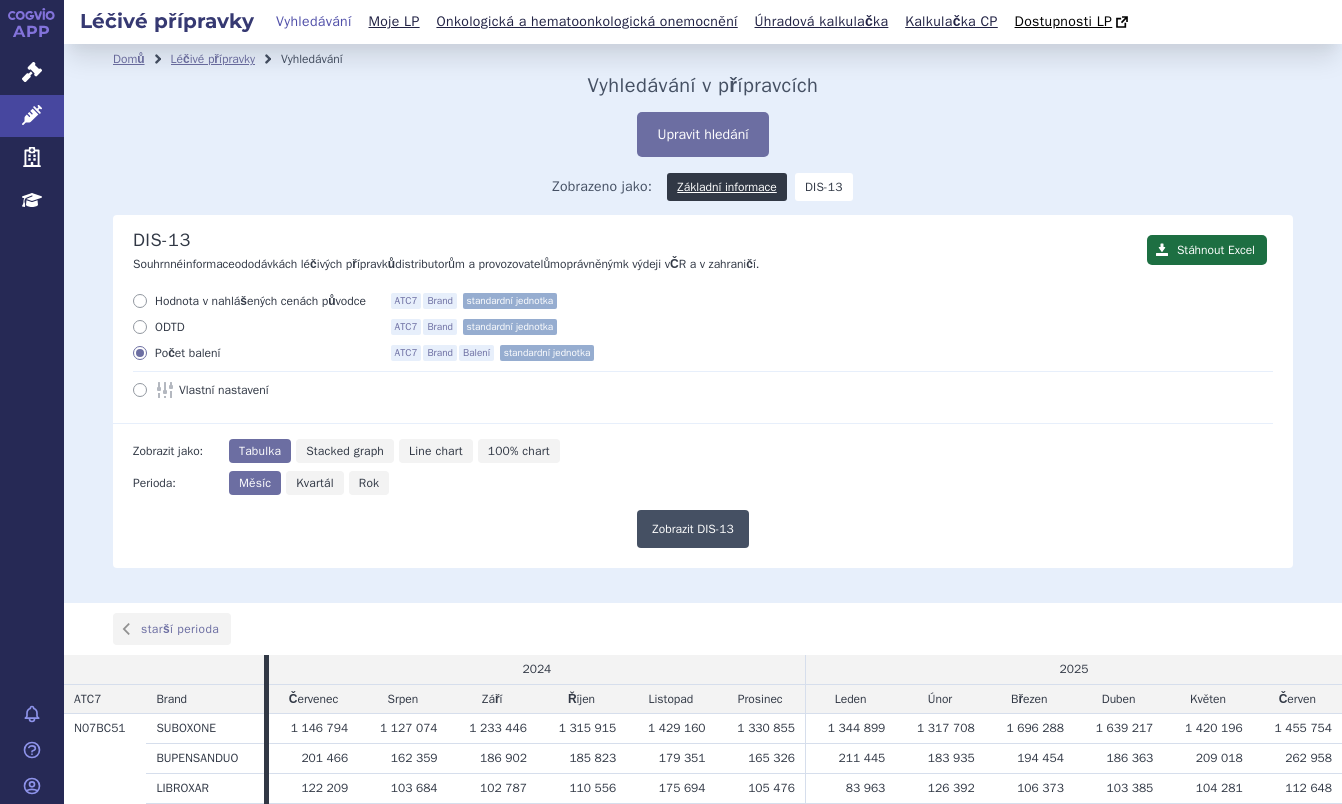 click on "Zobrazit DIS-13" at bounding box center [693, 529] 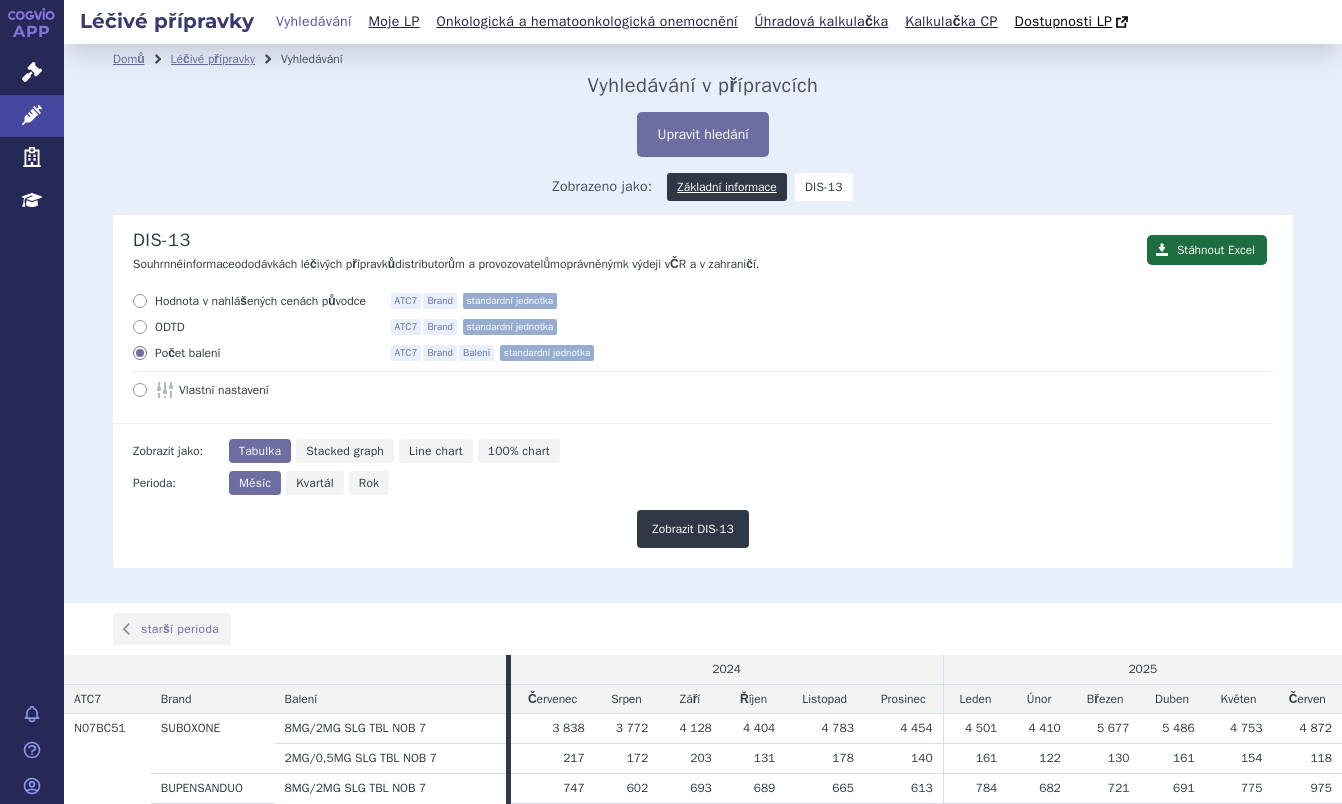 scroll, scrollTop: 0, scrollLeft: 0, axis: both 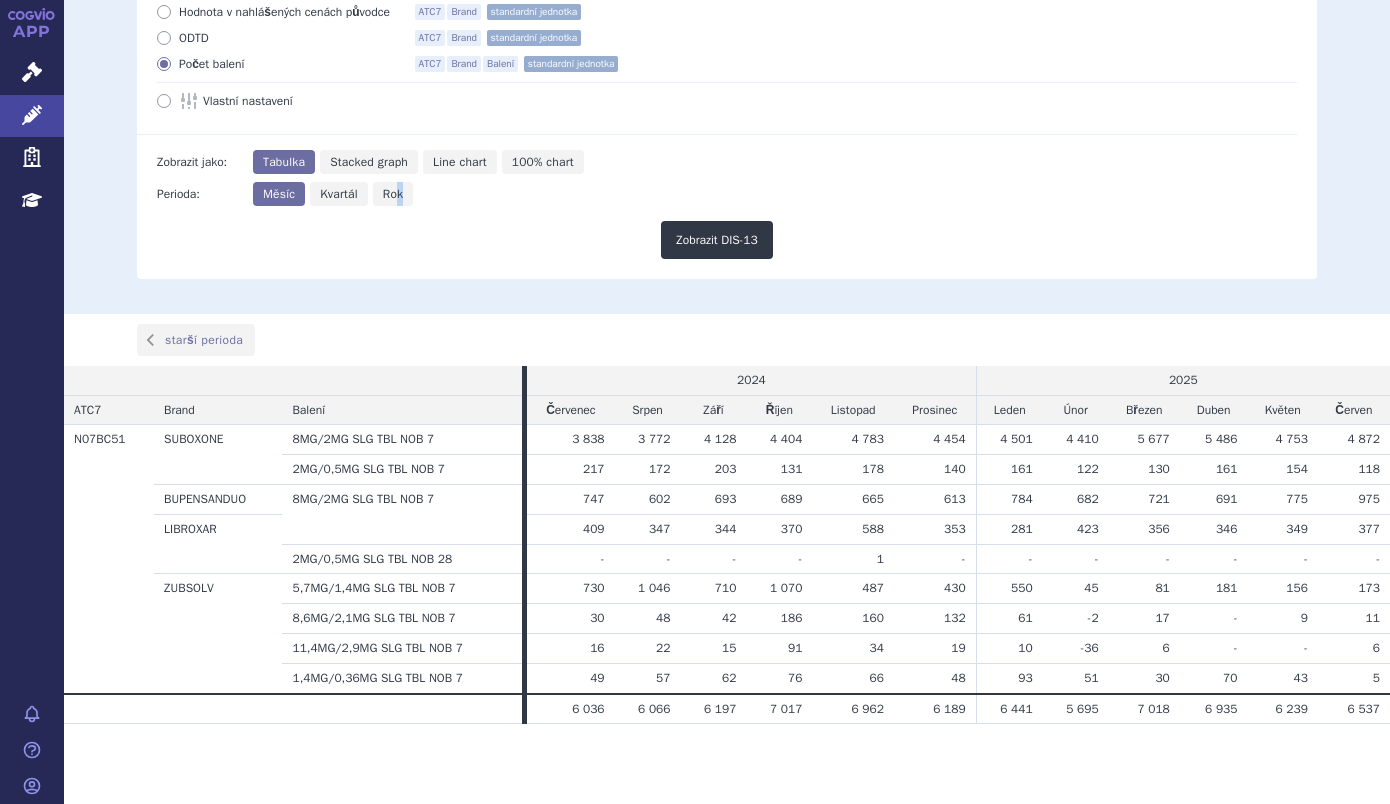 click on "Rok" at bounding box center (393, 194) 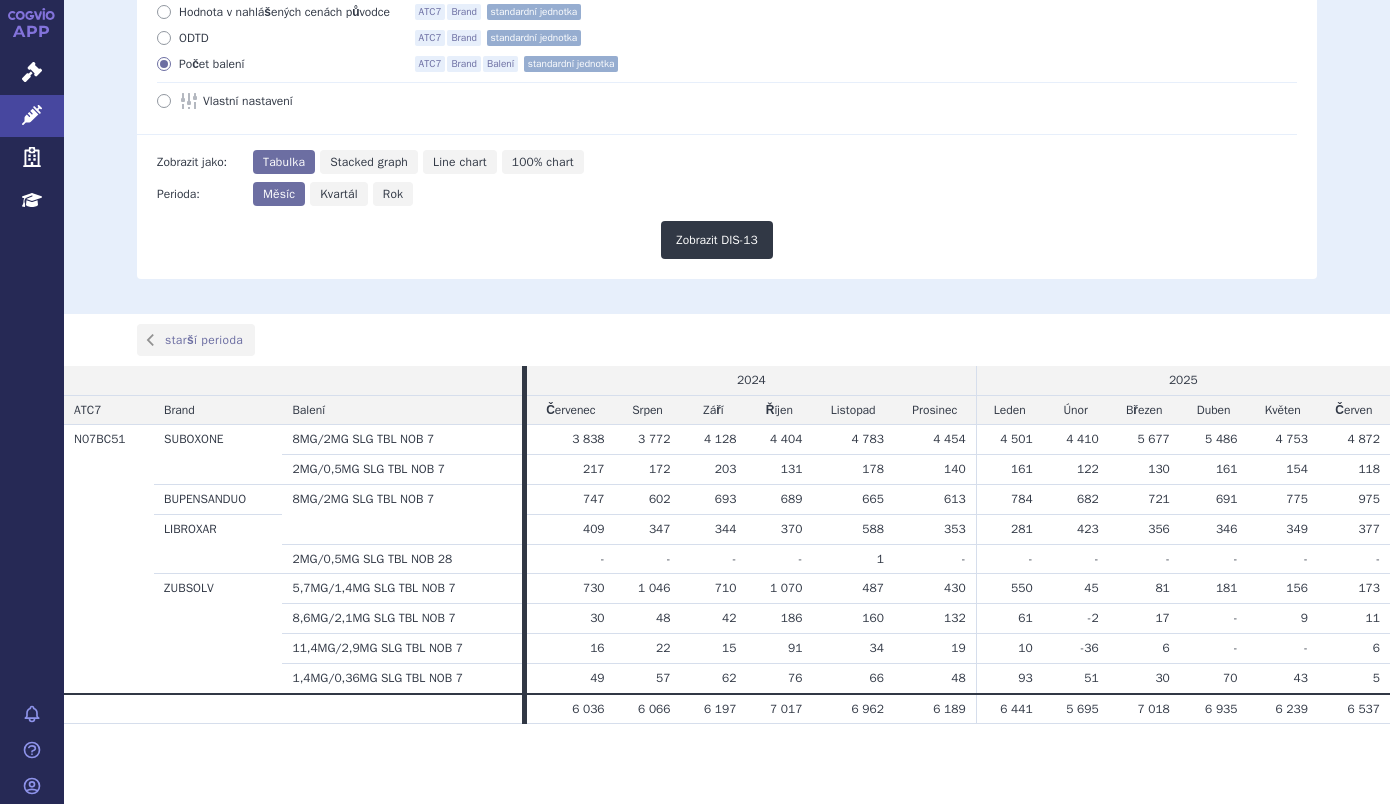 click on "Rok" at bounding box center (393, 194) 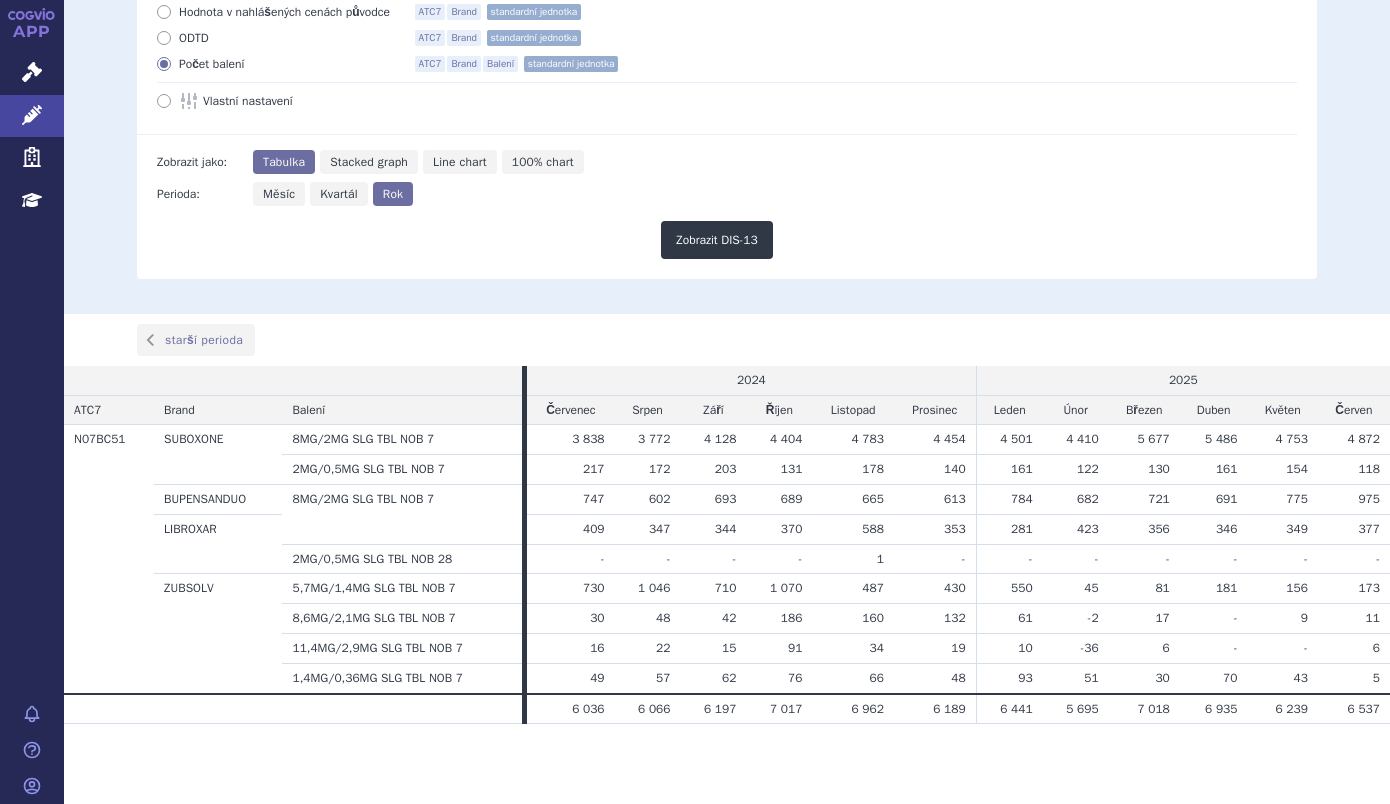 click on "Rok" at bounding box center (393, 194) 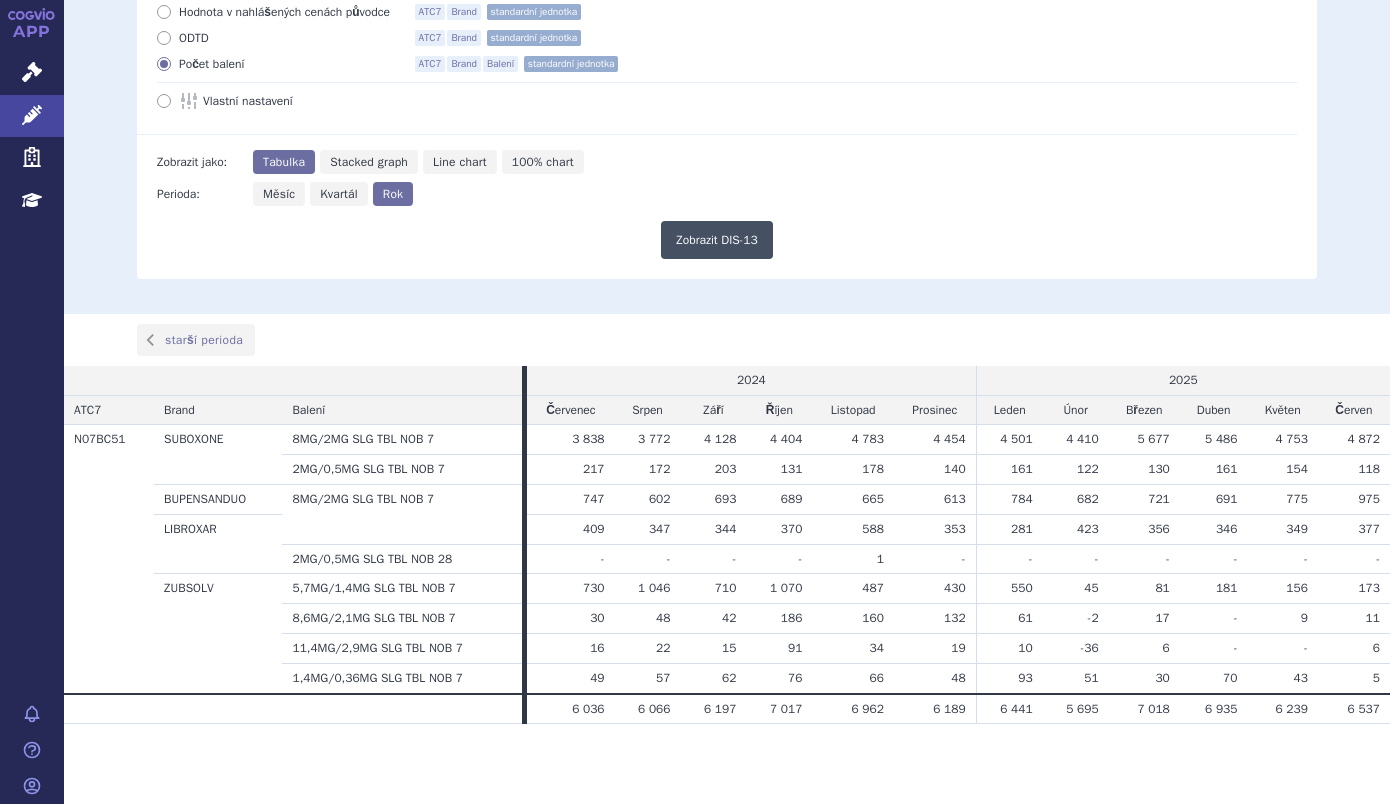 click on "Zobrazit DIS-13" at bounding box center [717, 240] 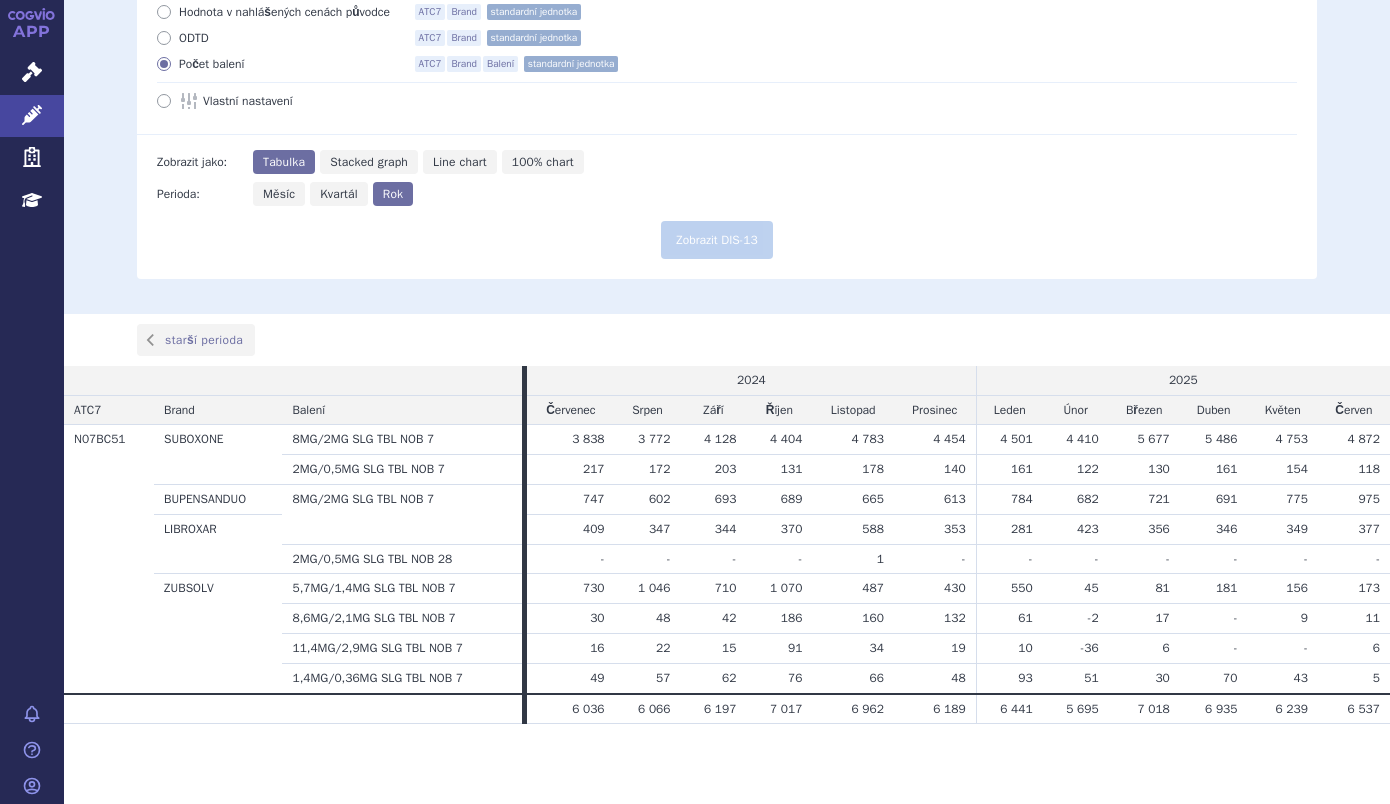 click at bounding box center [164, 38] 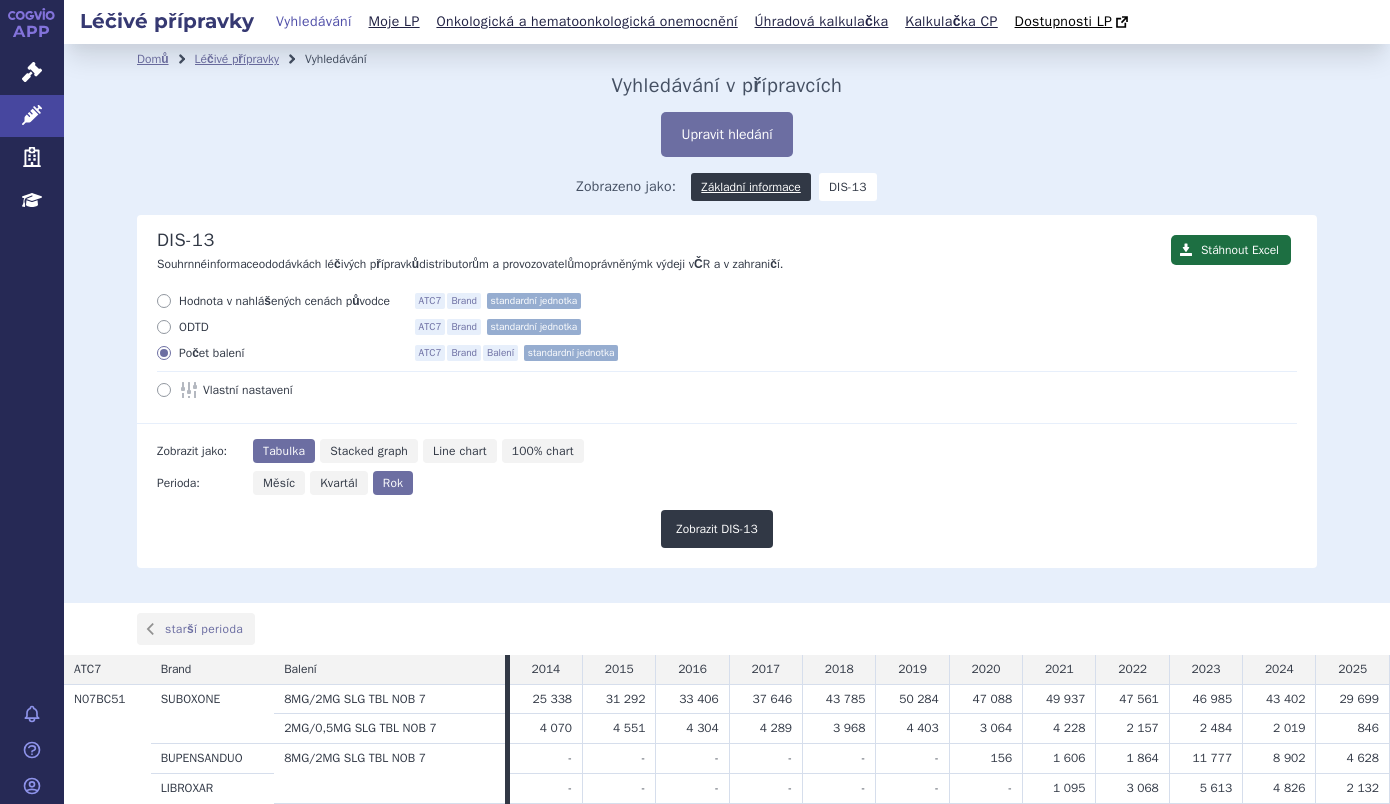 scroll, scrollTop: 0, scrollLeft: 0, axis: both 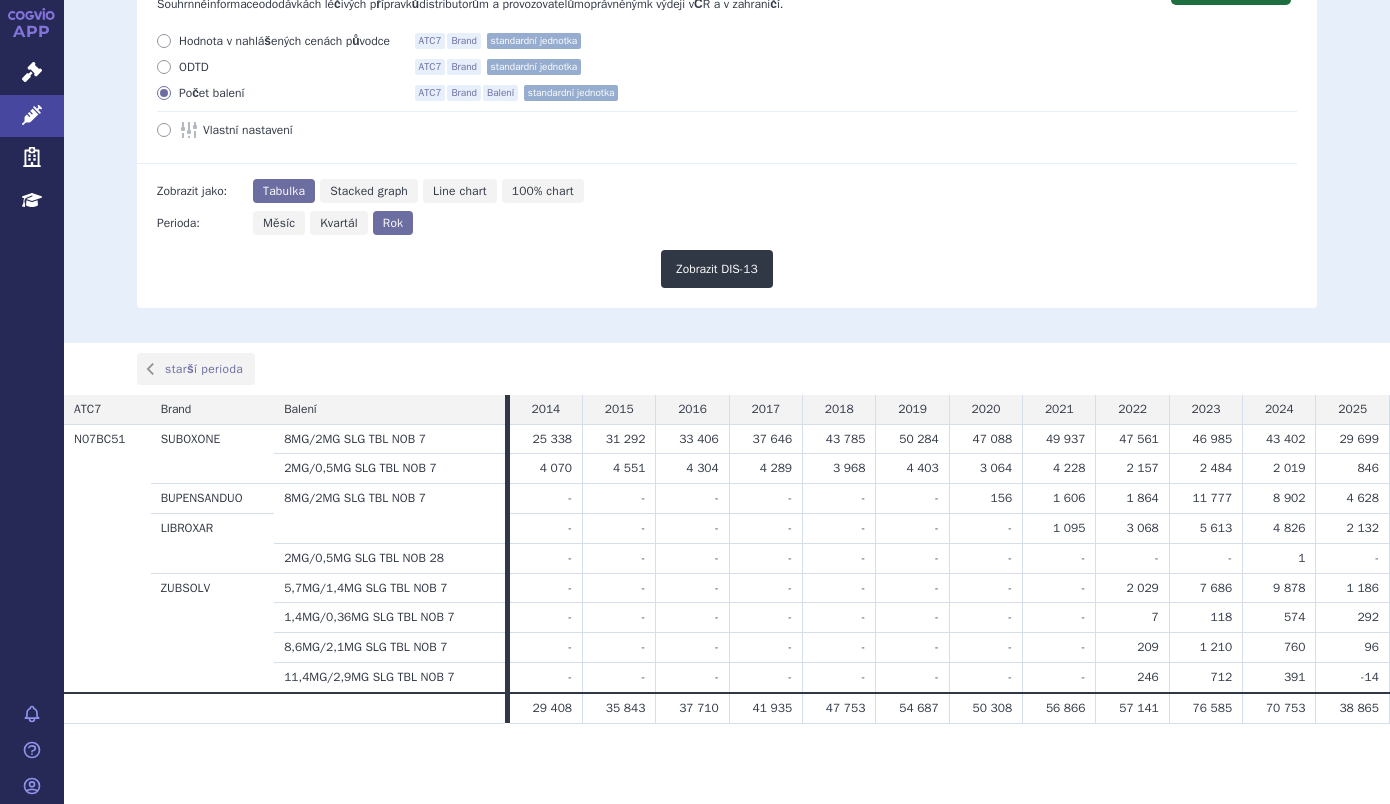 click at bounding box center [164, 67] 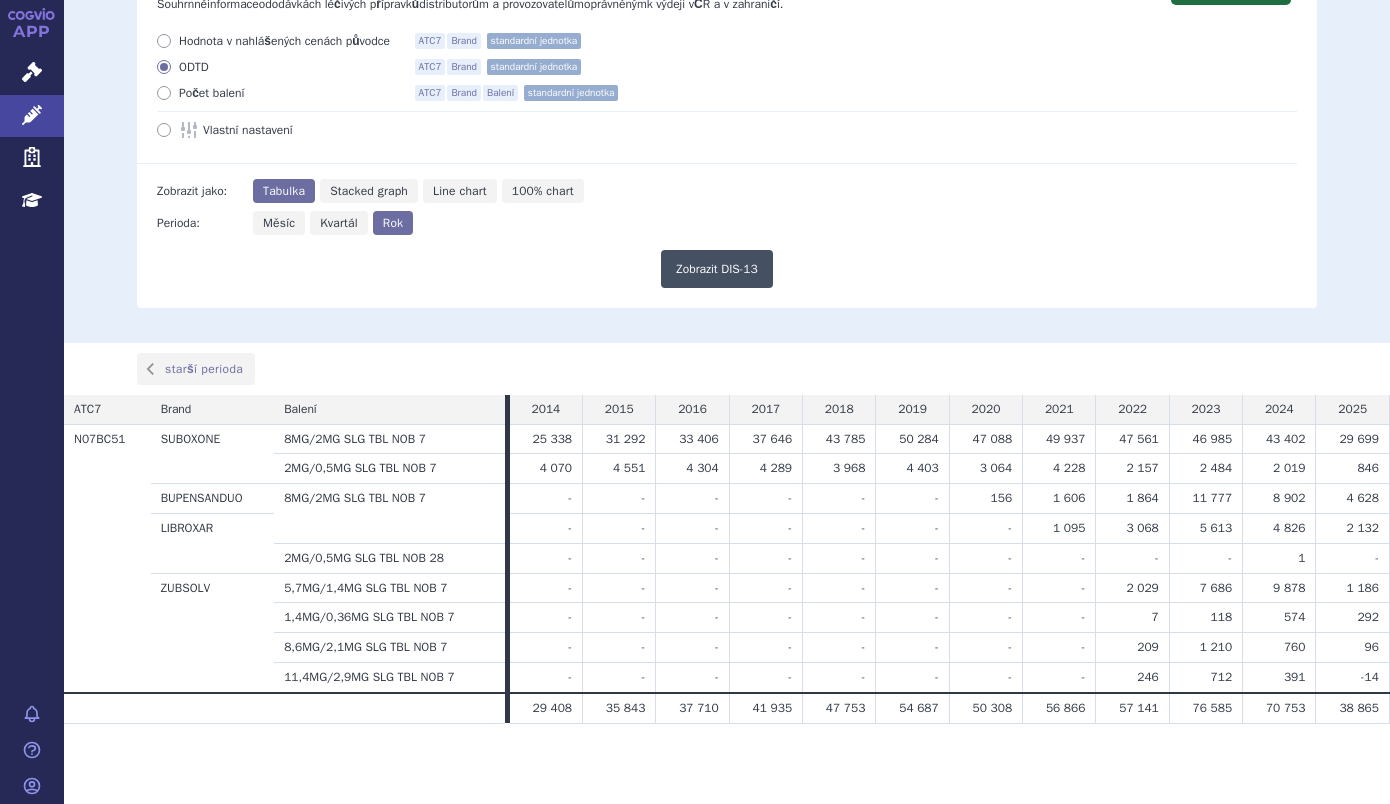 click on "Zobrazit DIS-13" at bounding box center (717, 269) 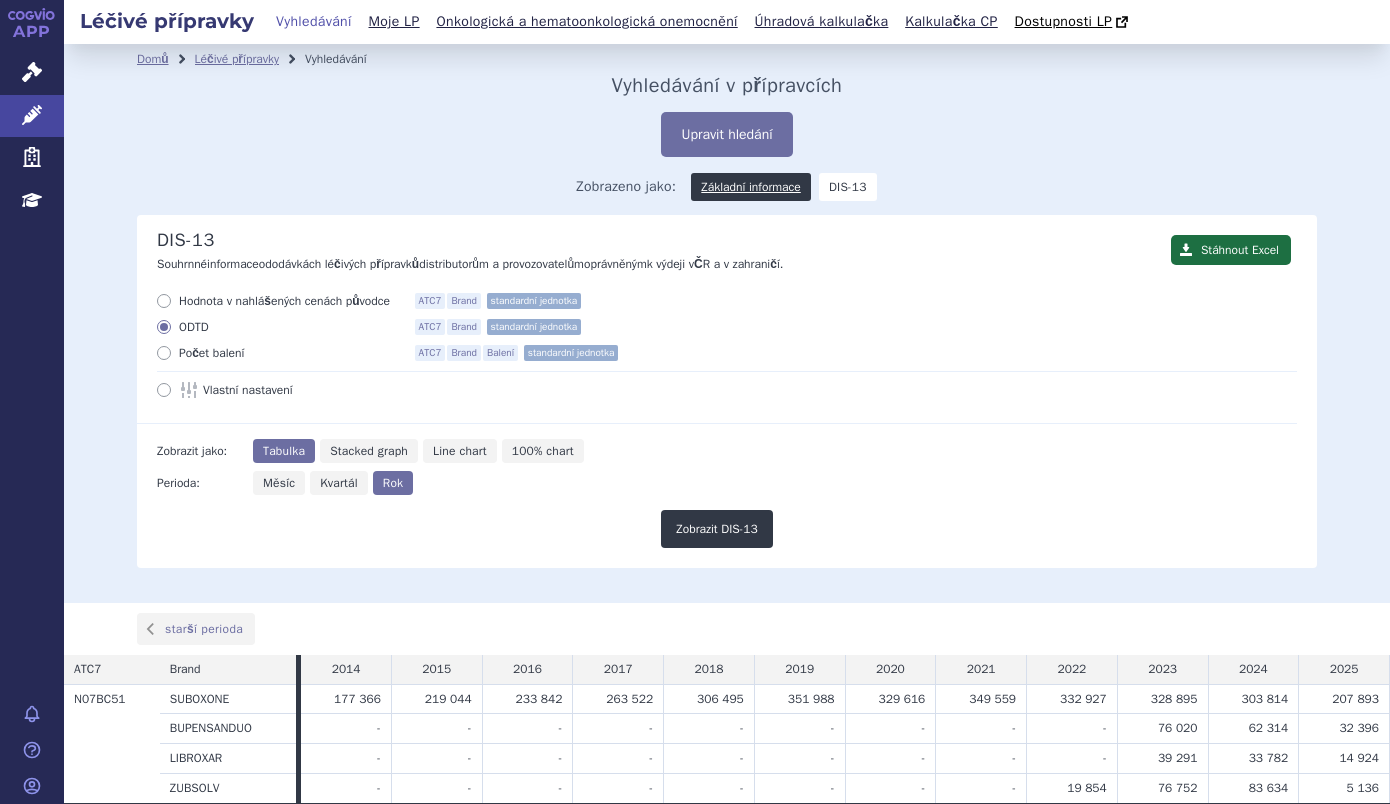 scroll, scrollTop: 0, scrollLeft: 0, axis: both 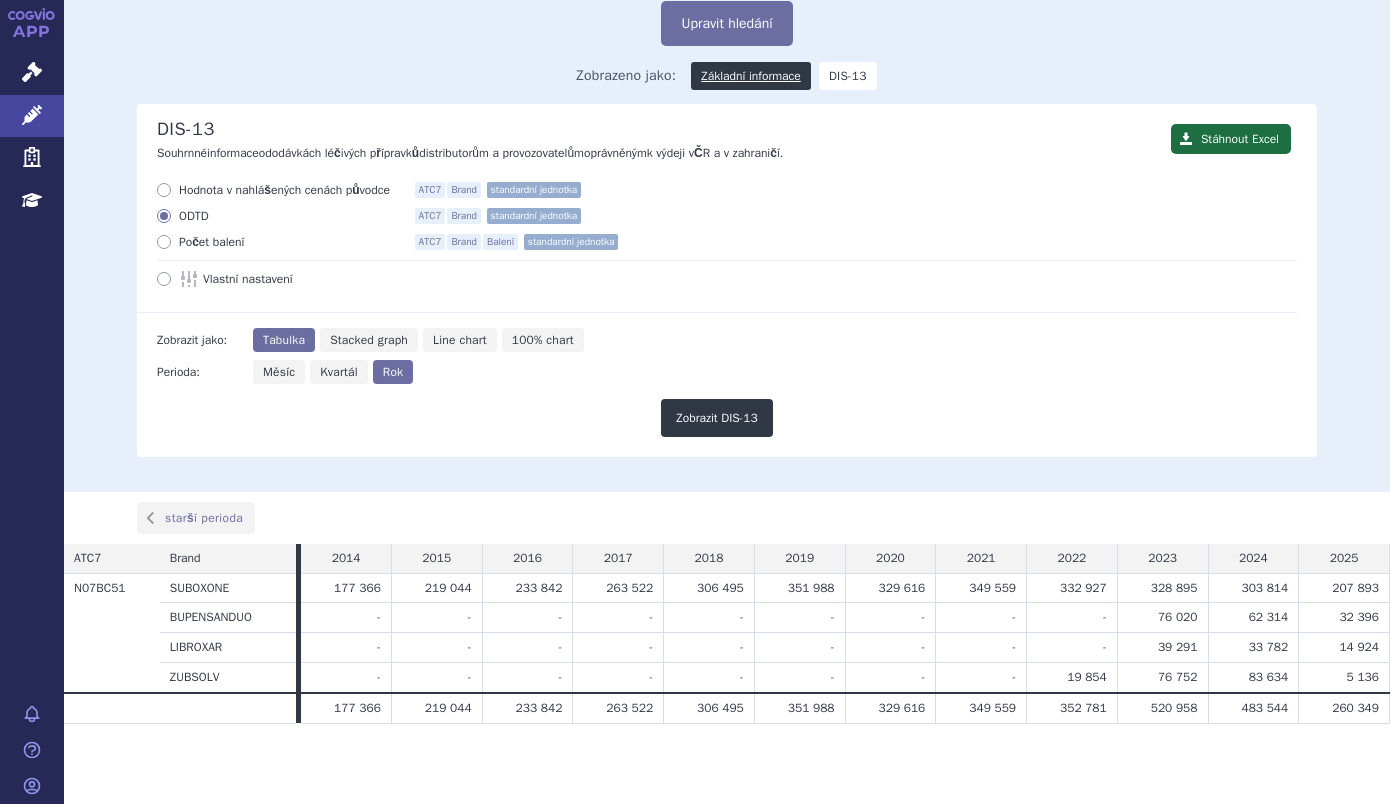 click at bounding box center (164, 190) 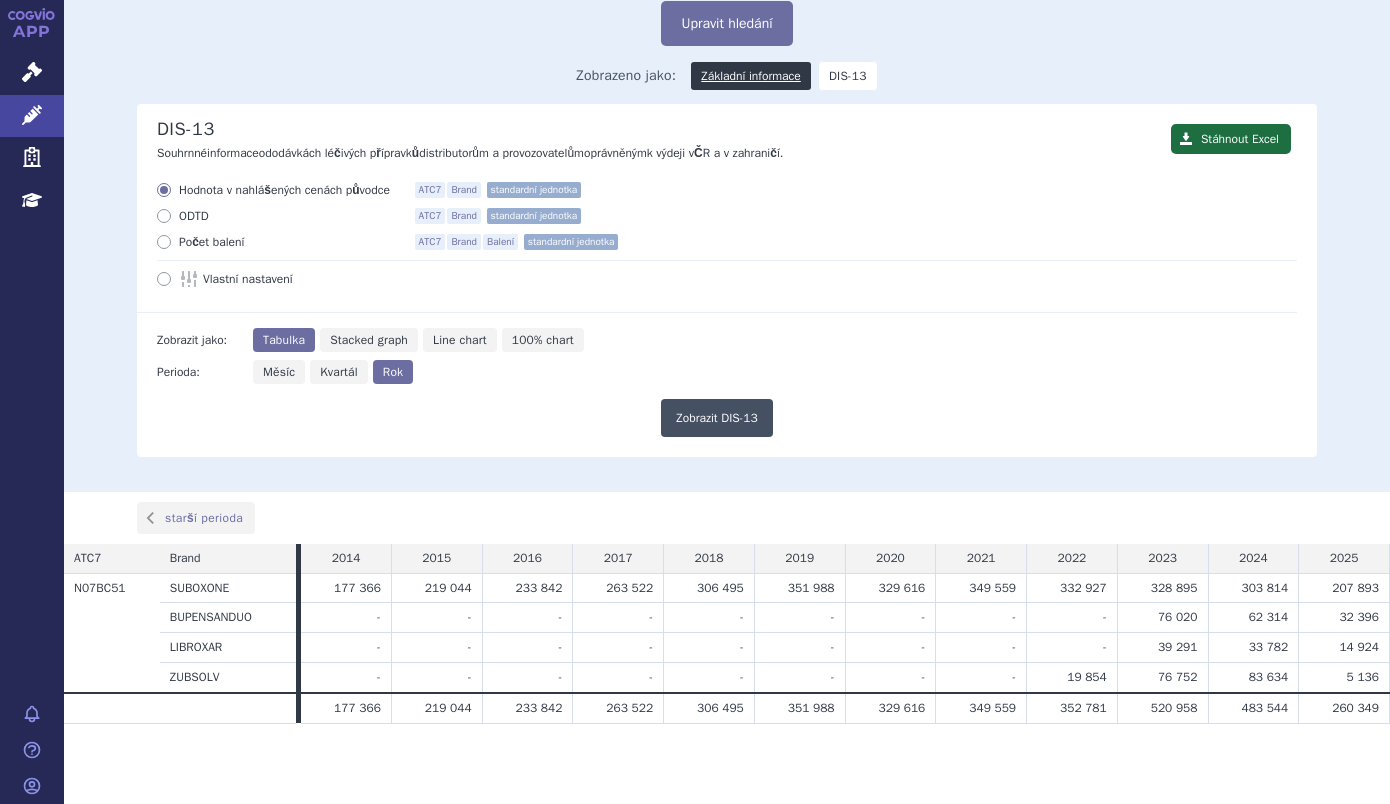 click on "Zobrazit DIS-13" at bounding box center [717, 418] 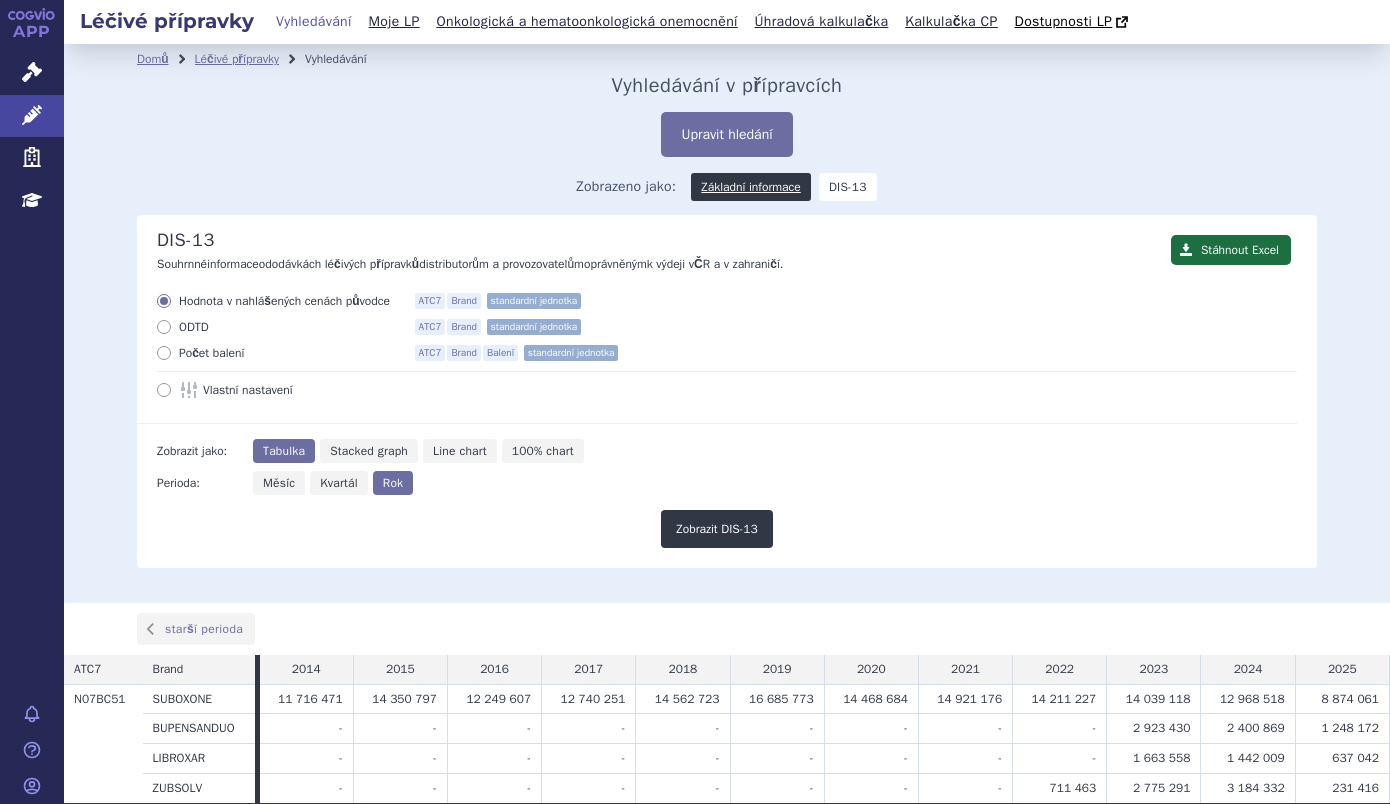 scroll, scrollTop: 0, scrollLeft: 0, axis: both 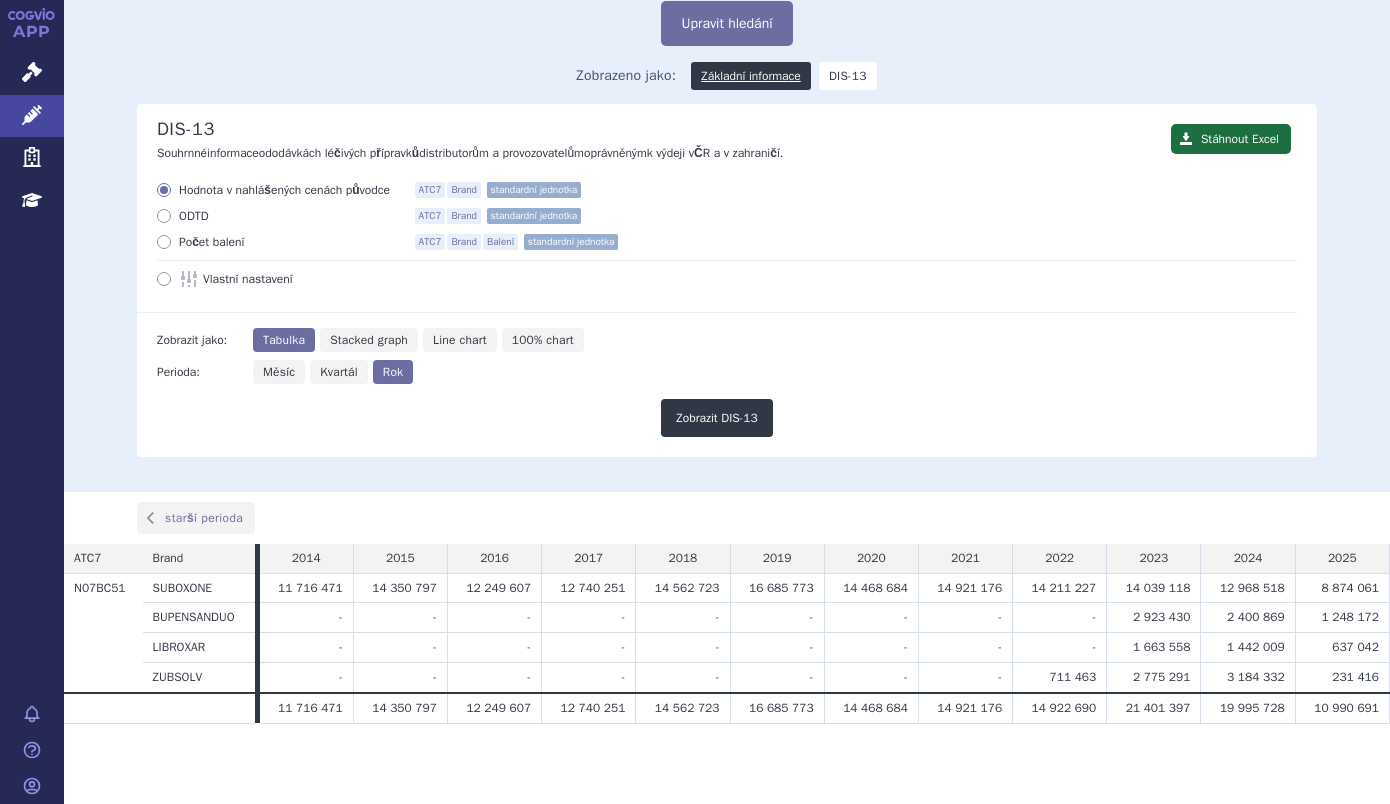 click at bounding box center [164, 216] 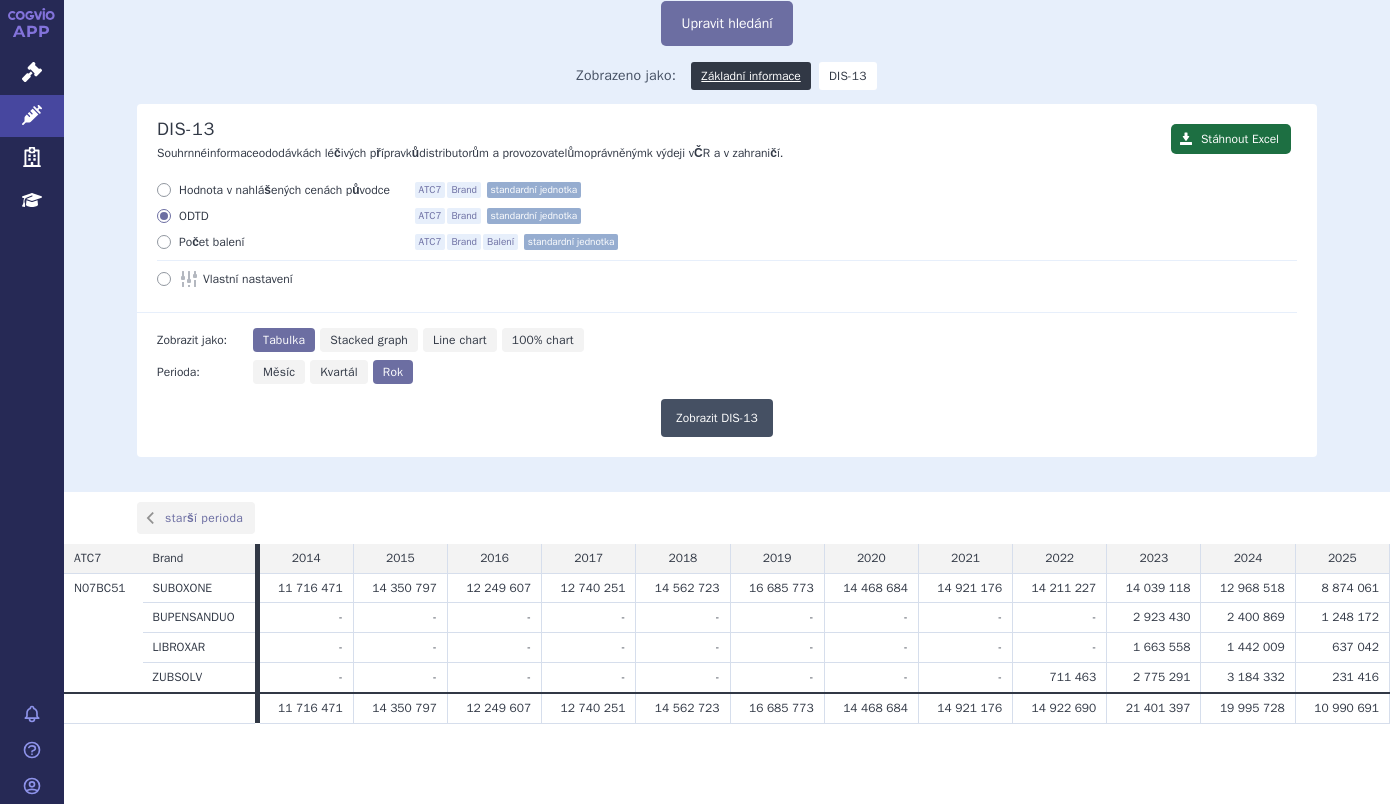 click on "Zobrazit DIS-13" at bounding box center [717, 418] 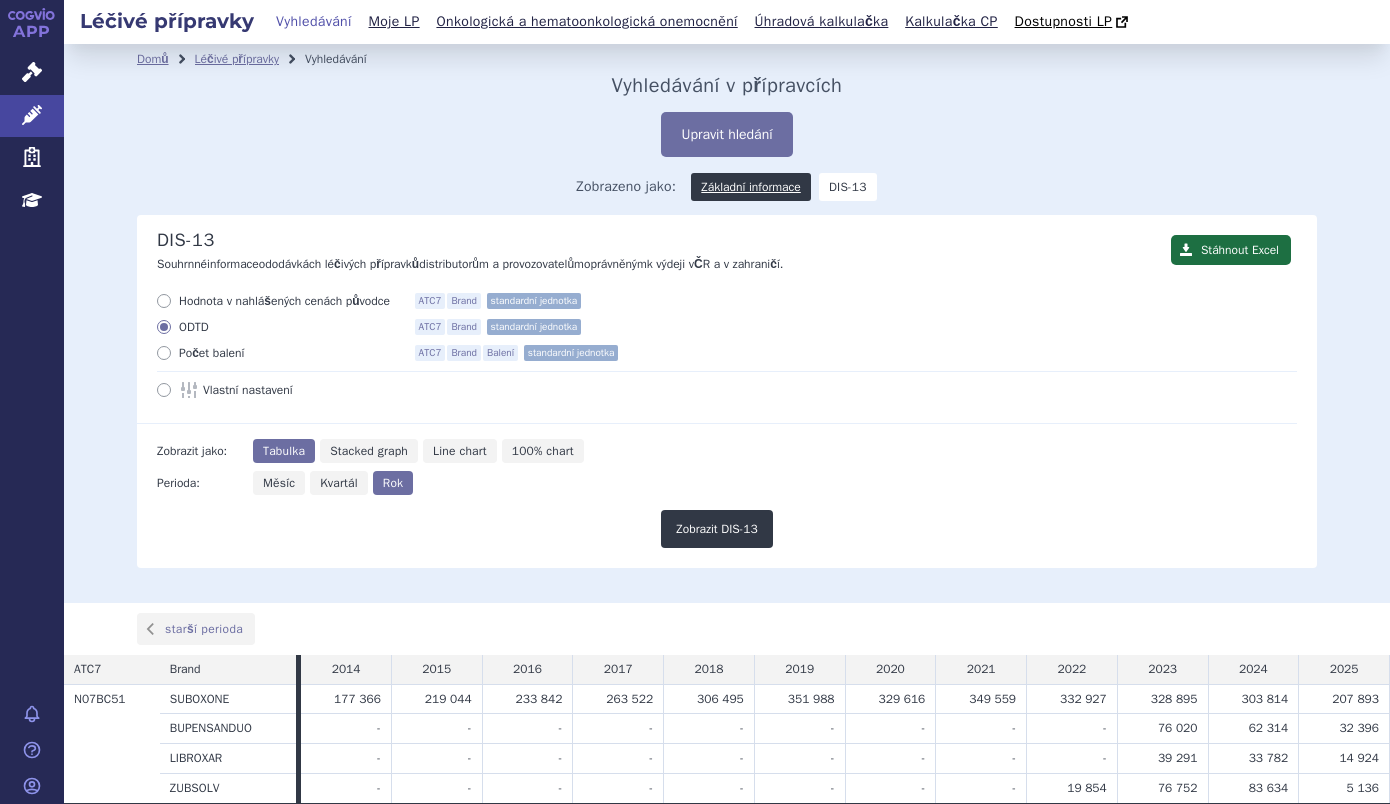 scroll, scrollTop: 0, scrollLeft: 0, axis: both 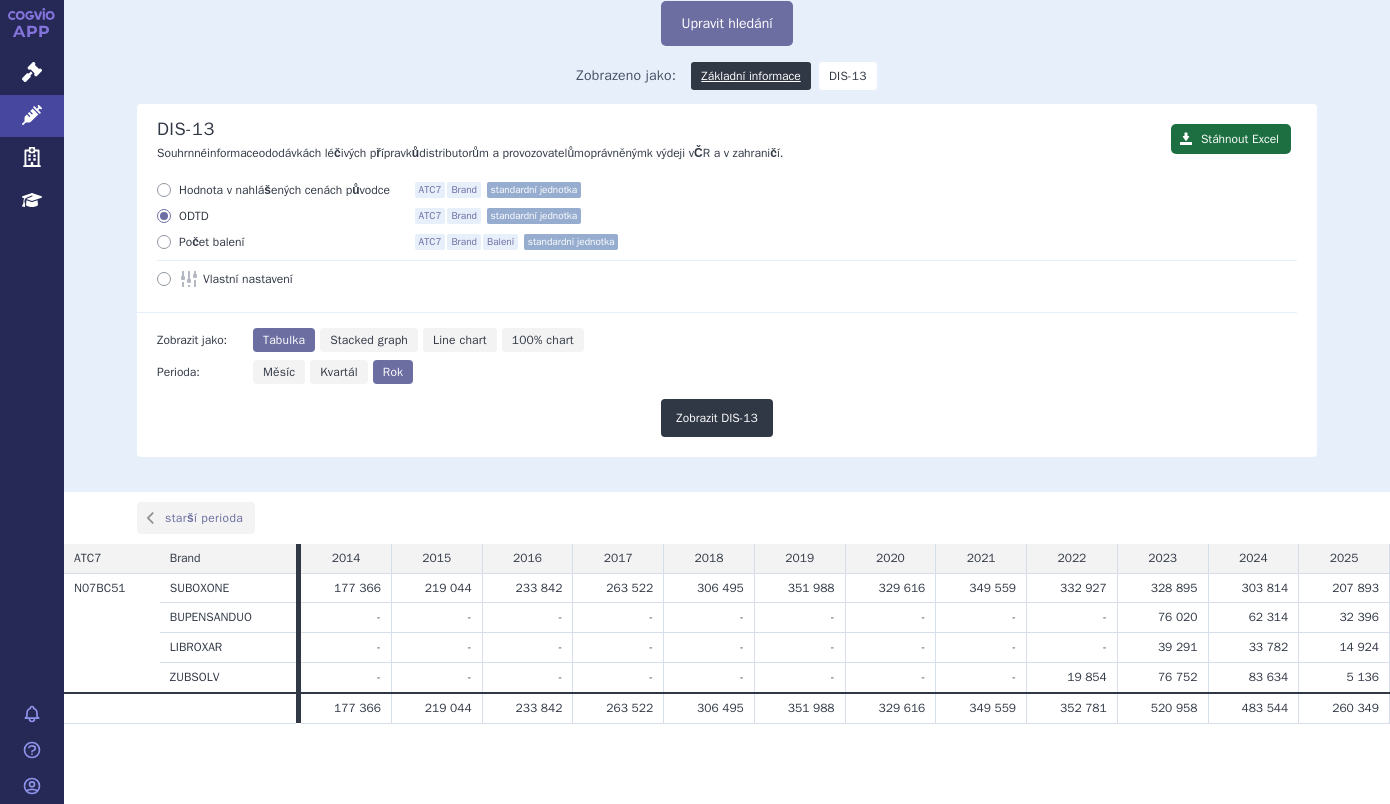 click on "Měsíc" at bounding box center (279, 372) 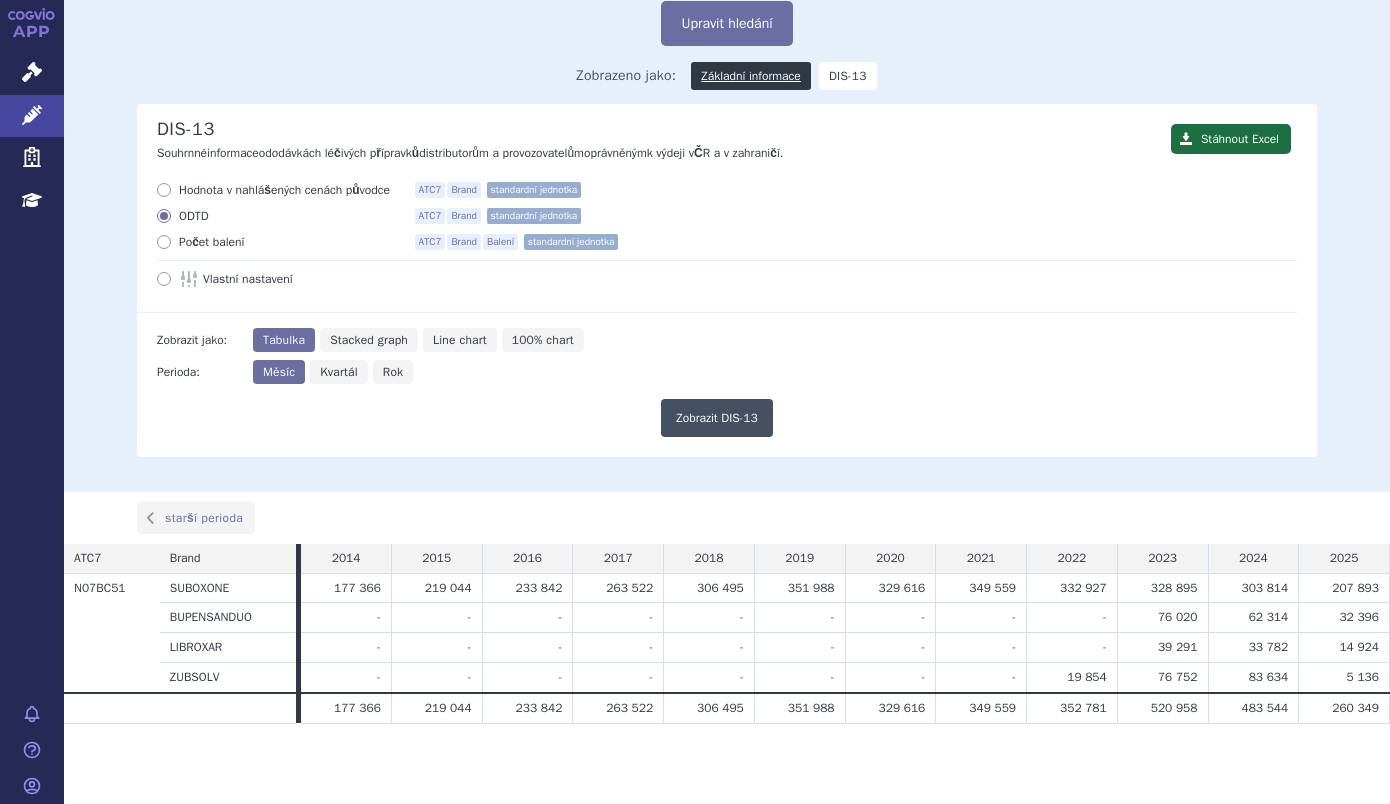 click on "Zobrazit DIS-13" at bounding box center (717, 418) 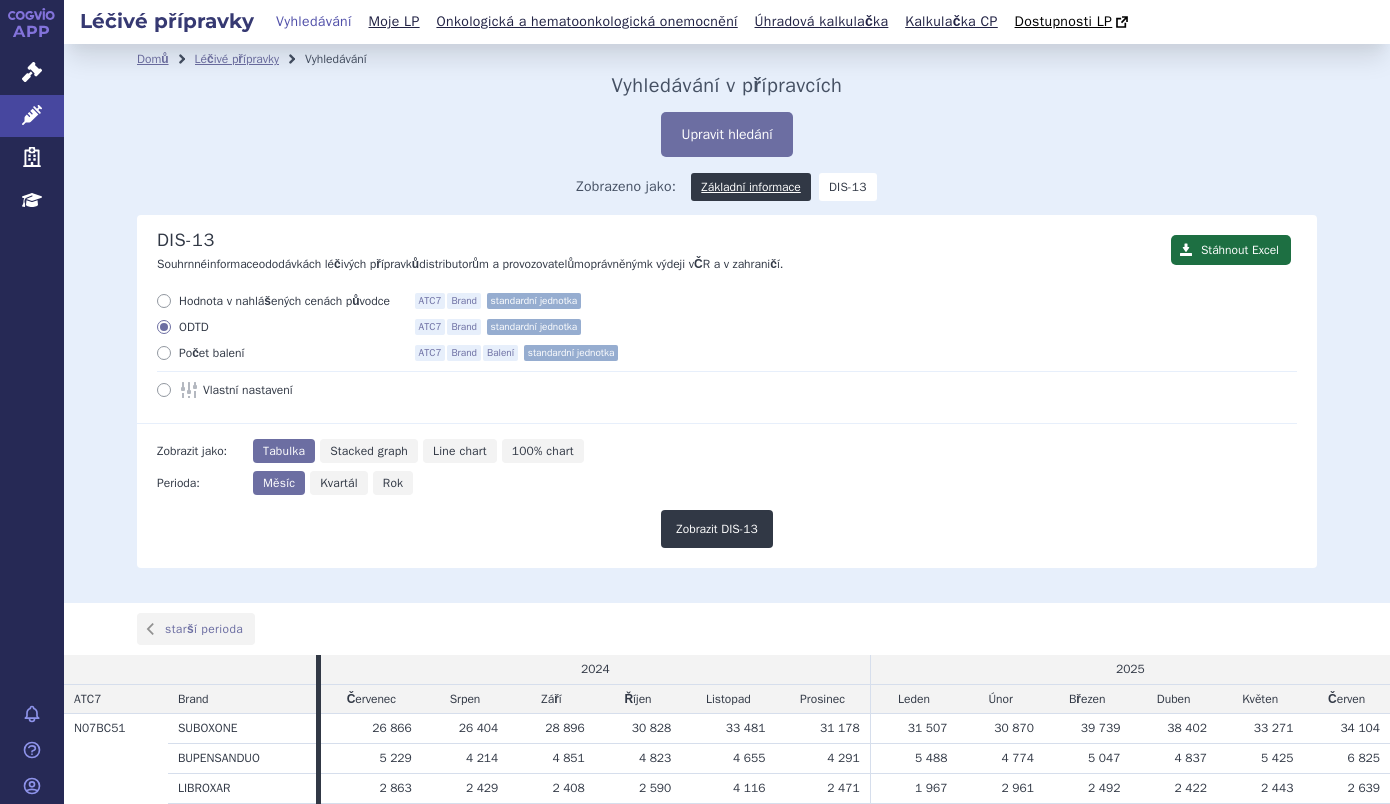 scroll, scrollTop: 0, scrollLeft: 0, axis: both 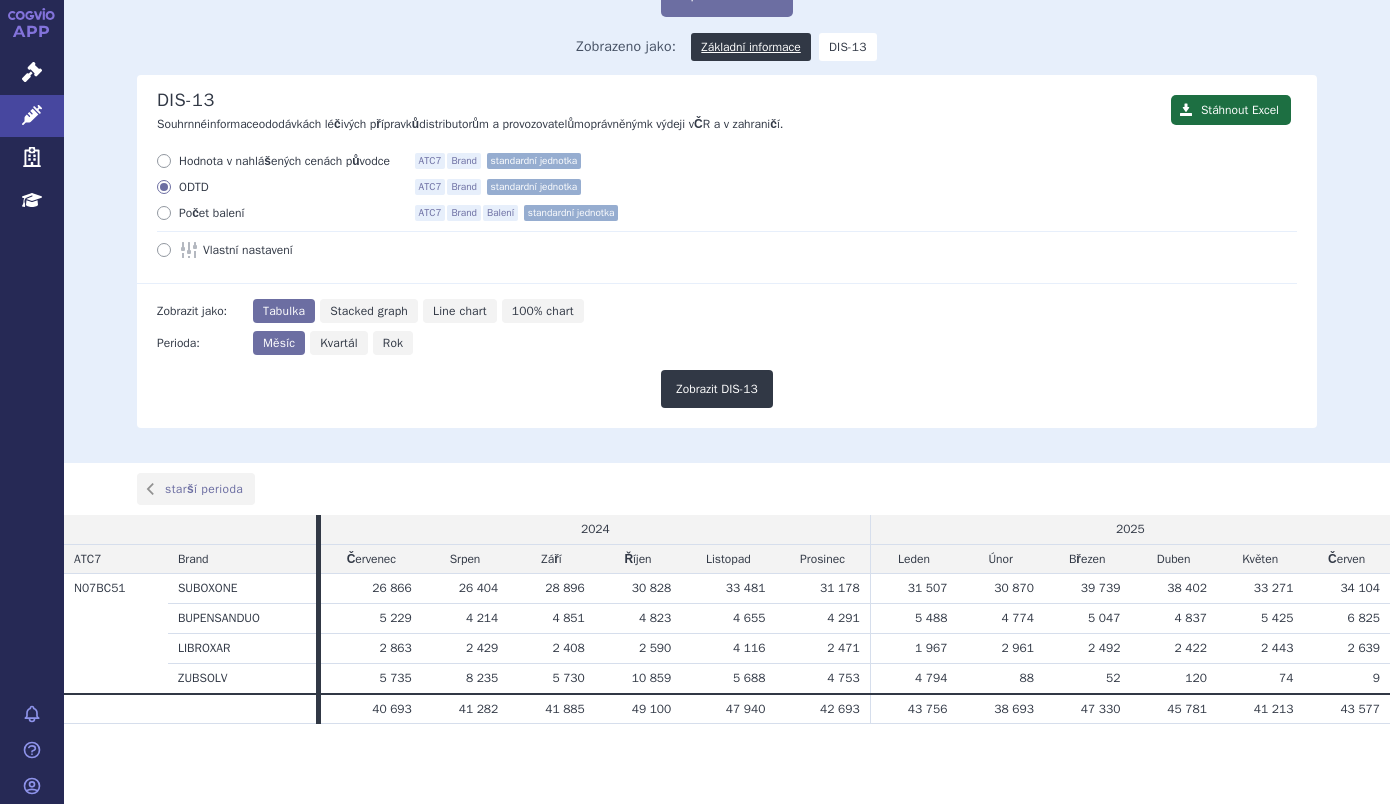 click on "Zobrazit DIS-13" at bounding box center [717, 381] 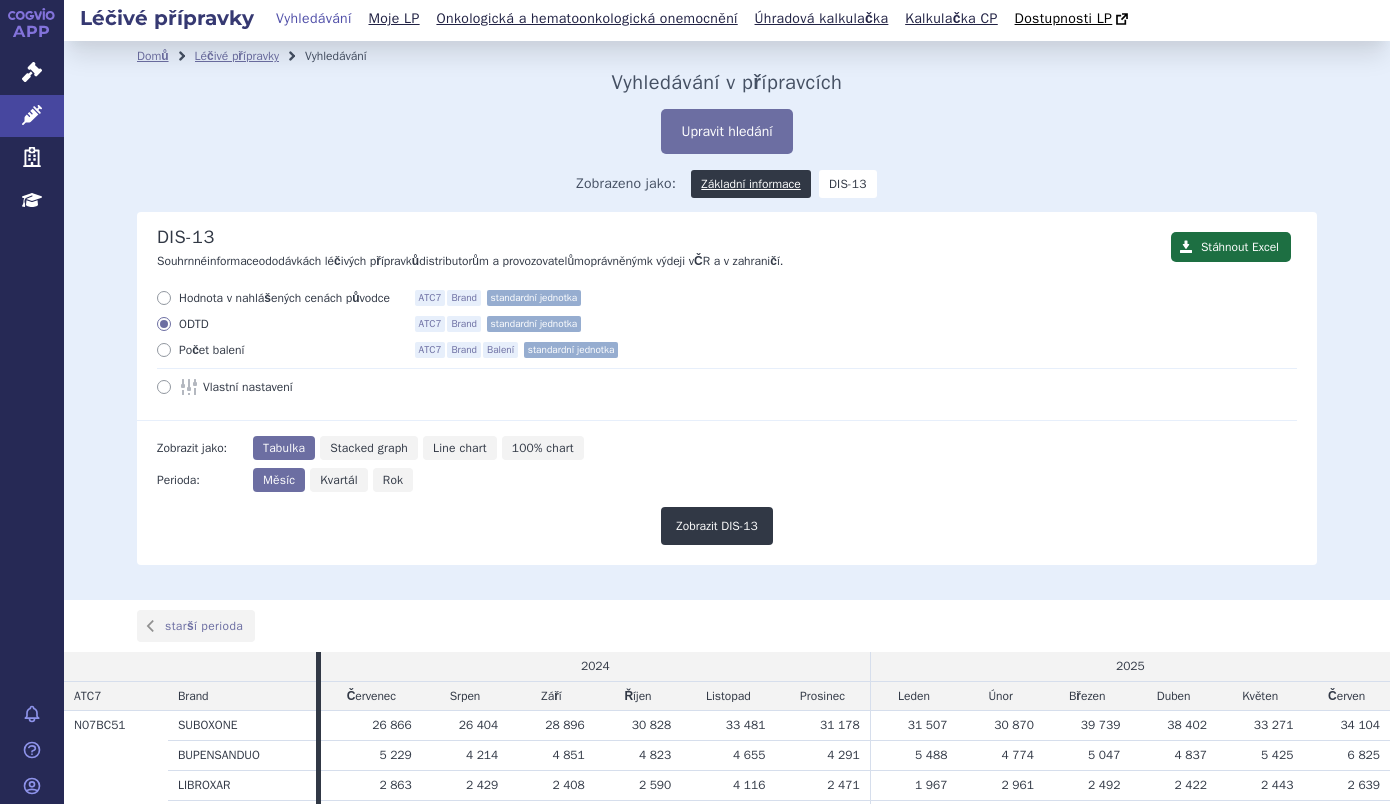 scroll, scrollTop: 0, scrollLeft: 0, axis: both 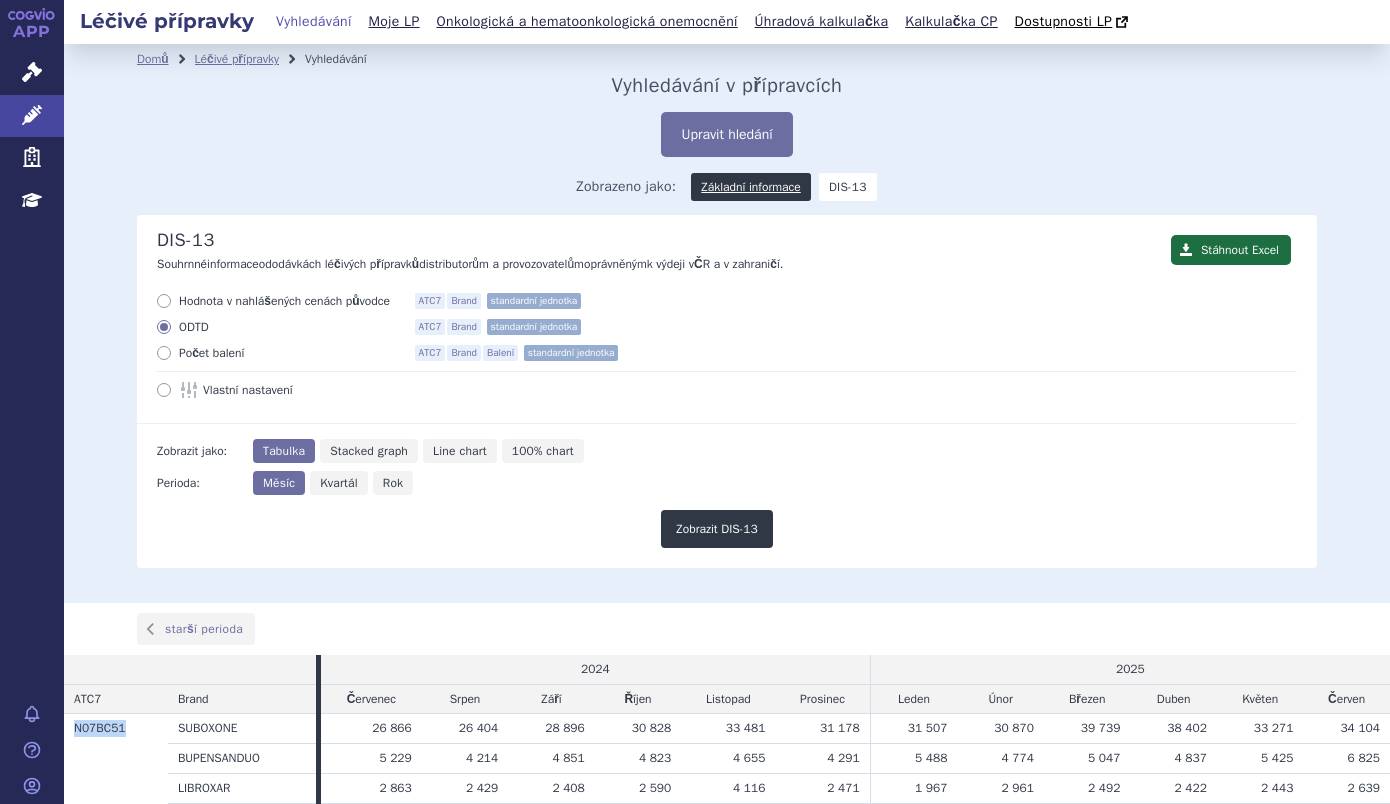 drag, startPoint x: 129, startPoint y: 729, endPoint x: 65, endPoint y: 736, distance: 64.381676 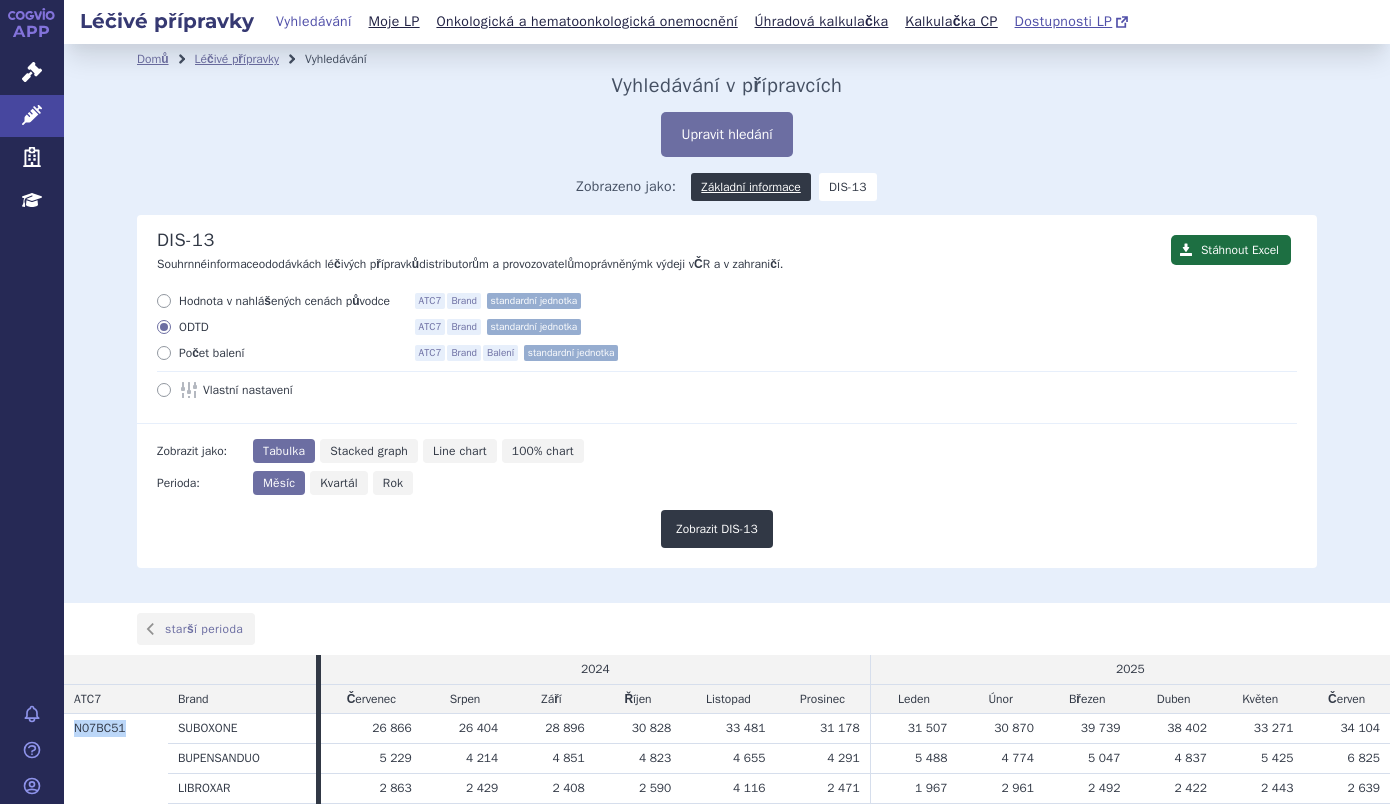 click on "Dostupnosti LP" at bounding box center (1064, 21) 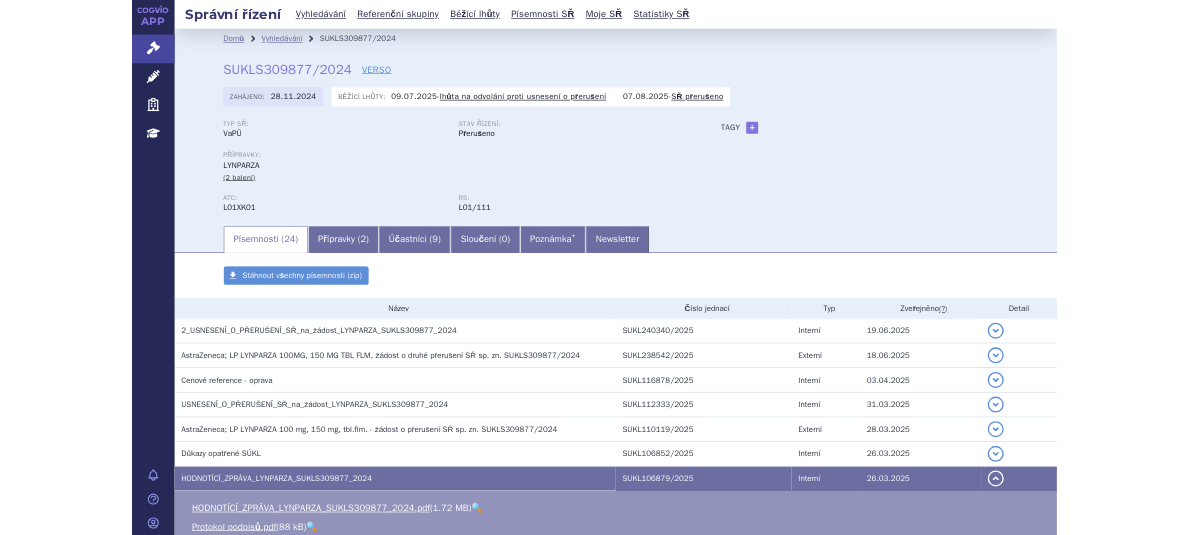 scroll, scrollTop: 0, scrollLeft: 0, axis: both 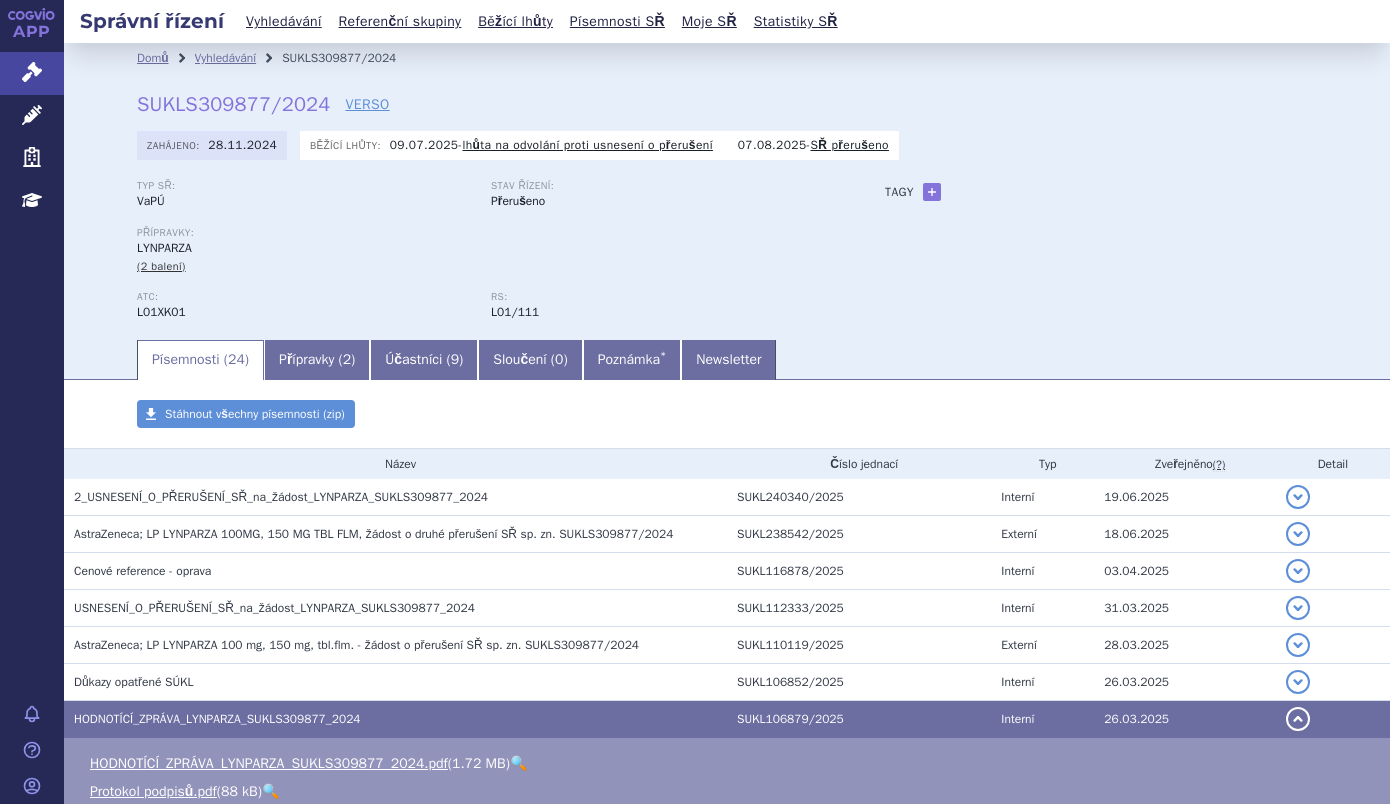 click on "APP
Správní řízení
Léčivé přípravky
Zdravotnické prostředky
Education
Notifikace
Nápověda" at bounding box center (32, 402) 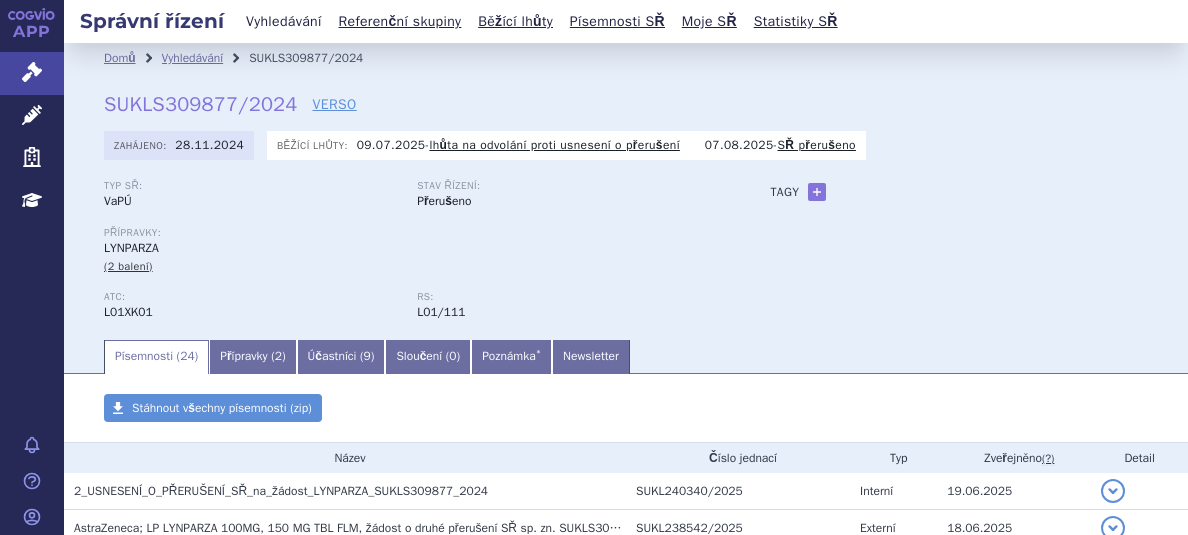 click on "Vyhledávání" at bounding box center [284, 21] 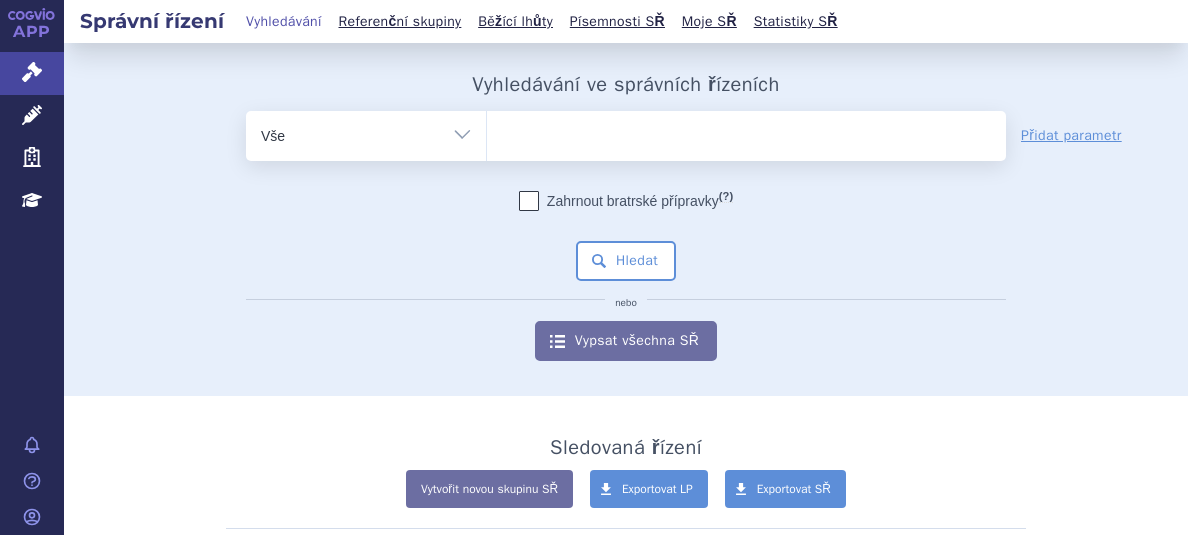 scroll, scrollTop: 0, scrollLeft: 0, axis: both 